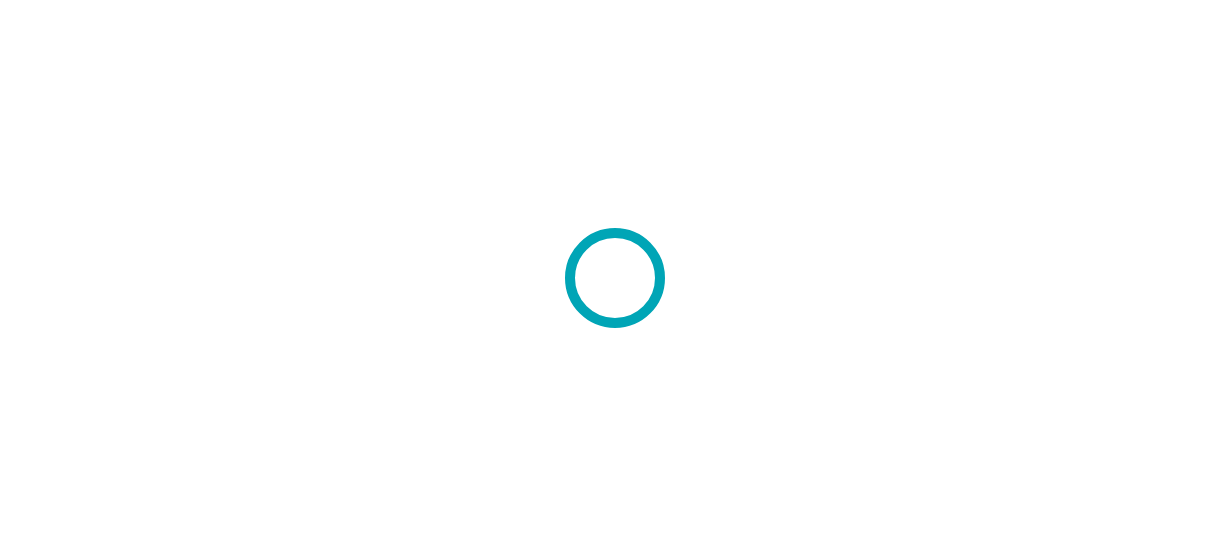 scroll, scrollTop: 0, scrollLeft: 0, axis: both 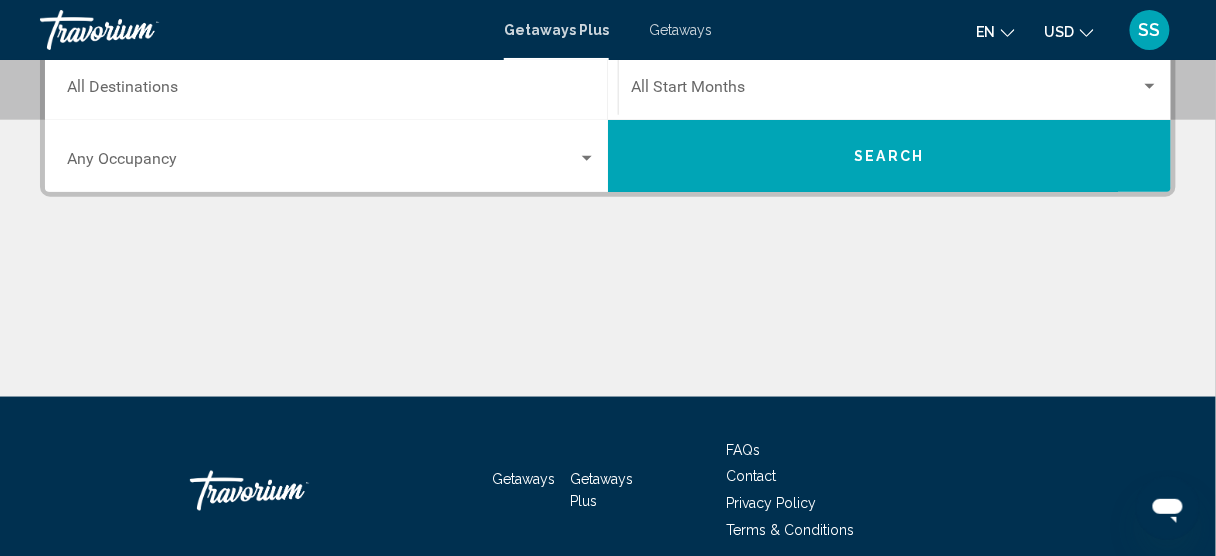 click at bounding box center [886, 91] 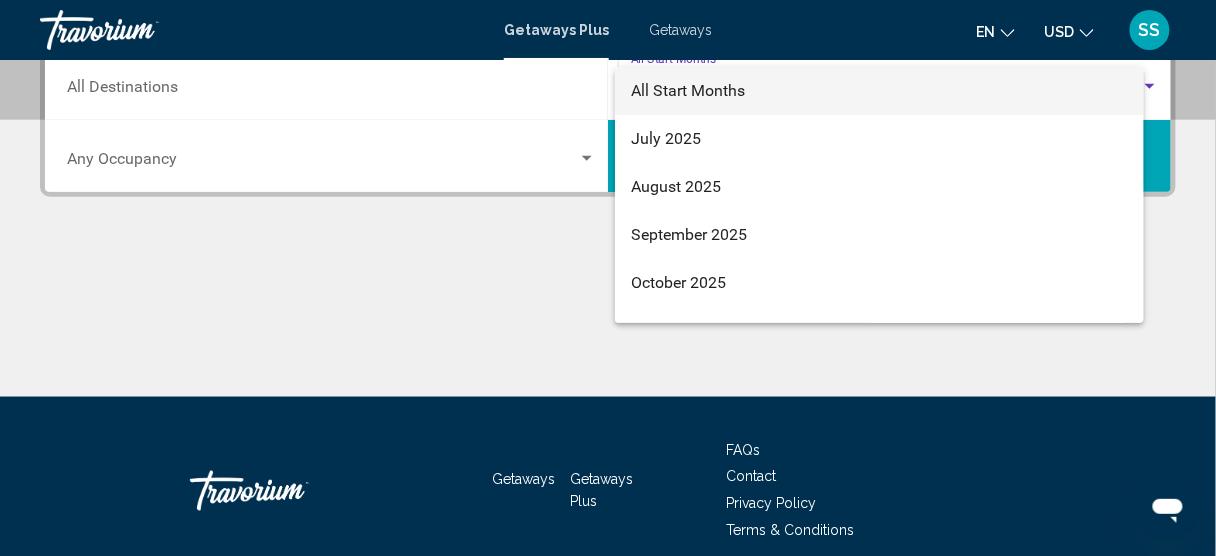scroll, scrollTop: 457, scrollLeft: 0, axis: vertical 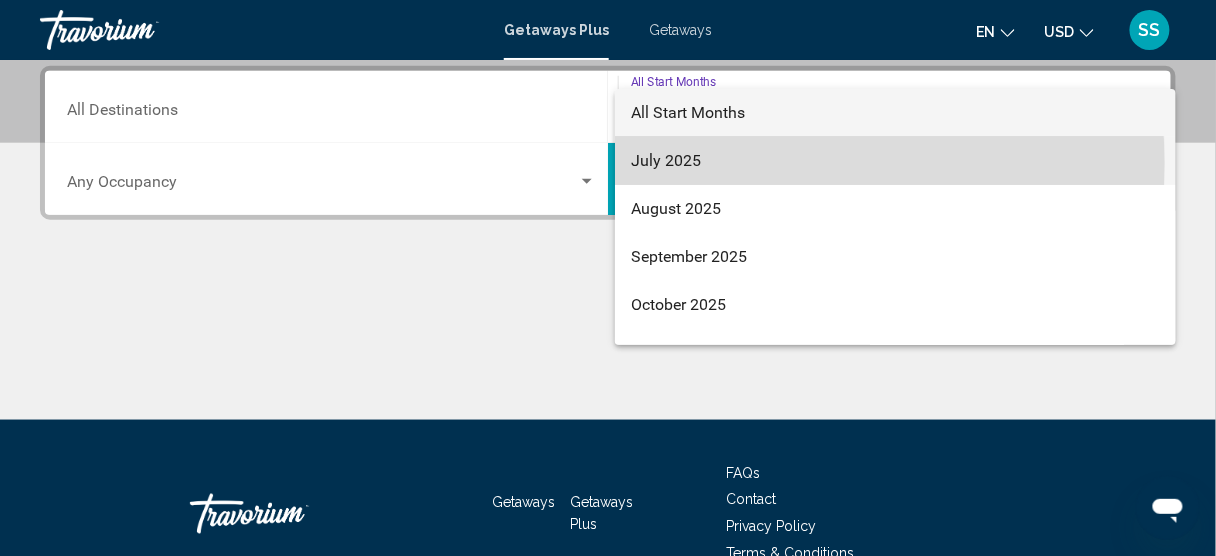 click on "July 2025" at bounding box center [895, 161] 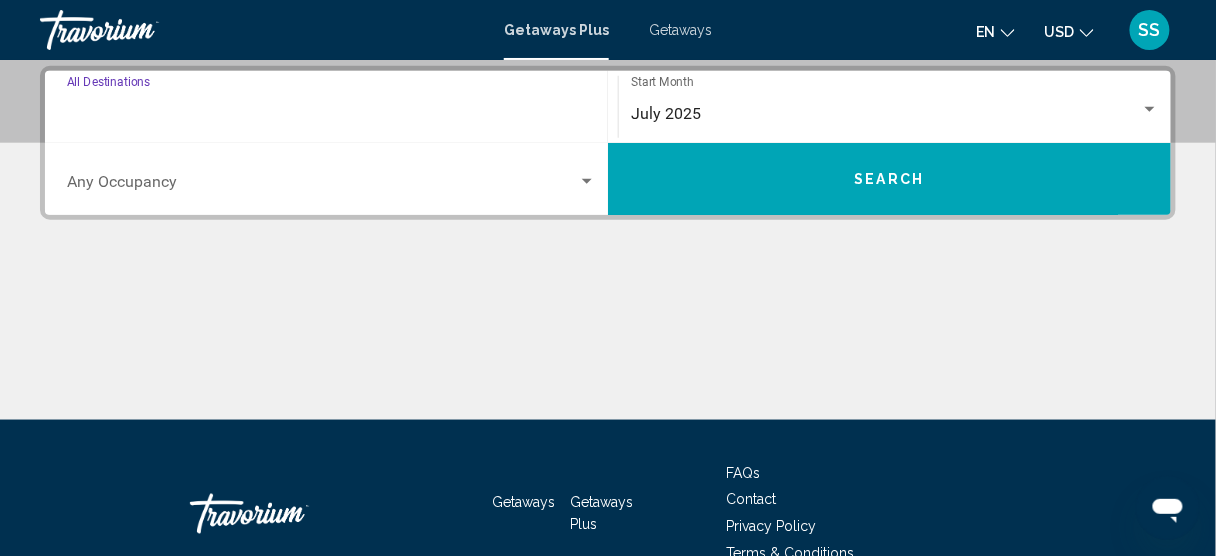 click on "Destination All Destinations" at bounding box center [331, 114] 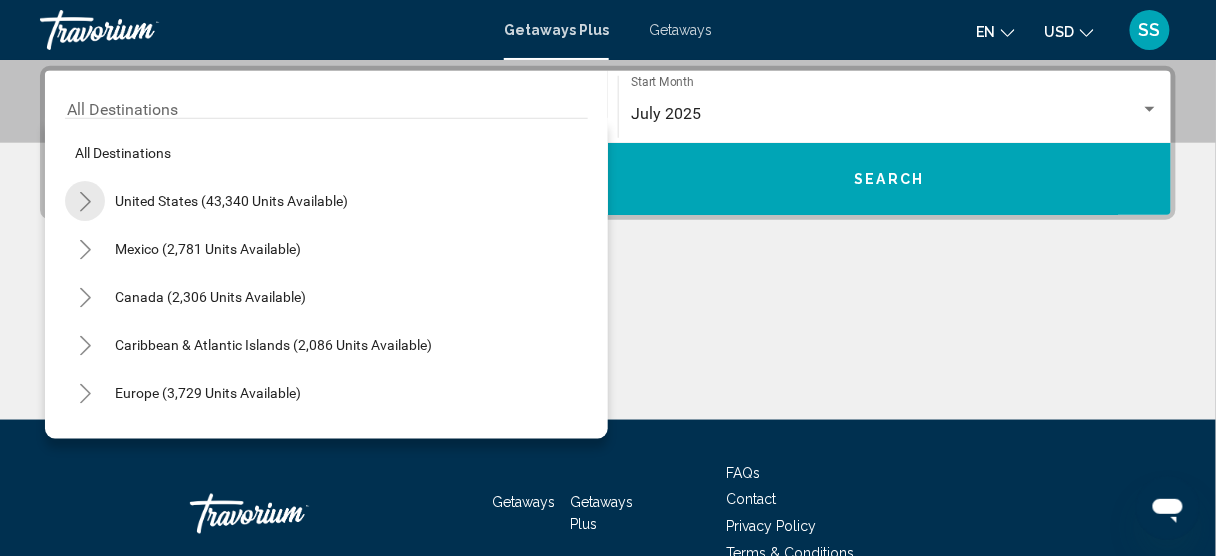 click 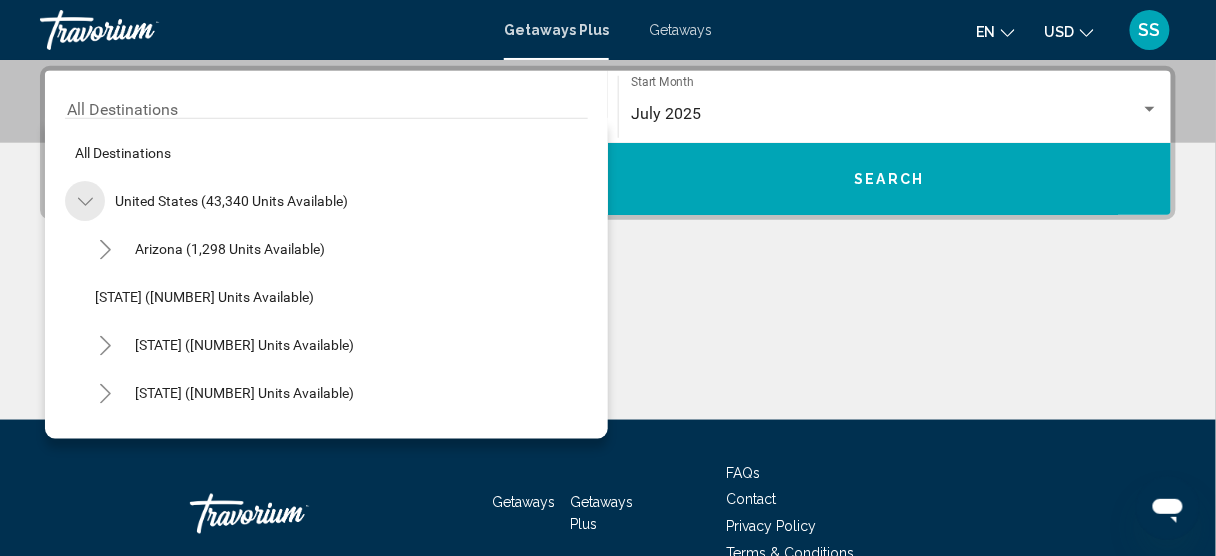 click 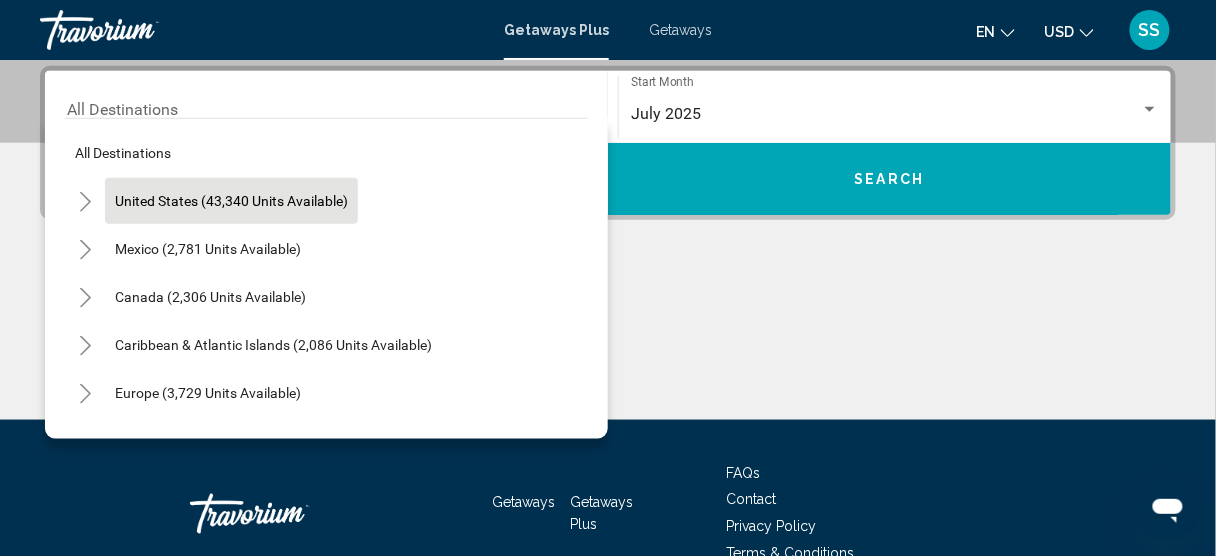 click on "United States (43,340 units available)" at bounding box center [208, 249] 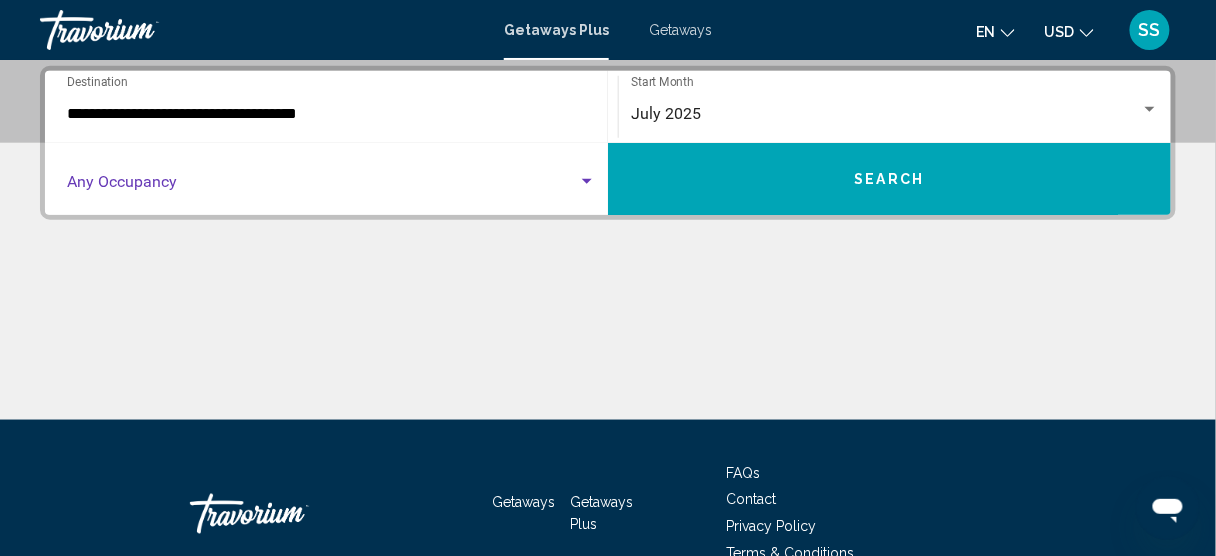 click at bounding box center (322, 186) 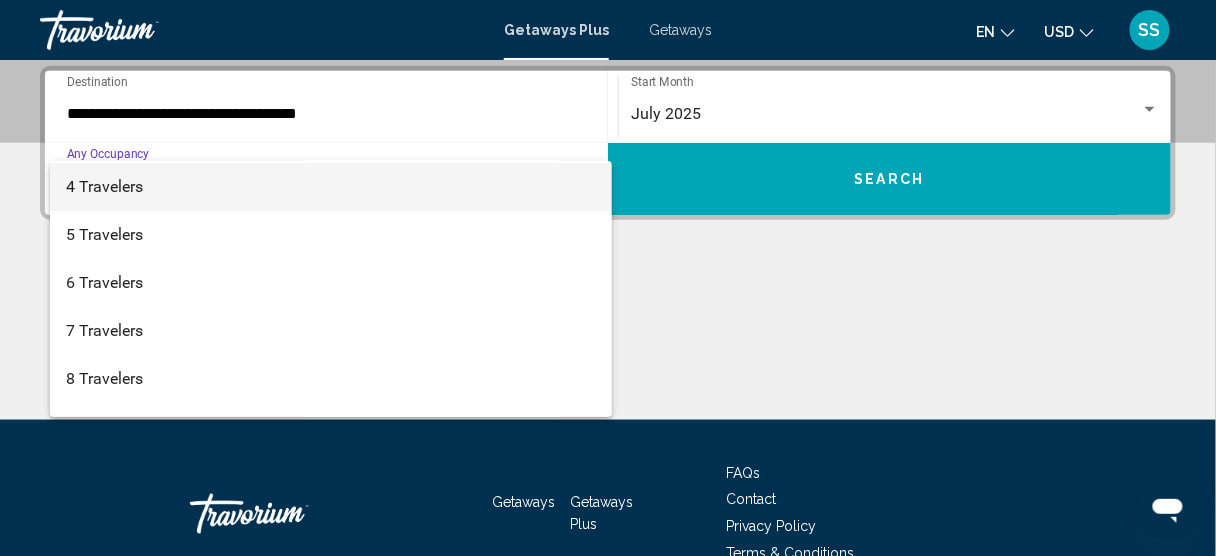 scroll, scrollTop: 160, scrollLeft: 0, axis: vertical 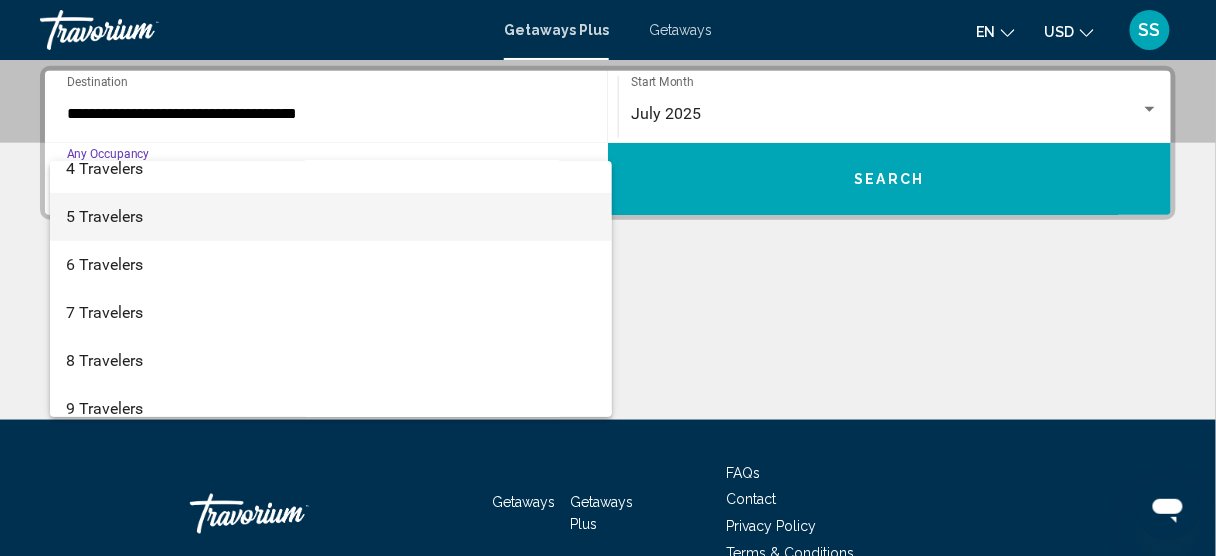 click on "5 Travelers" at bounding box center (331, 217) 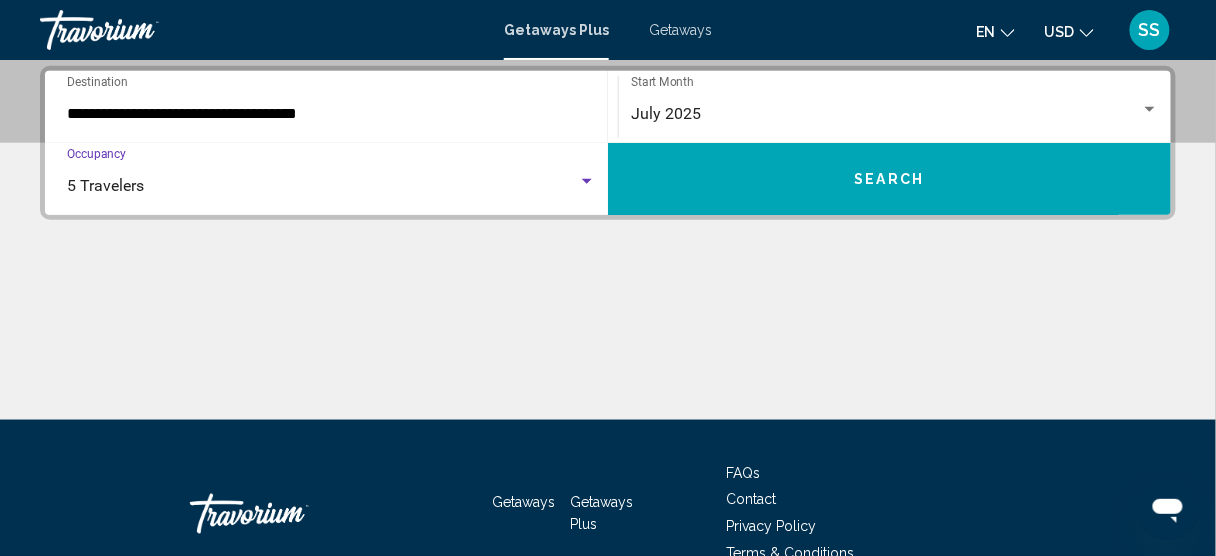 click on "Search" at bounding box center (889, 179) 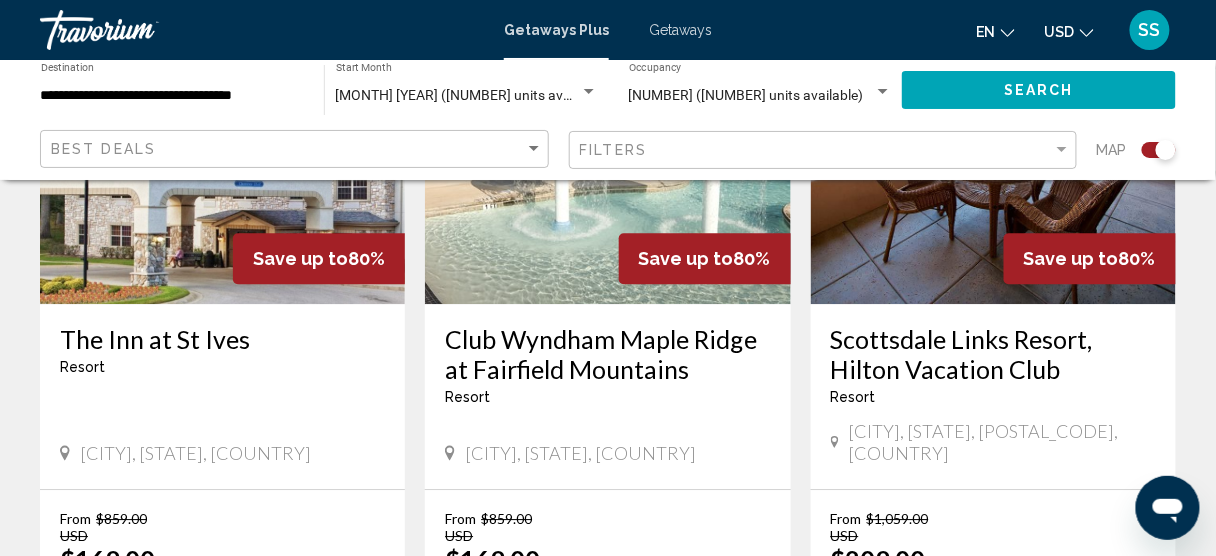scroll, scrollTop: 3200, scrollLeft: 0, axis: vertical 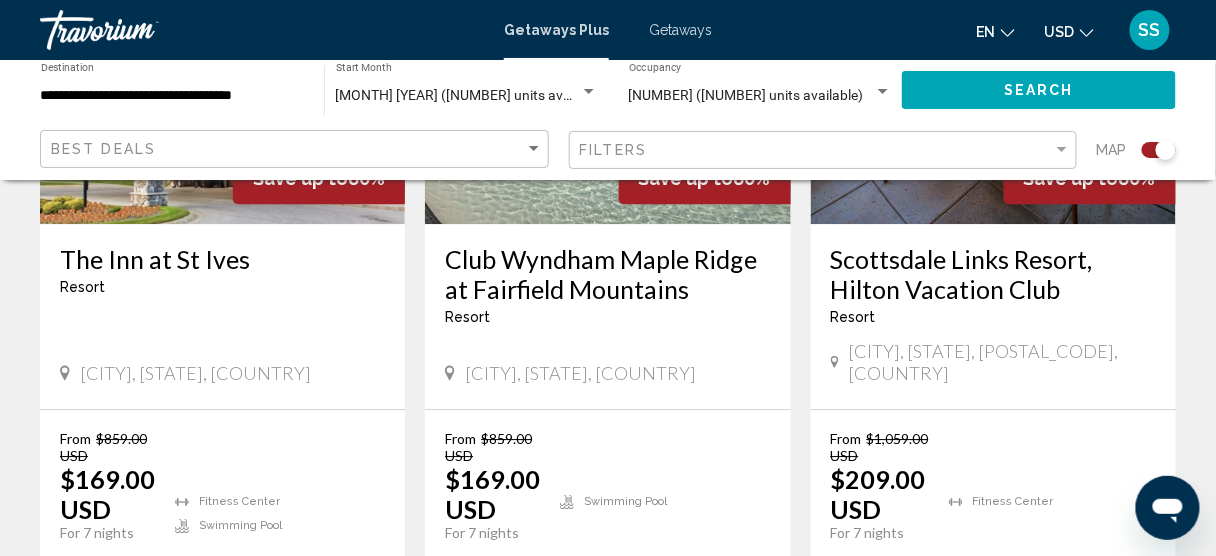 click on "Club Wyndham Maple Ridge at Fairfield Mountains" at bounding box center [607, 274] 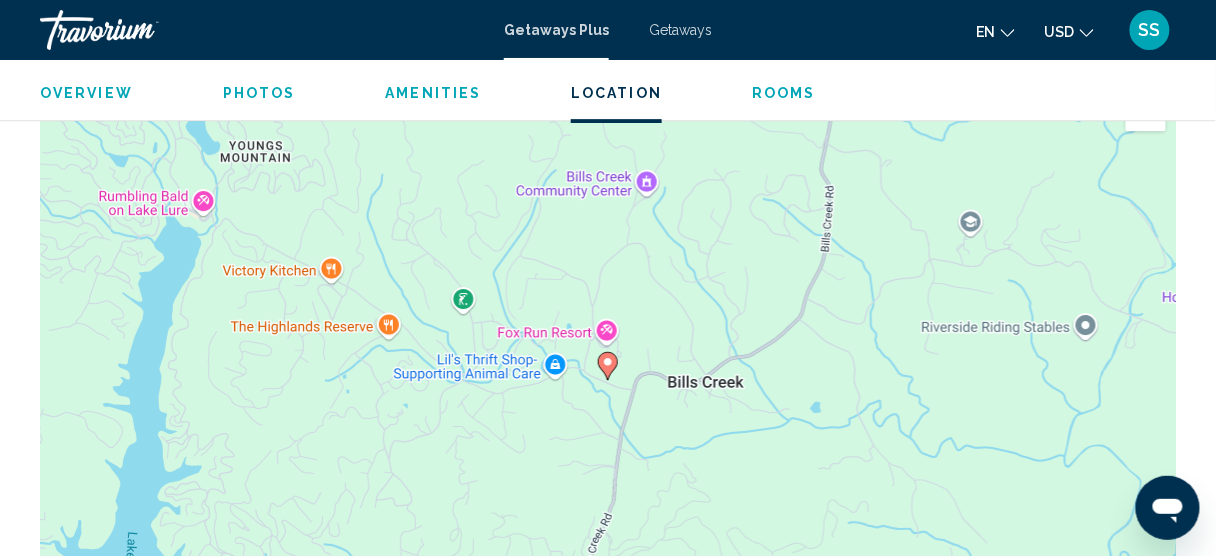 scroll, scrollTop: 3377, scrollLeft: 0, axis: vertical 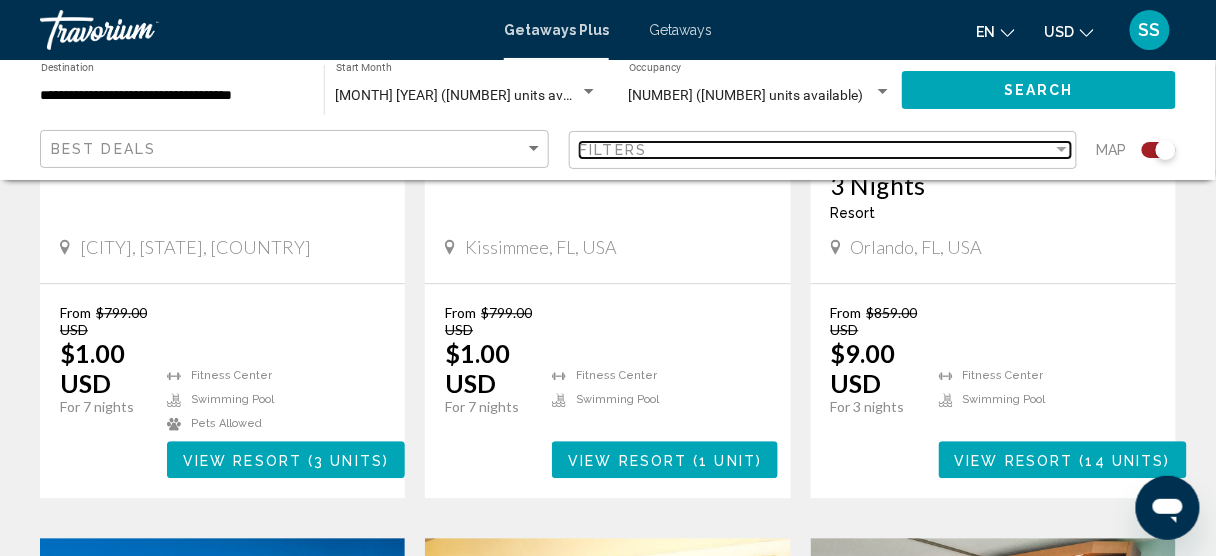 click on "Filters" at bounding box center (817, 150) 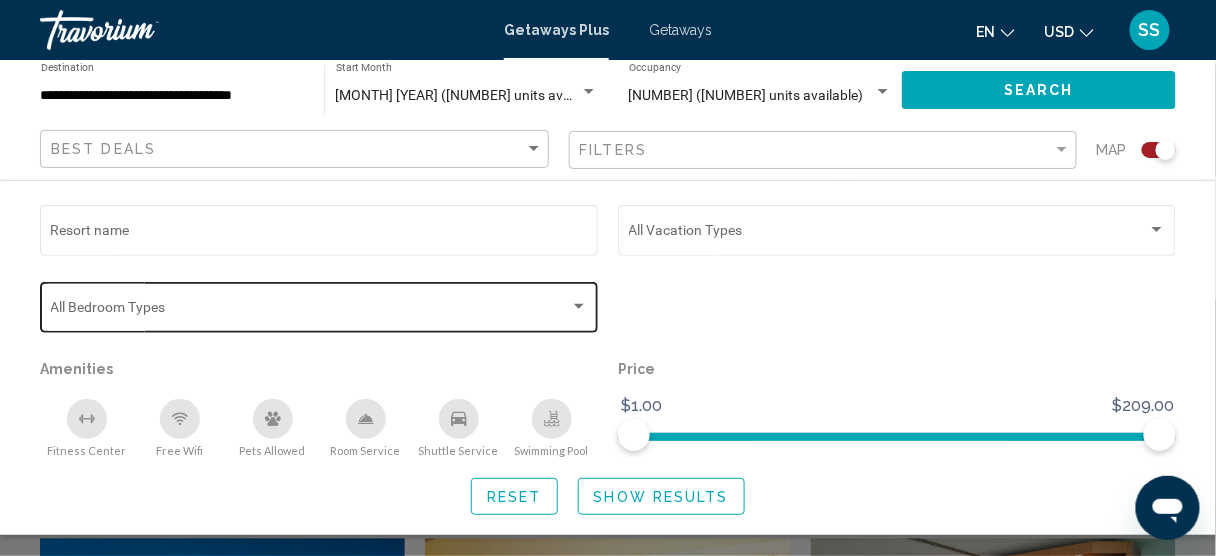 click at bounding box center (310, 311) 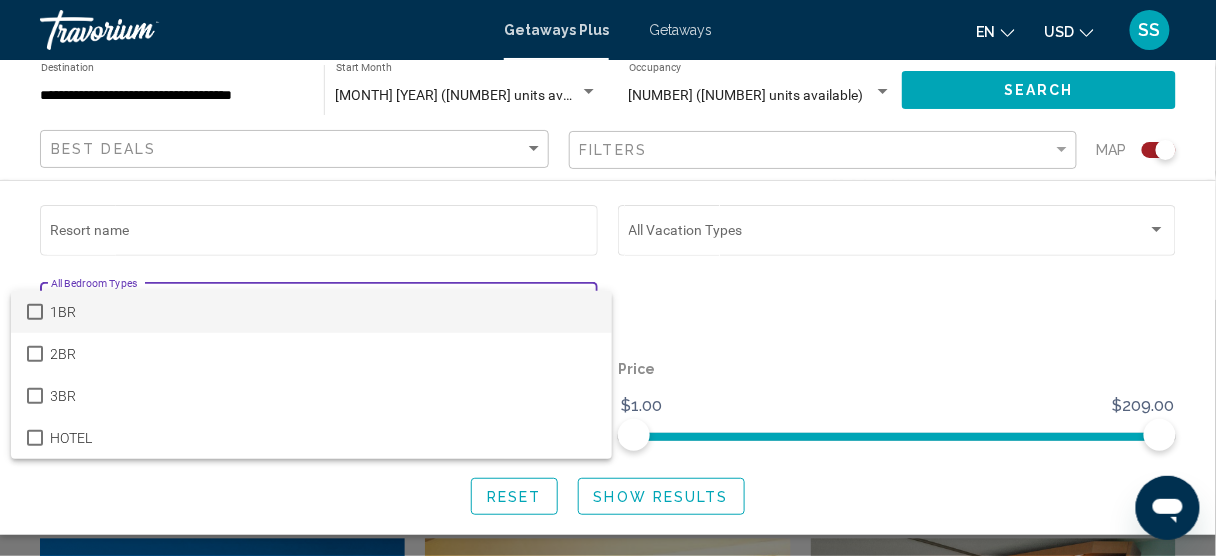 click at bounding box center [608, 278] 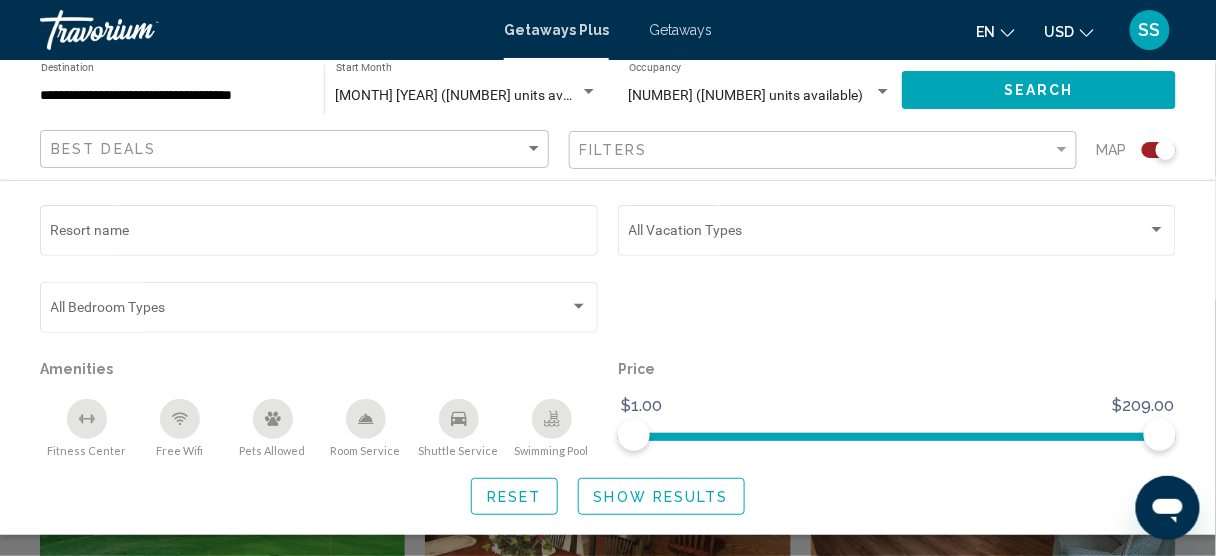 scroll, scrollTop: 1360, scrollLeft: 0, axis: vertical 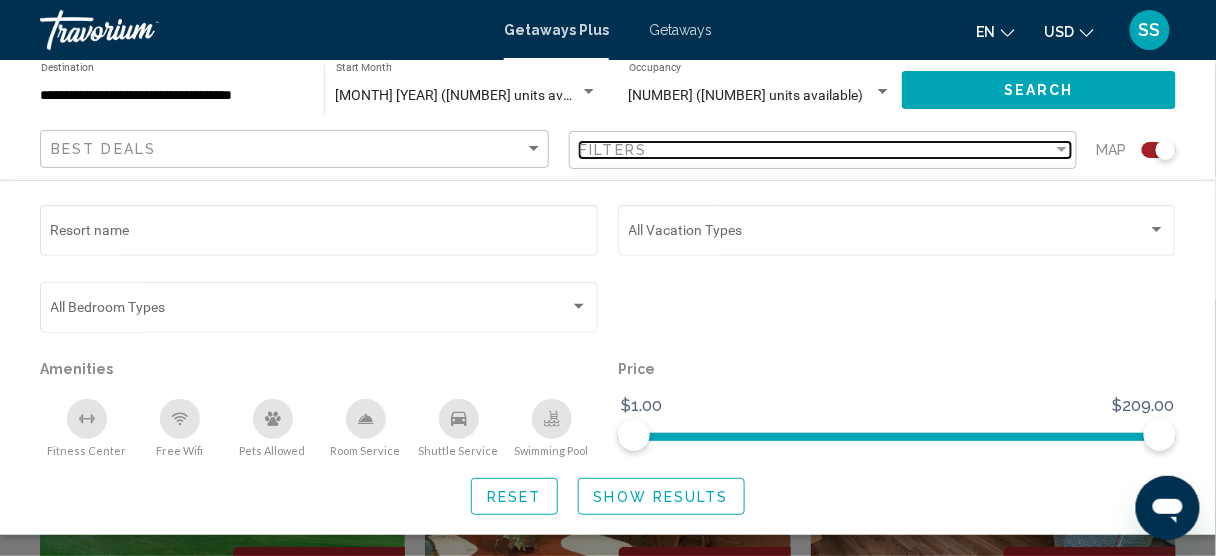 click on "Filters" at bounding box center (817, 150) 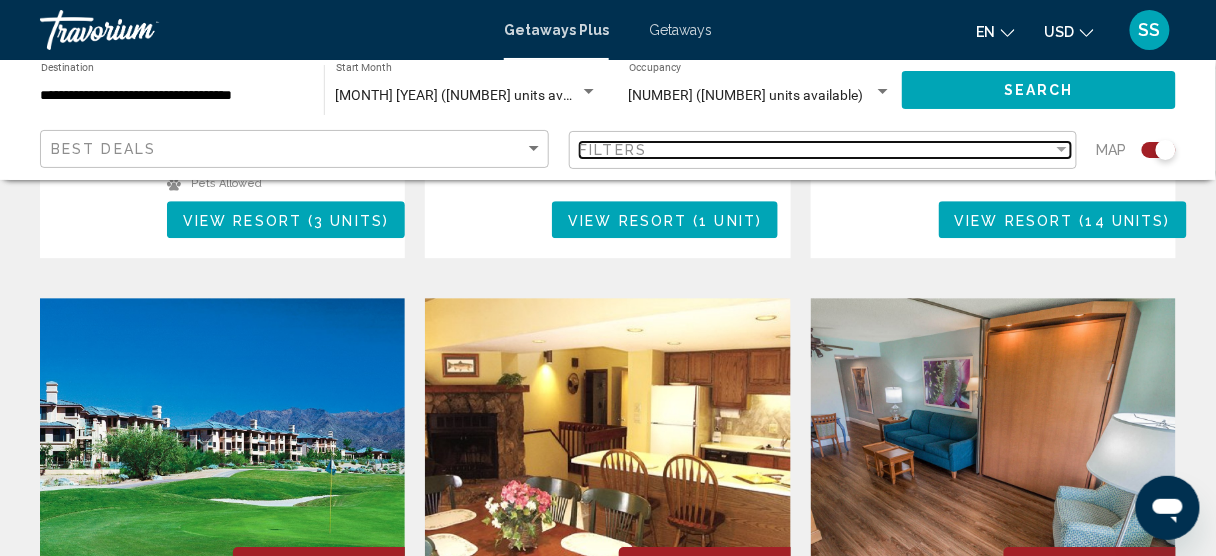 click on "Filters" at bounding box center [817, 150] 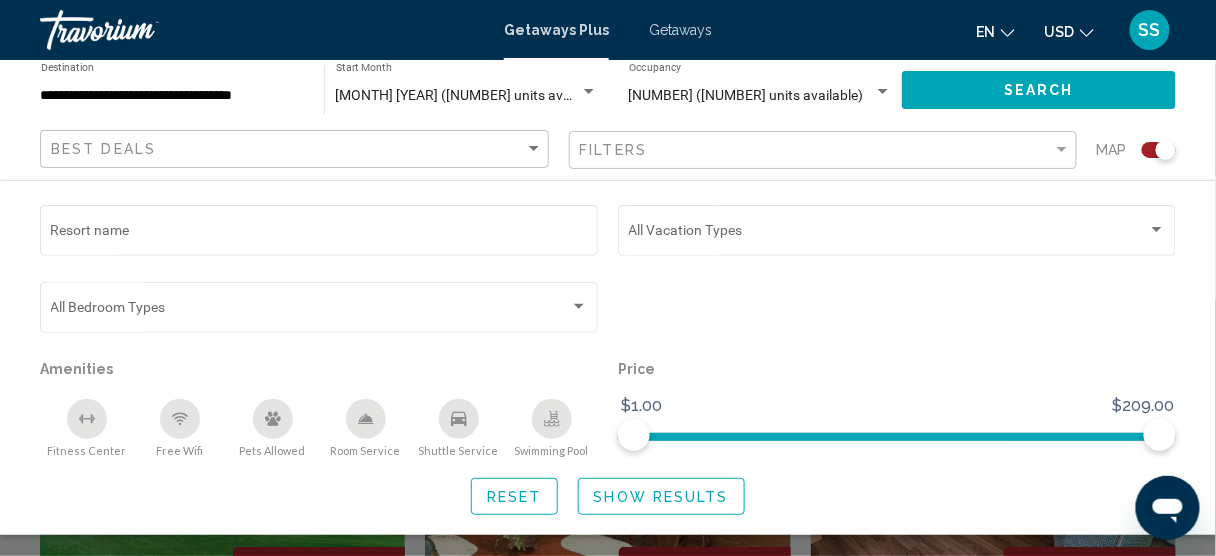 click on "Best Deals" 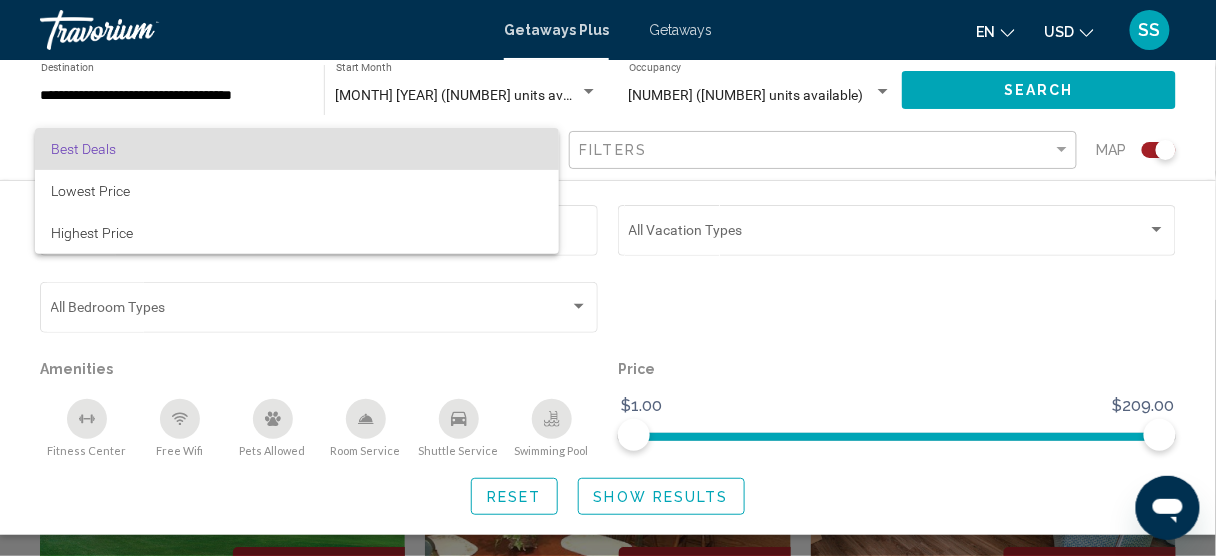 click on "Best Deals" at bounding box center (297, 149) 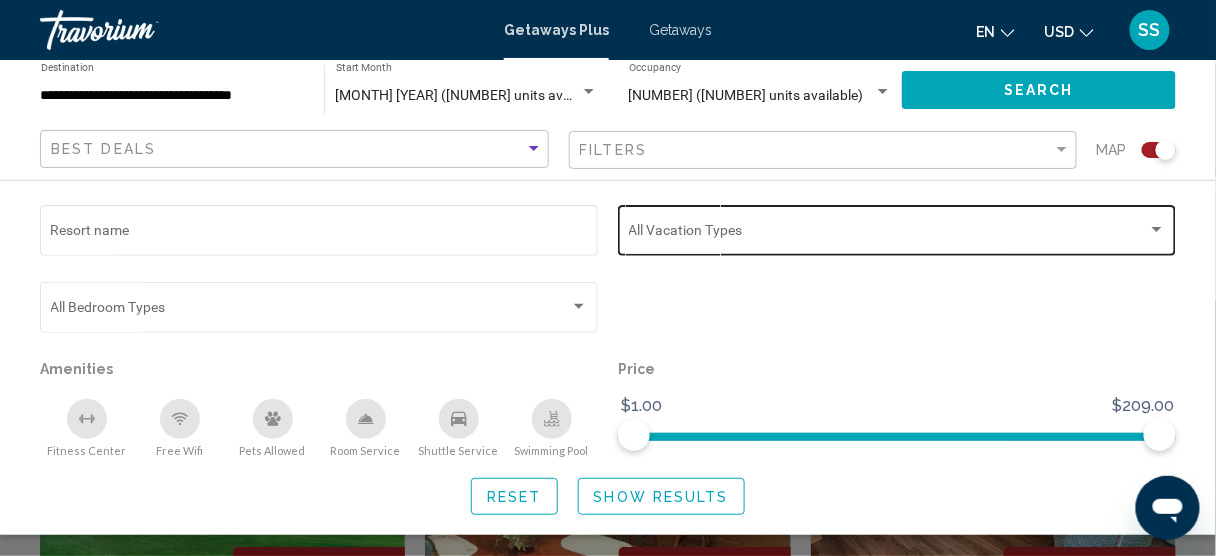 click on "Vacation Types All Vacation Types" 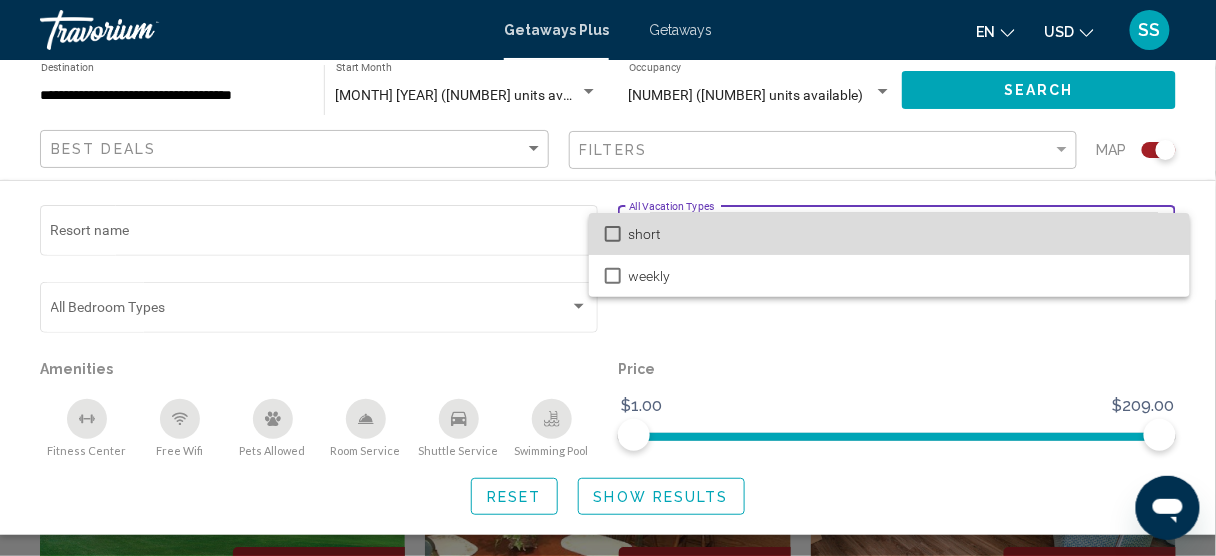 click on "short" at bounding box center [901, 234] 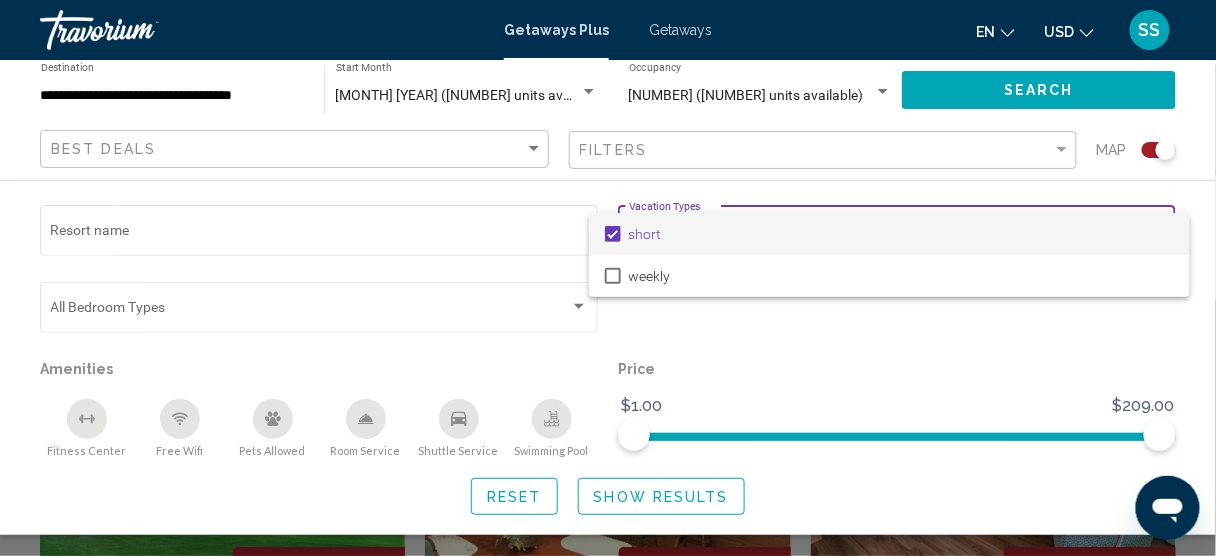 click at bounding box center (608, 278) 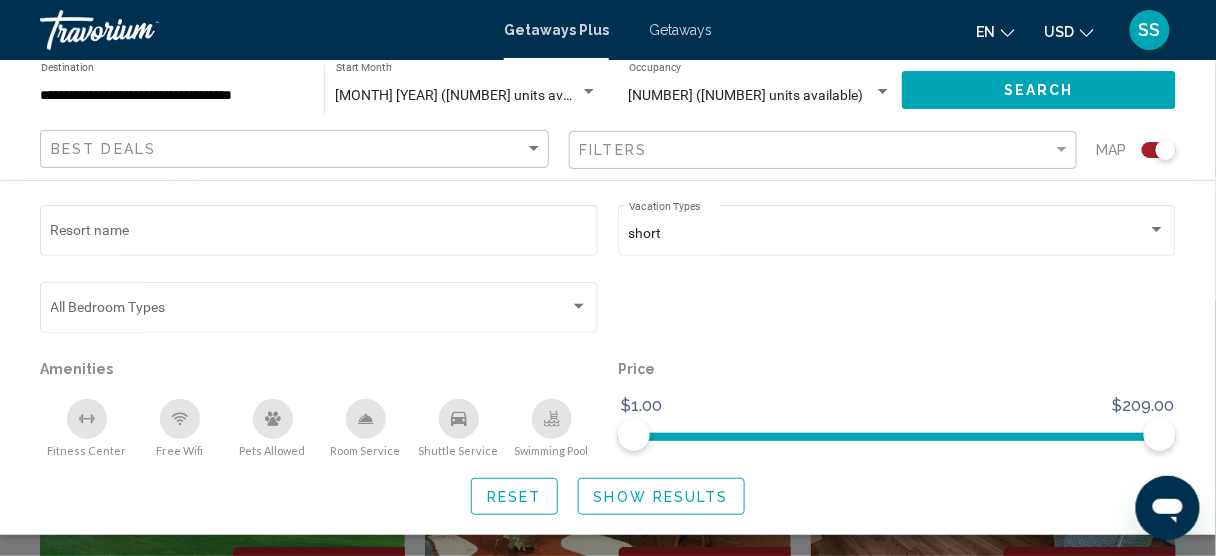 click on "Show Results" 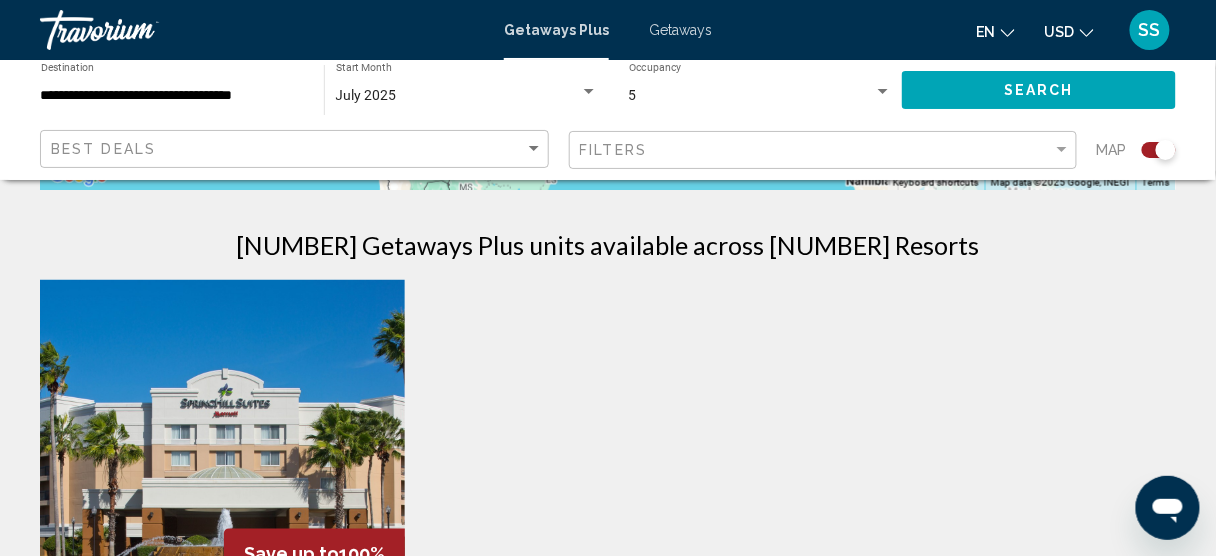 scroll, scrollTop: 609, scrollLeft: 0, axis: vertical 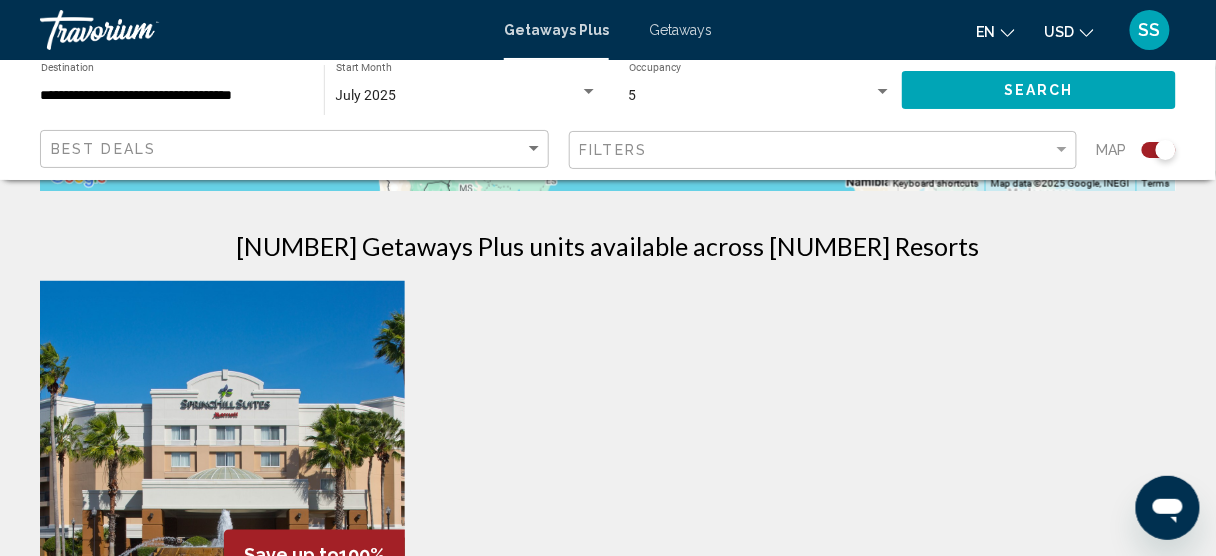 click on "5 Occupancy Any Occupancy" 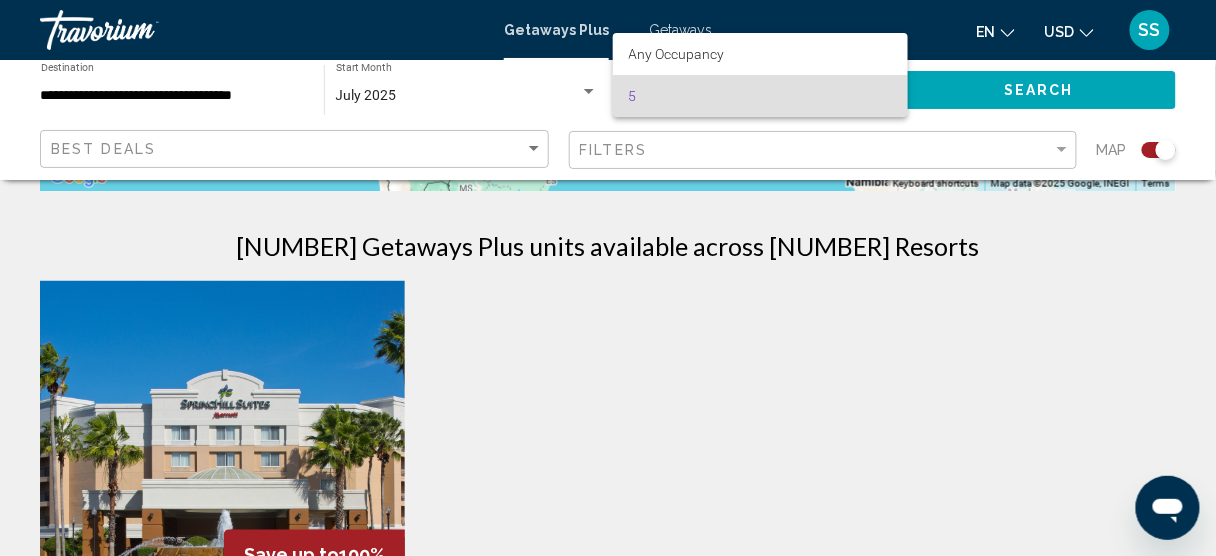 scroll, scrollTop: 529, scrollLeft: 0, axis: vertical 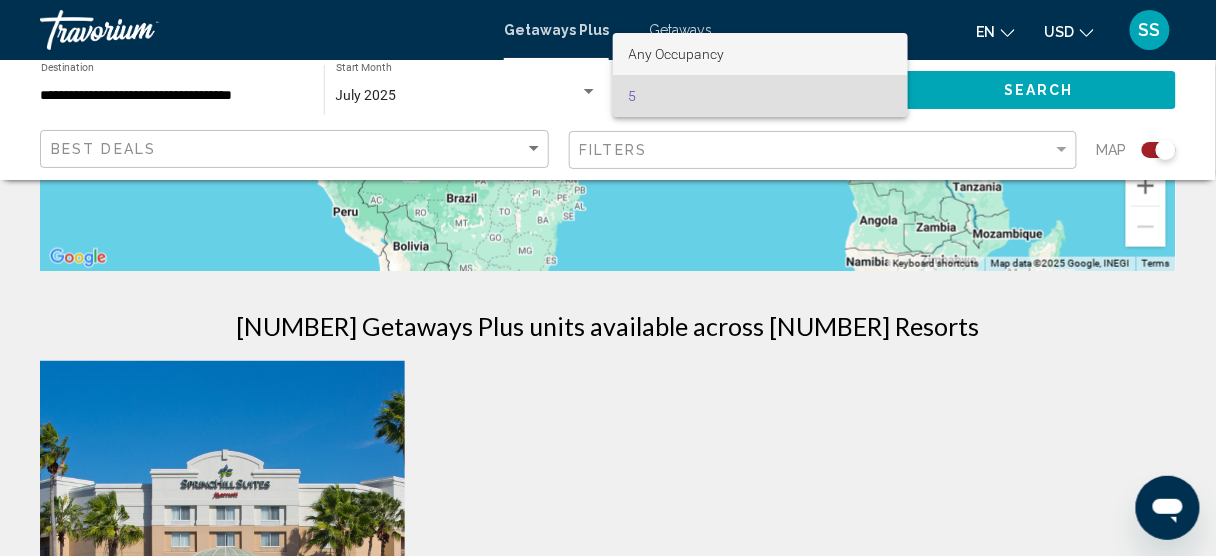 click on "Any Occupancy" at bounding box center (677, 54) 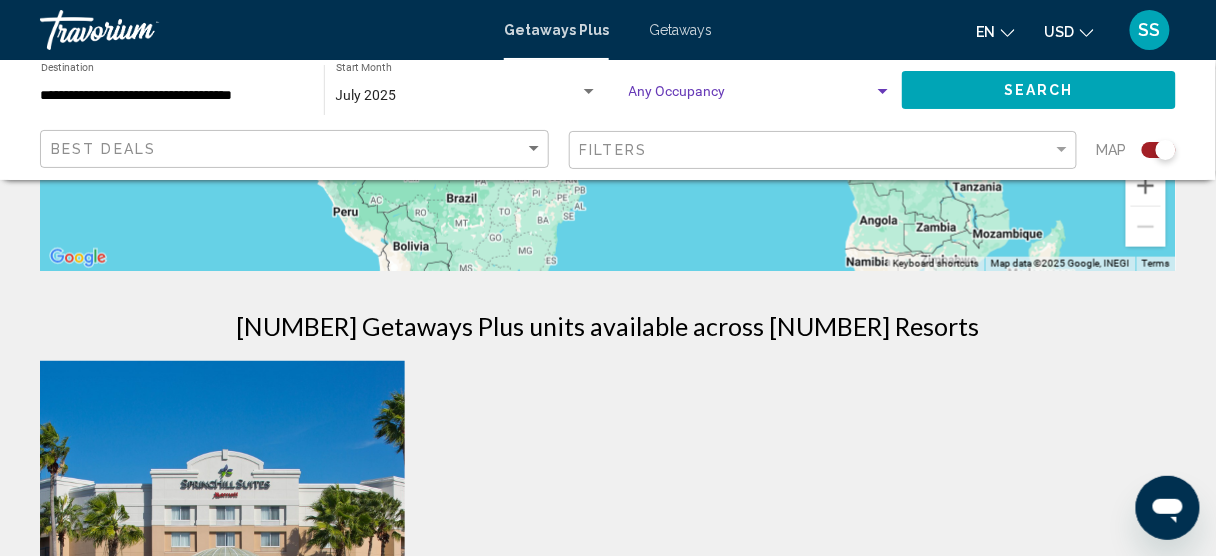 click on "Filters" 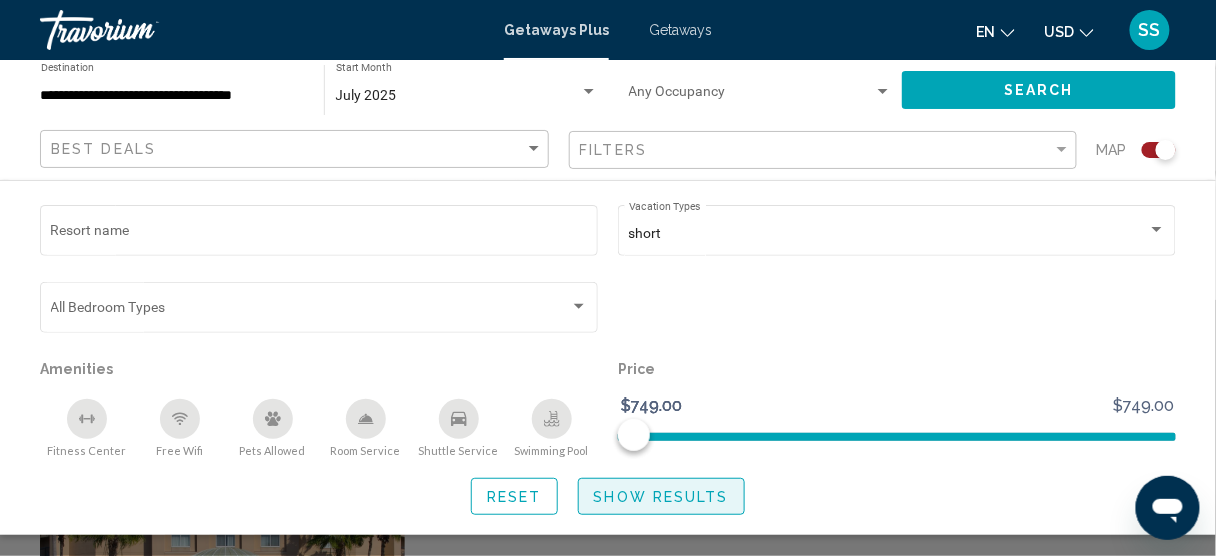 click on "Show Results" 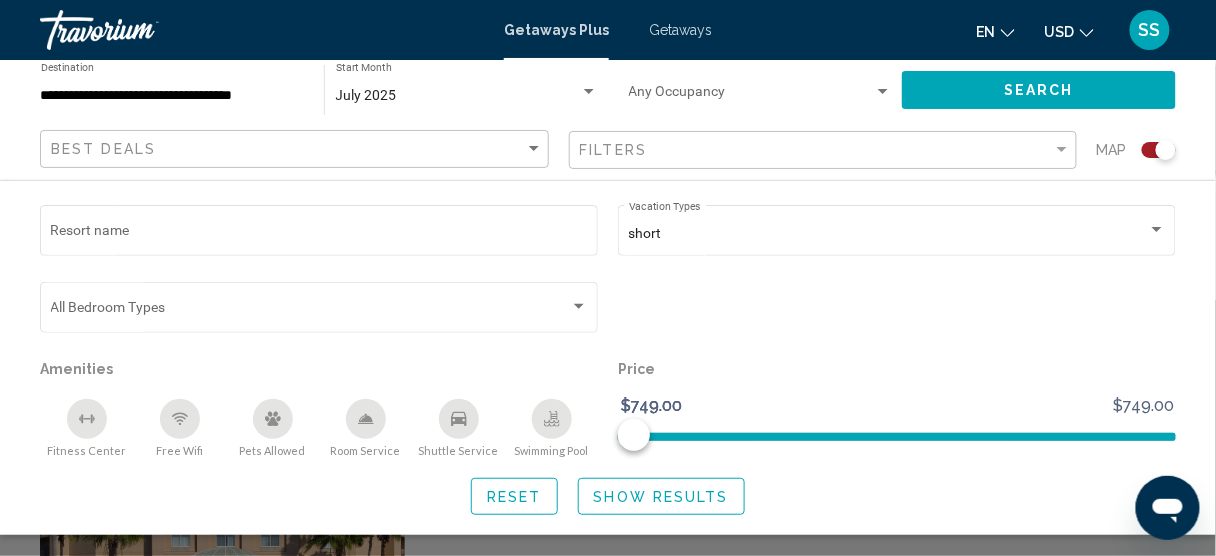 click on "Show Results" 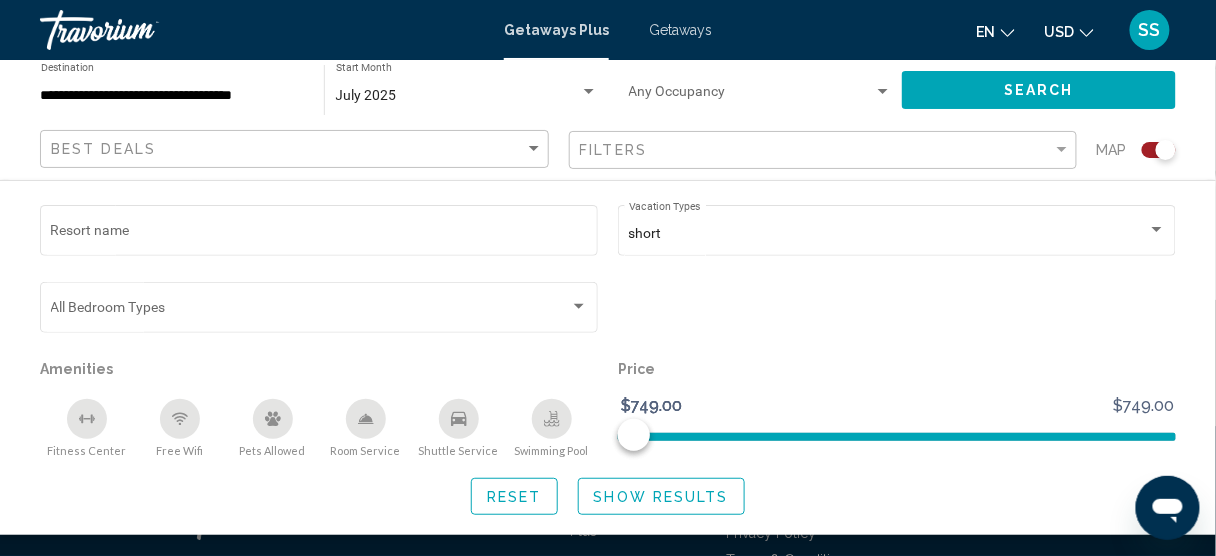 scroll, scrollTop: 1329, scrollLeft: 0, axis: vertical 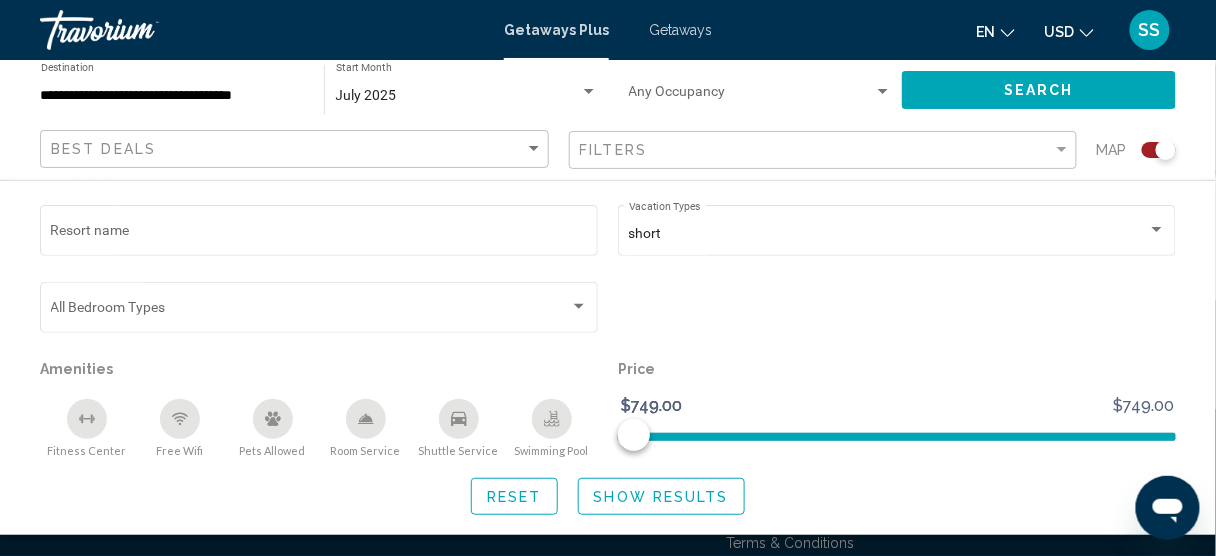 click 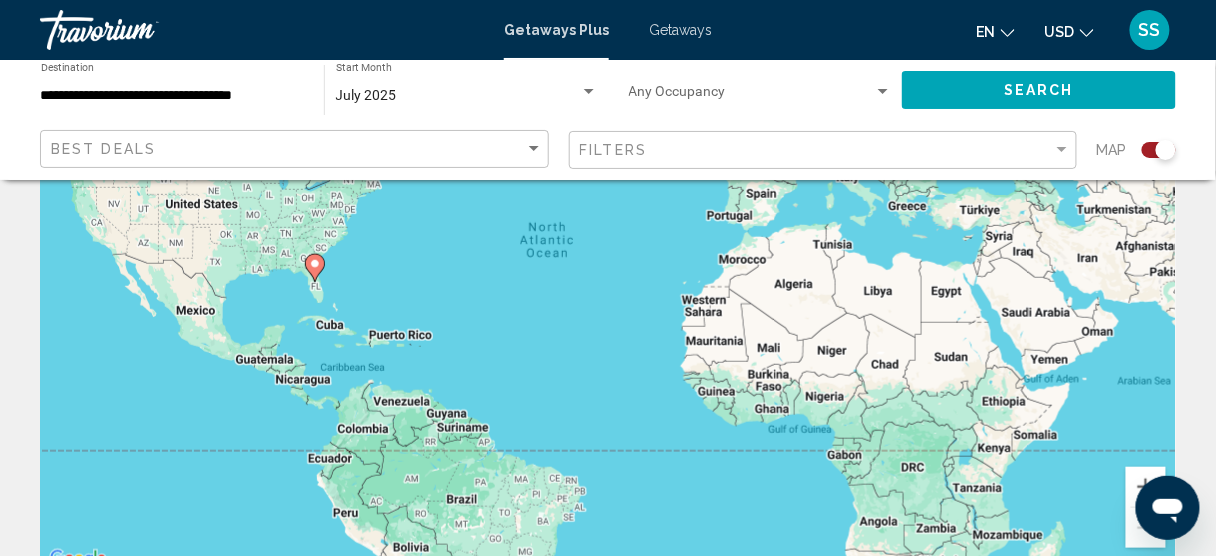 scroll, scrollTop: 49, scrollLeft: 0, axis: vertical 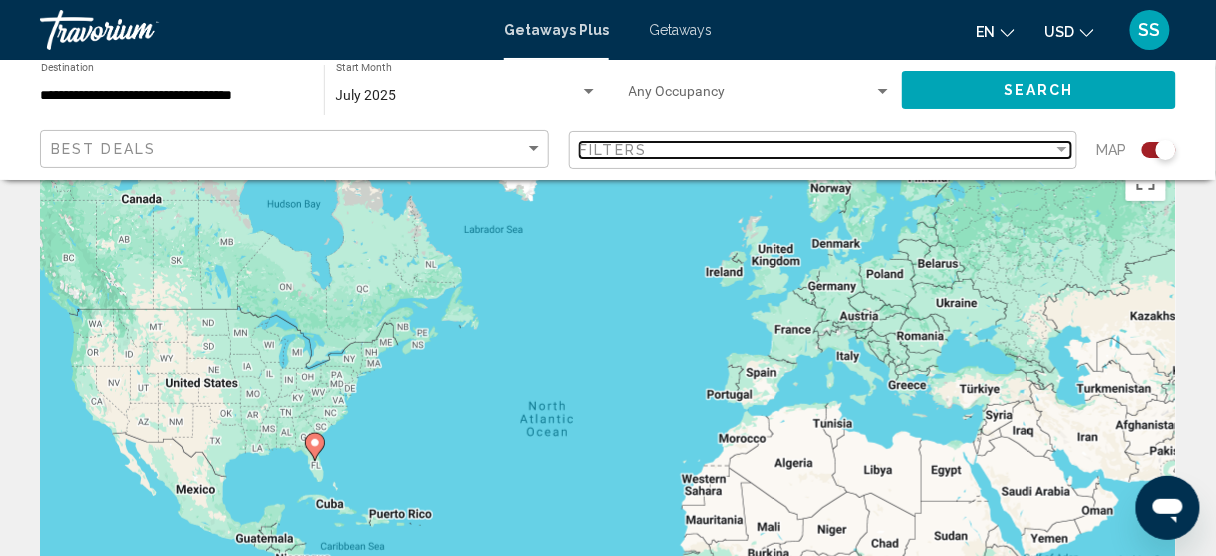 click on "Filters" at bounding box center (817, 150) 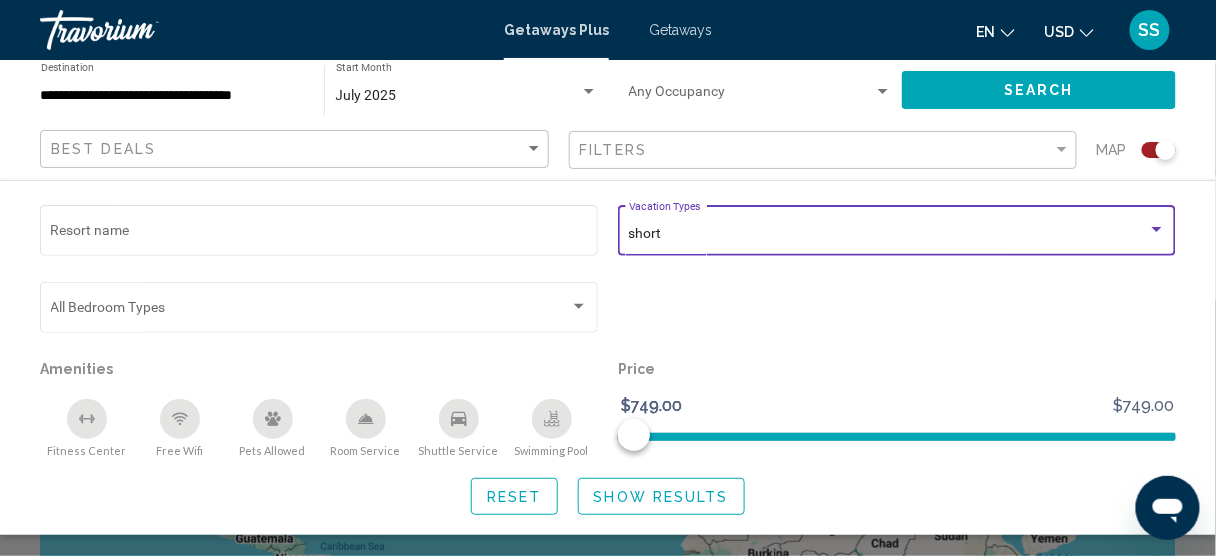 click on "short" at bounding box center [888, 234] 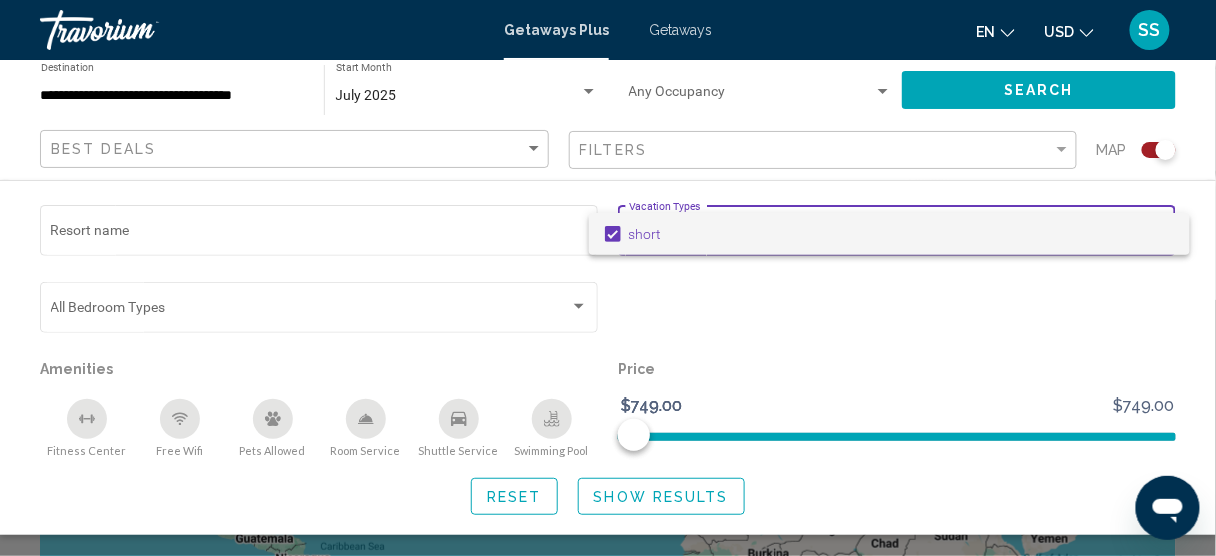 click on "short" at bounding box center (901, 234) 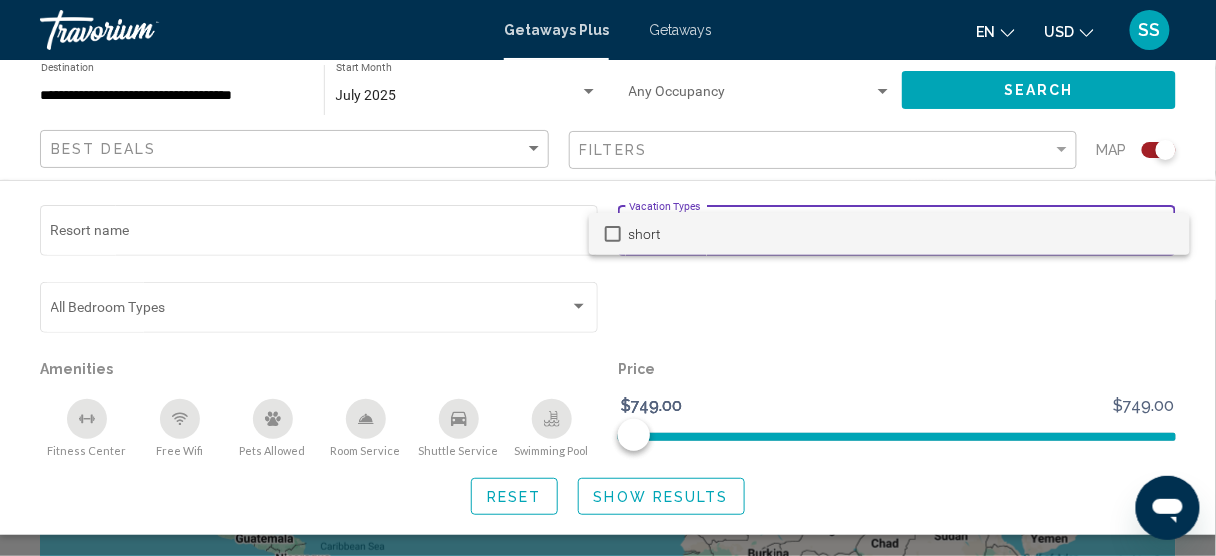 click at bounding box center (608, 278) 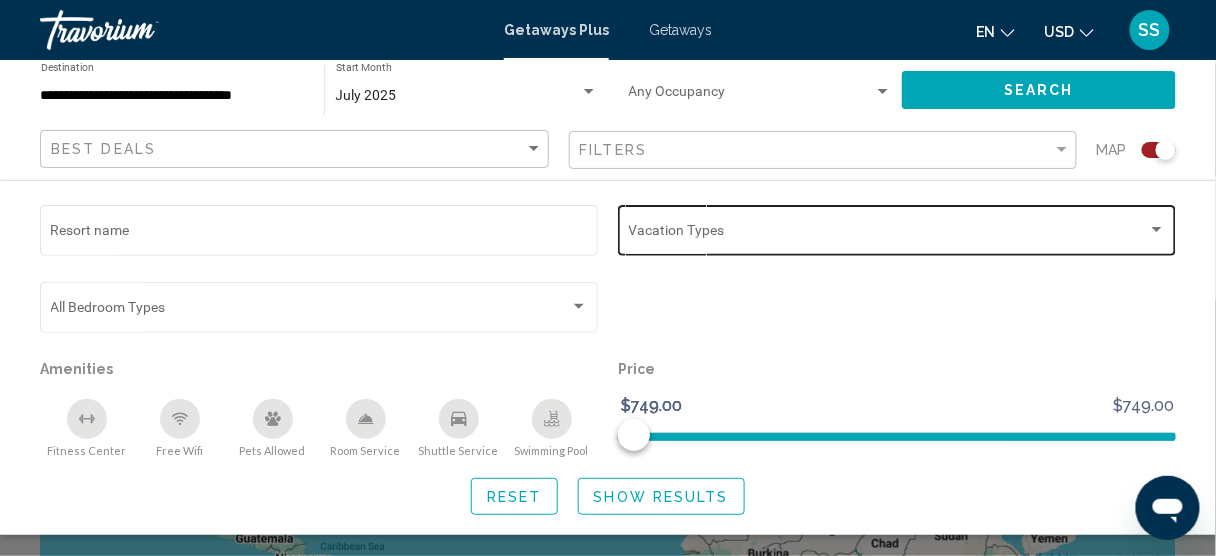 click at bounding box center (1157, 229) 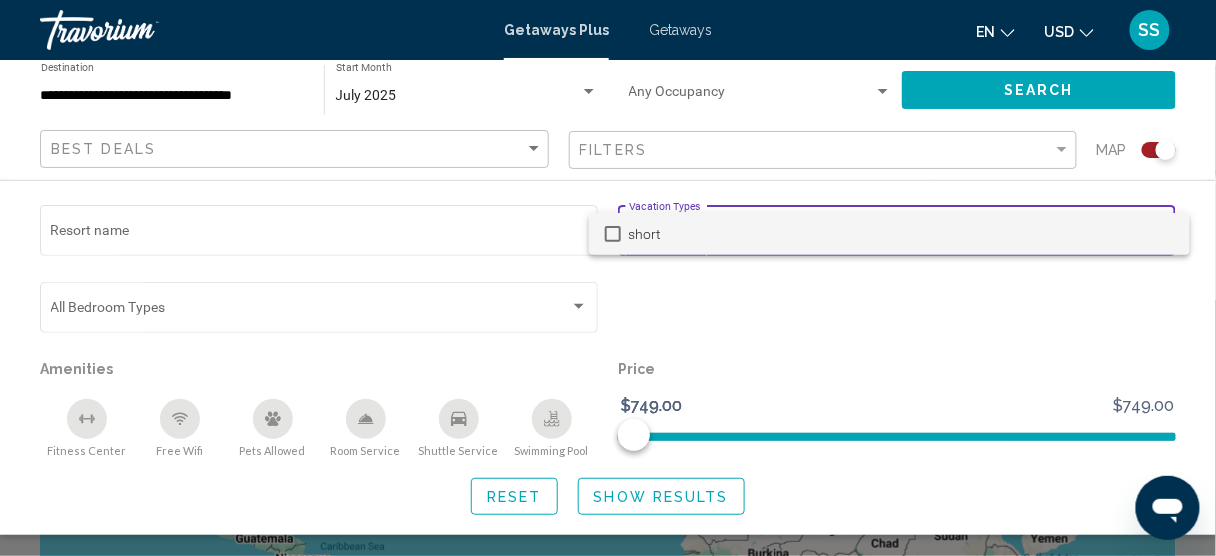 click at bounding box center (608, 278) 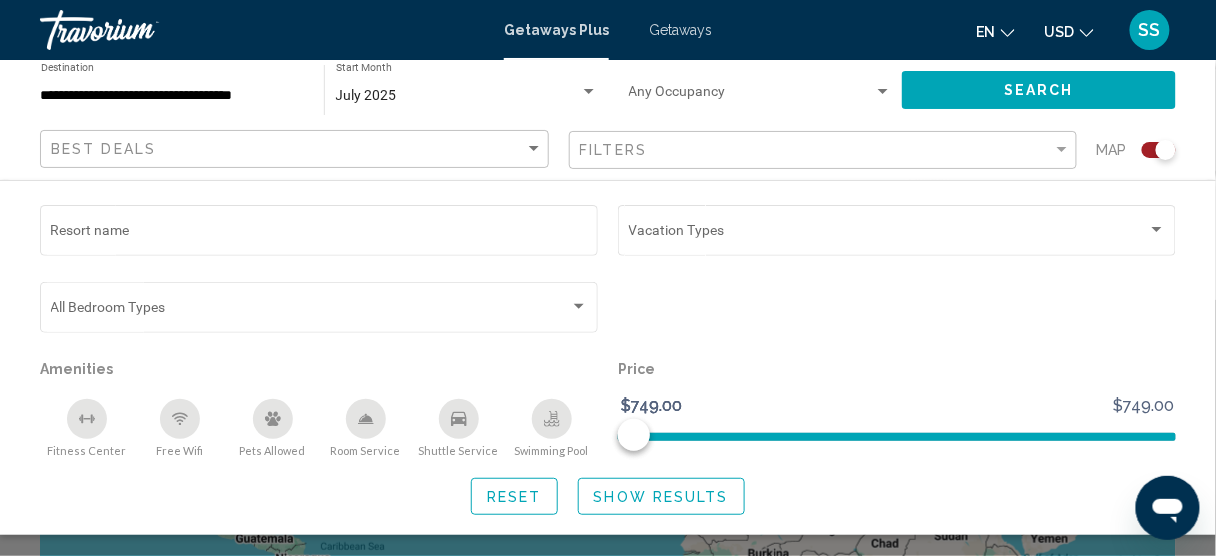 click 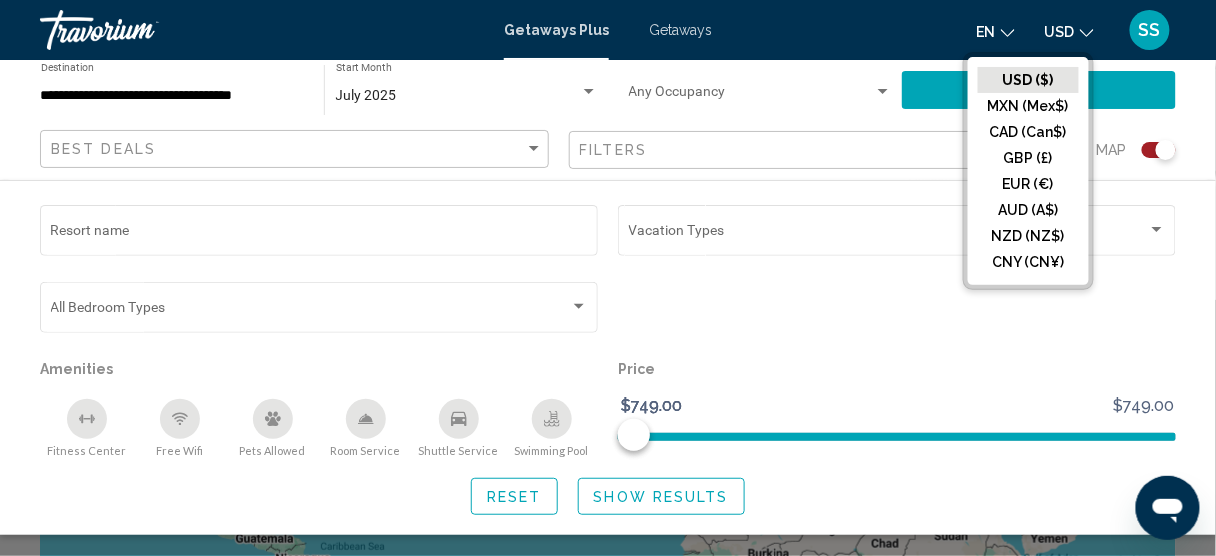 click 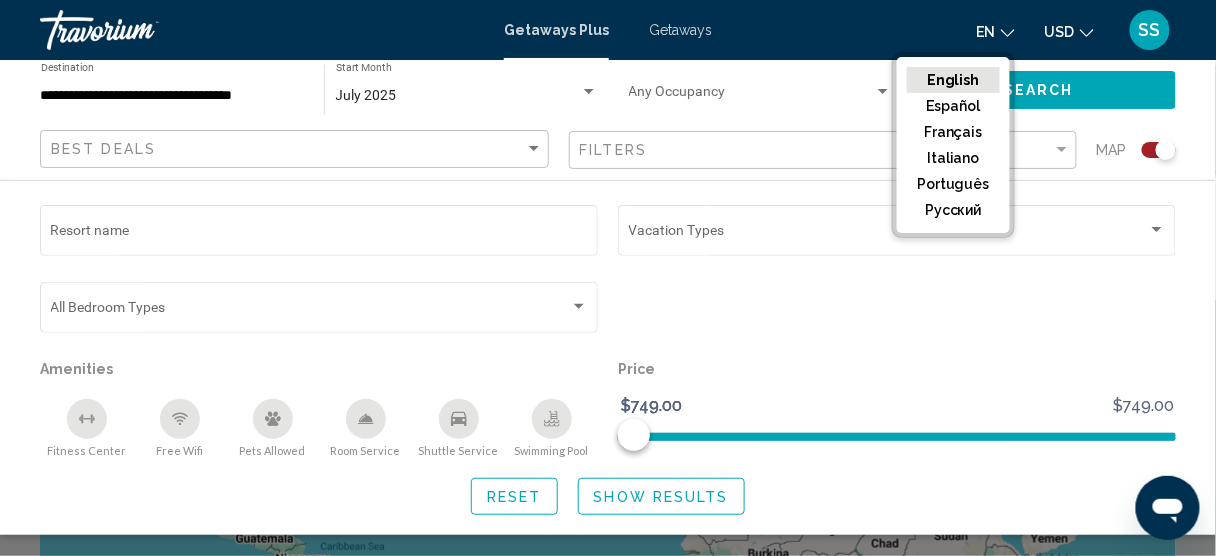 click on "en English Español Français Italiano Português русский USD USD ($) MXN (Mex$) CAD (Can$) GBP (£) EUR (€) AUD (A$) NZD (NZ$) CNY (CN¥) SS Login" at bounding box center (954, 30) 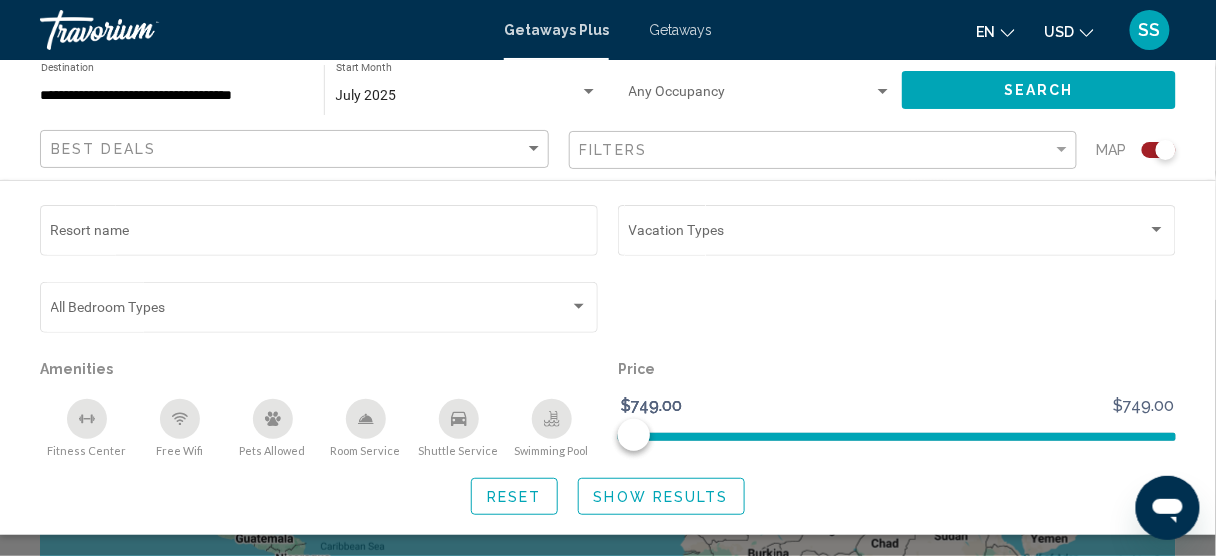 click on "Getaways" at bounding box center (680, 30) 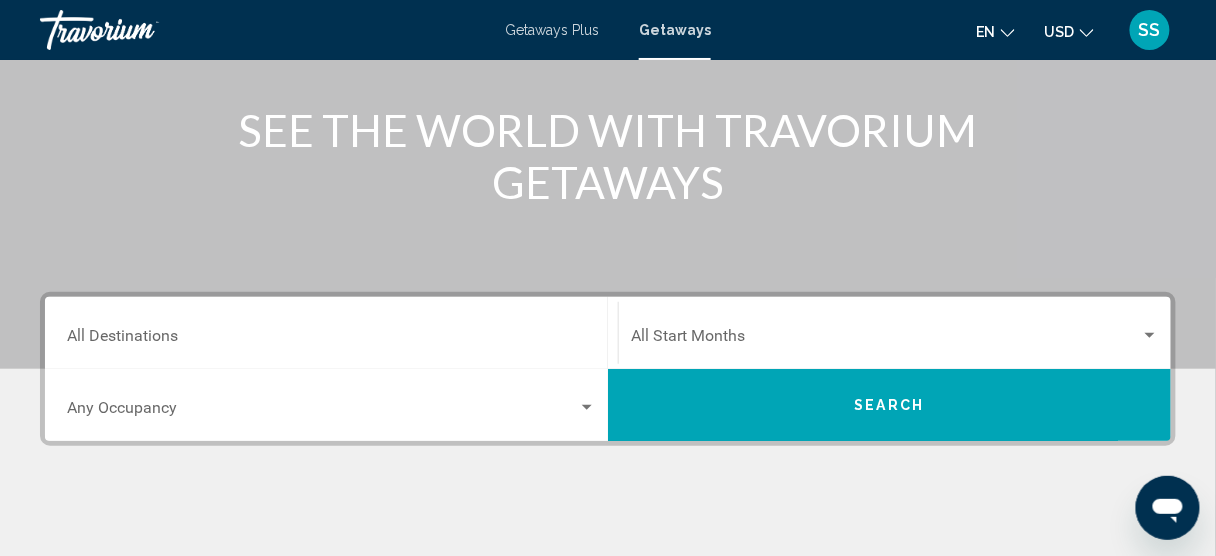 scroll, scrollTop: 240, scrollLeft: 0, axis: vertical 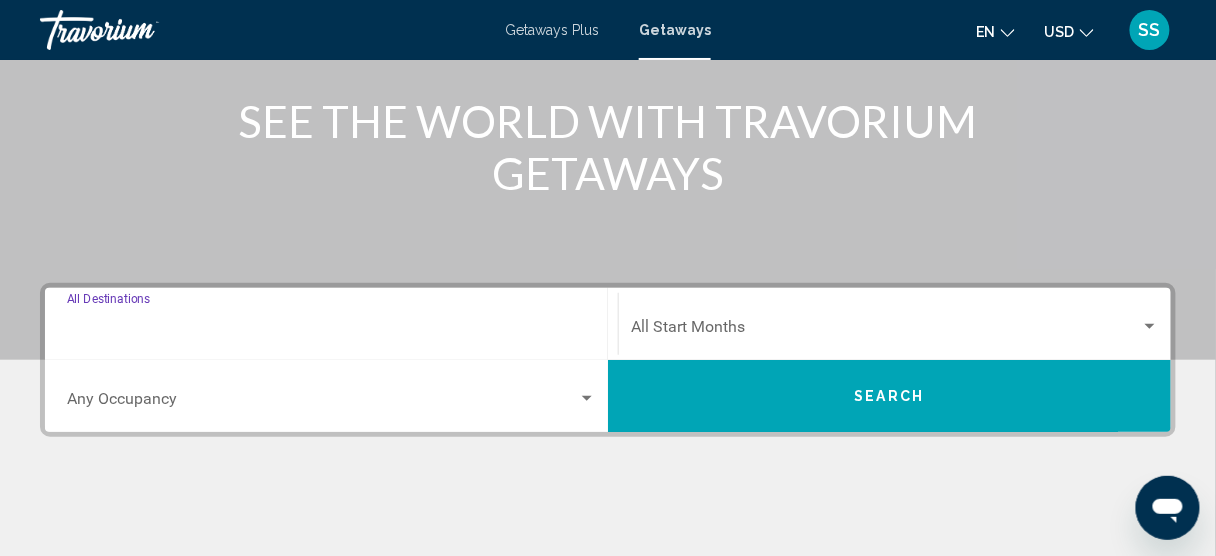 click on "Destination All Destinations" at bounding box center [331, 331] 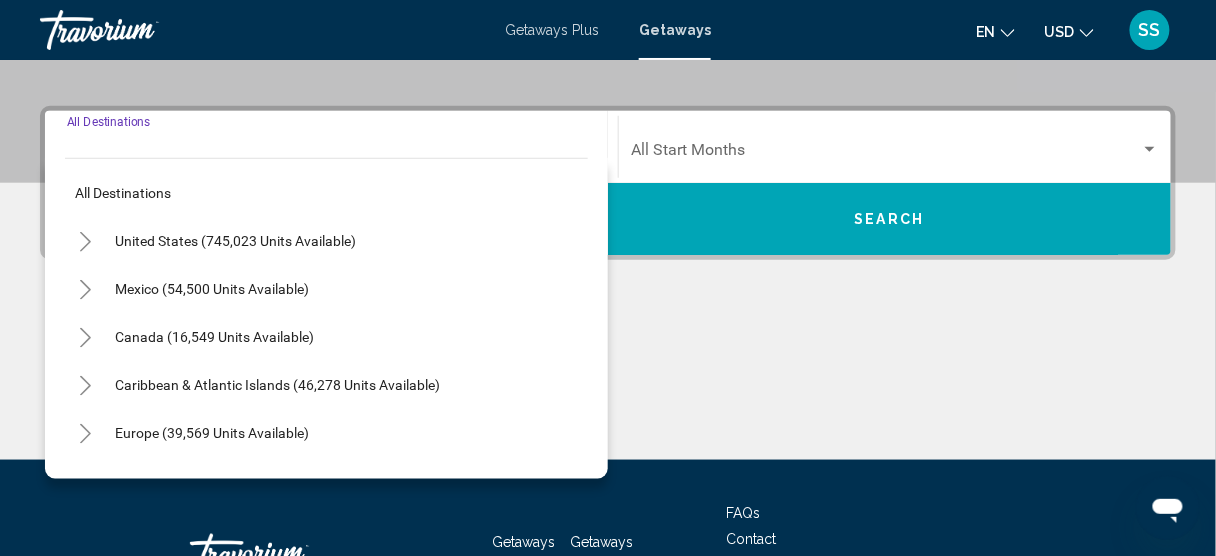 scroll, scrollTop: 457, scrollLeft: 0, axis: vertical 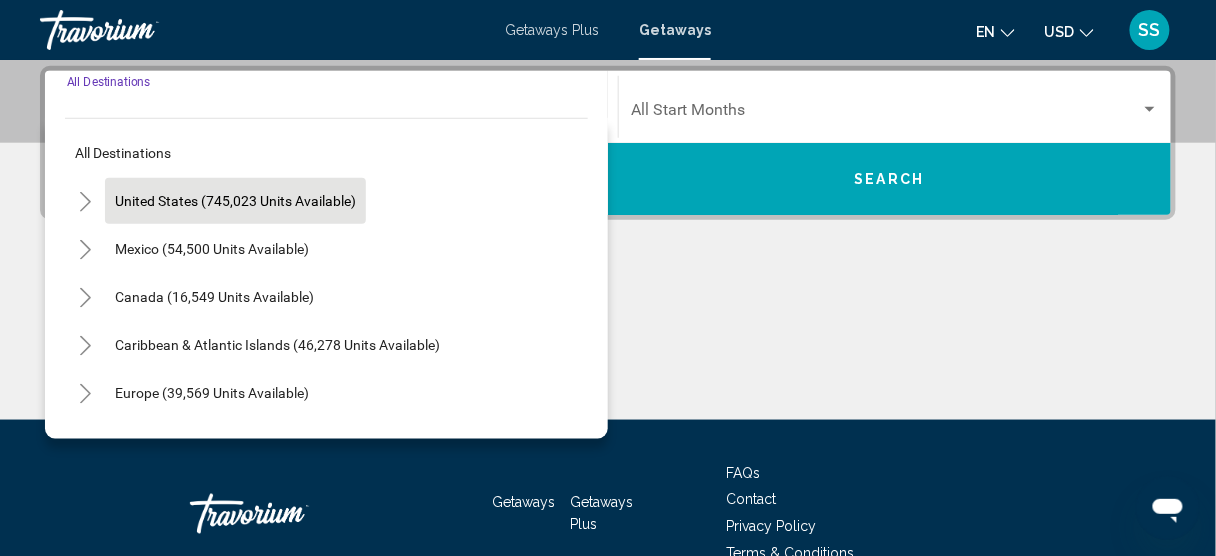 click on "United States (745,023 units available)" at bounding box center (212, 249) 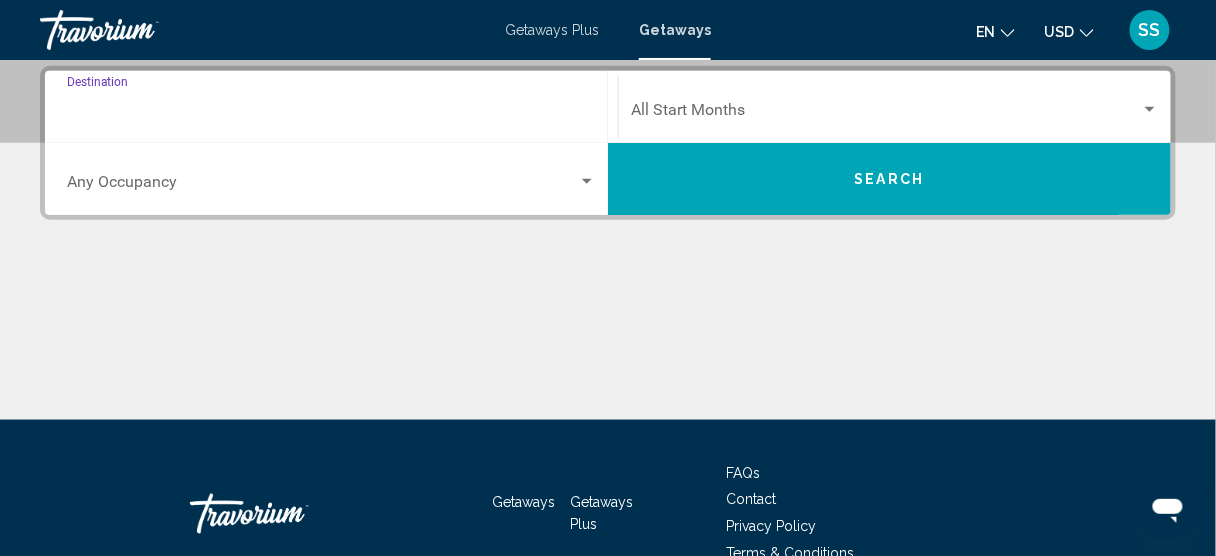 type on "**********" 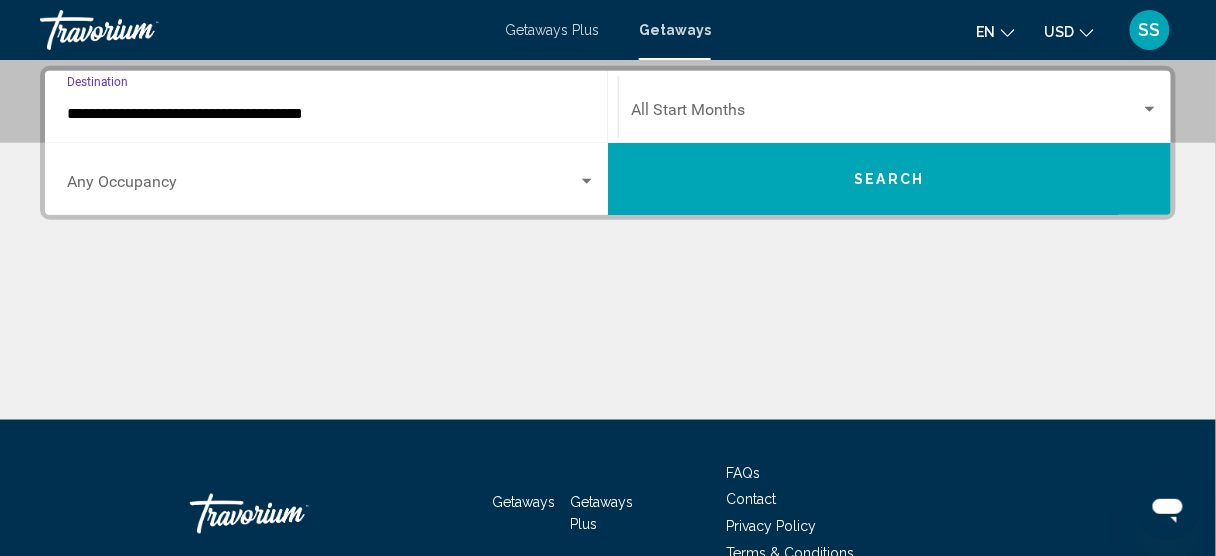 click on "**********" at bounding box center (331, 114) 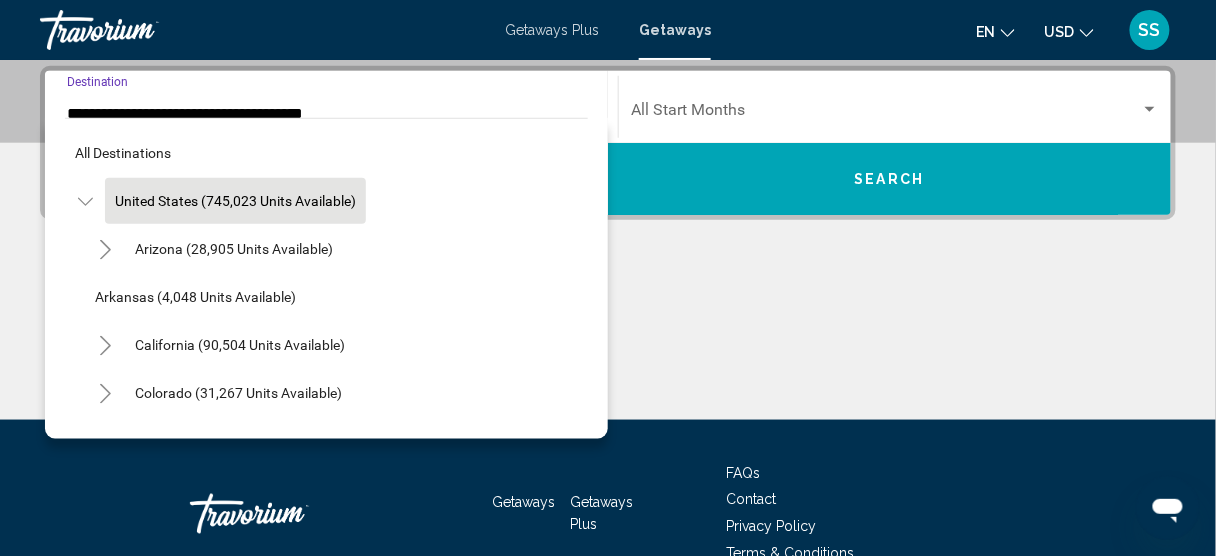 scroll, scrollTop: 378, scrollLeft: 0, axis: vertical 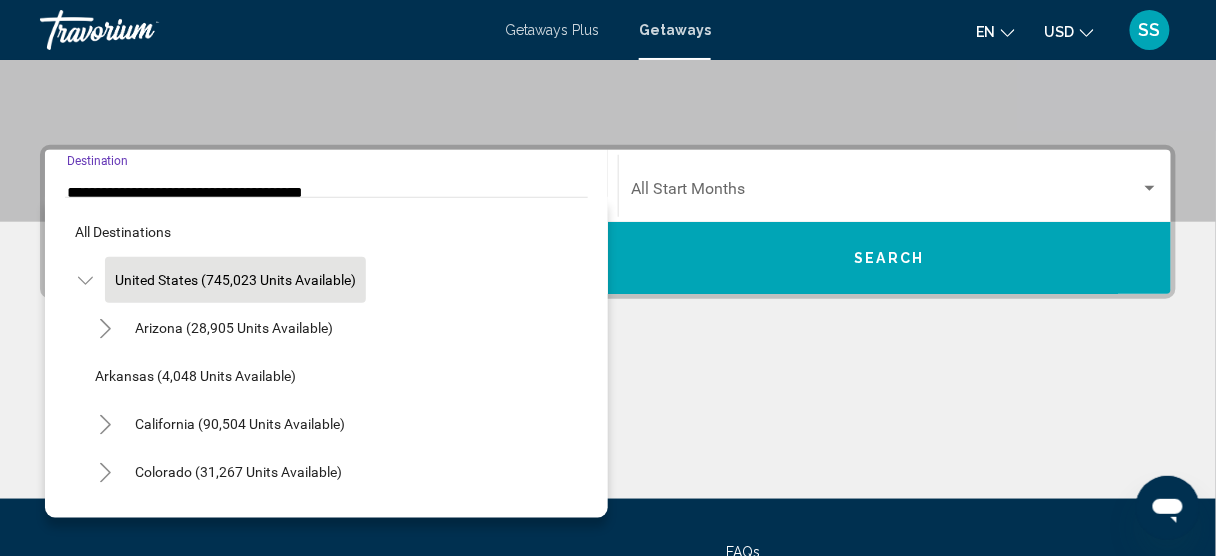 click at bounding box center [608, 424] 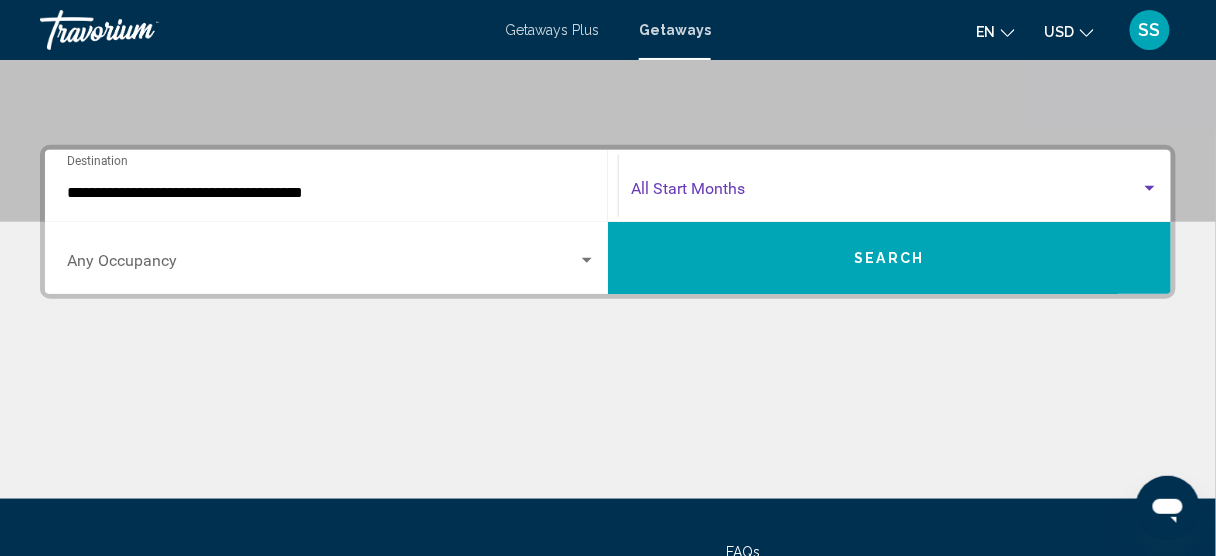 click at bounding box center (886, 193) 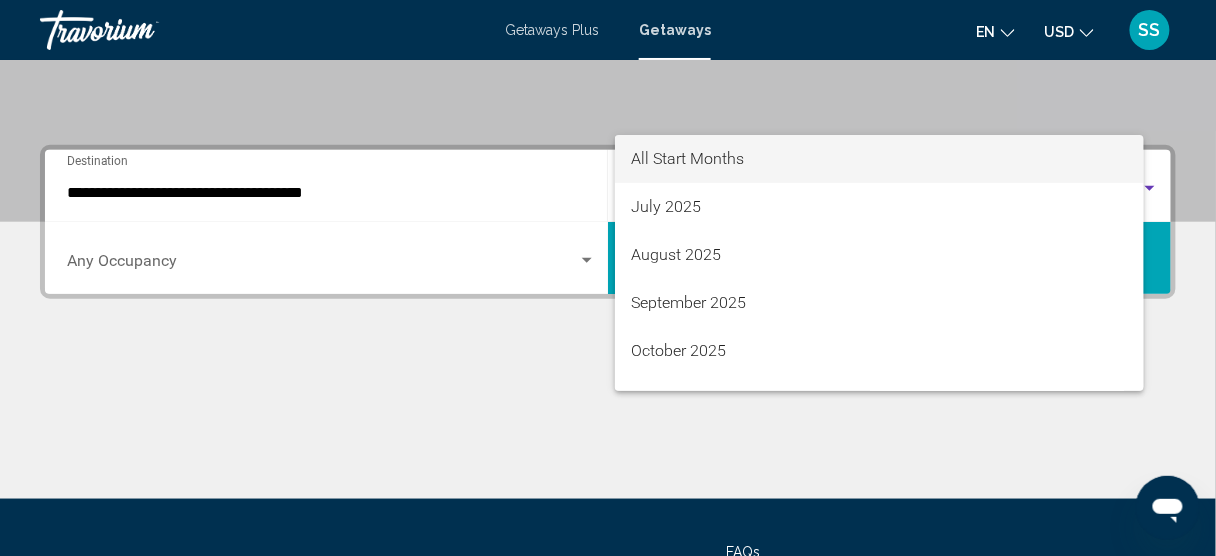 scroll, scrollTop: 457, scrollLeft: 0, axis: vertical 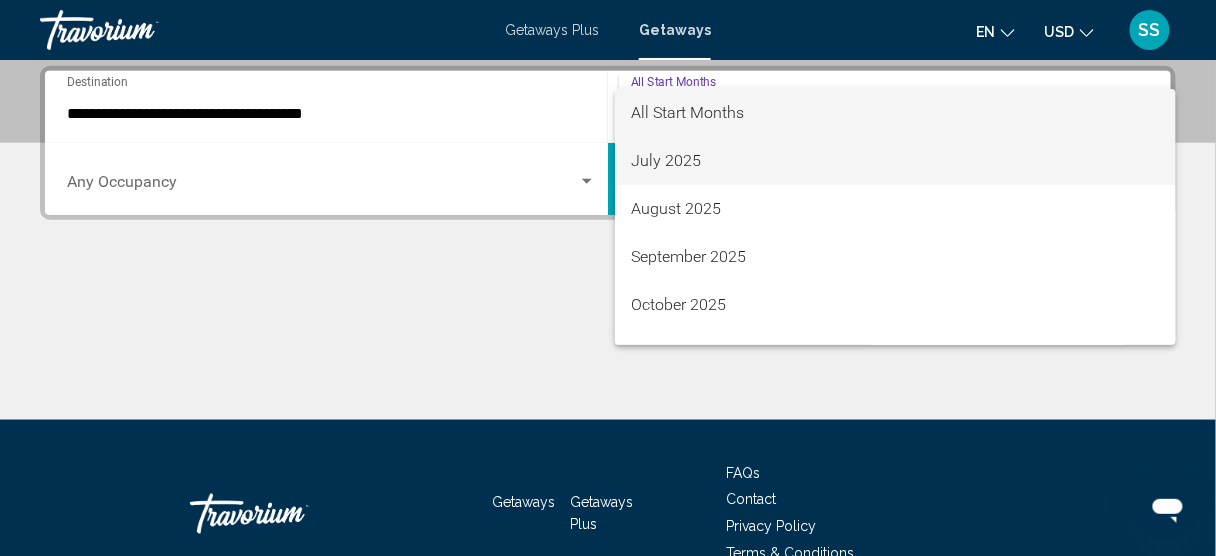 click on "July 2025" at bounding box center [895, 161] 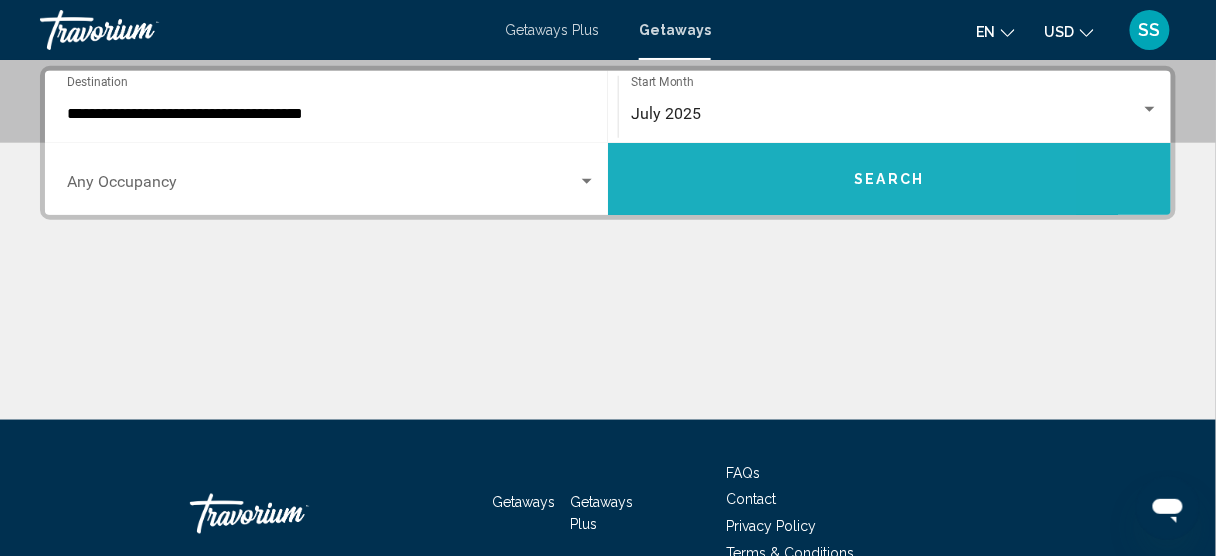 click on "Search" at bounding box center [889, 179] 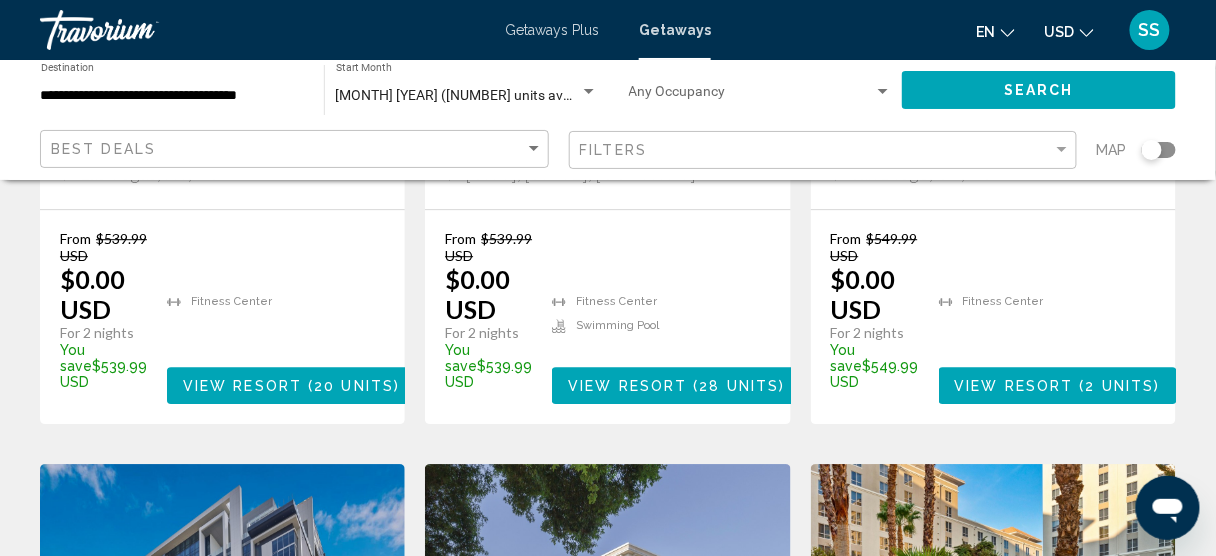 scroll, scrollTop: 1280, scrollLeft: 0, axis: vertical 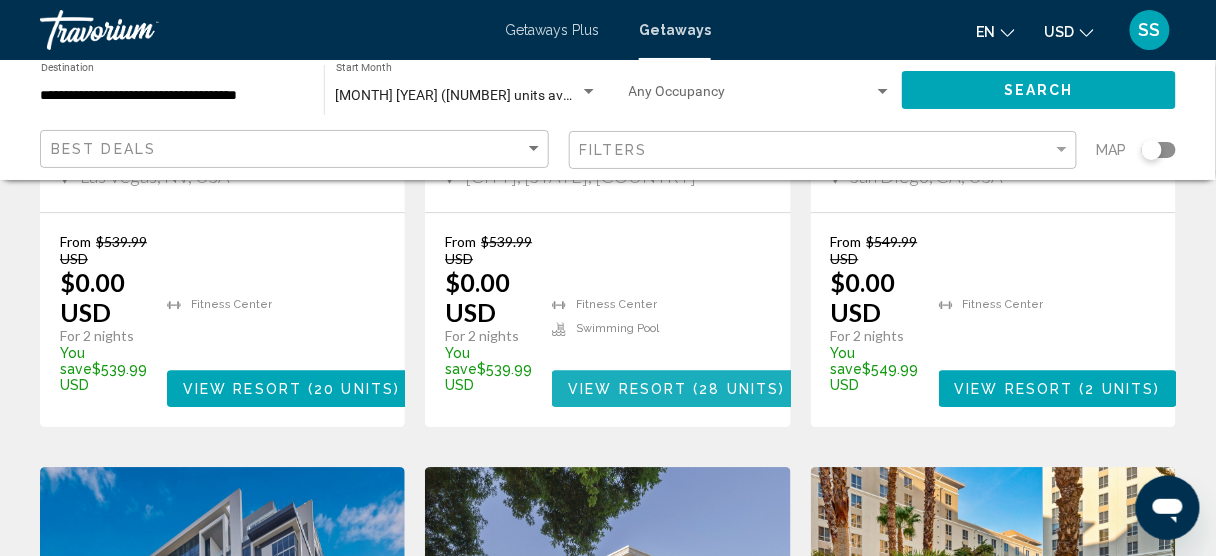 click on "View Resort" at bounding box center (627, 389) 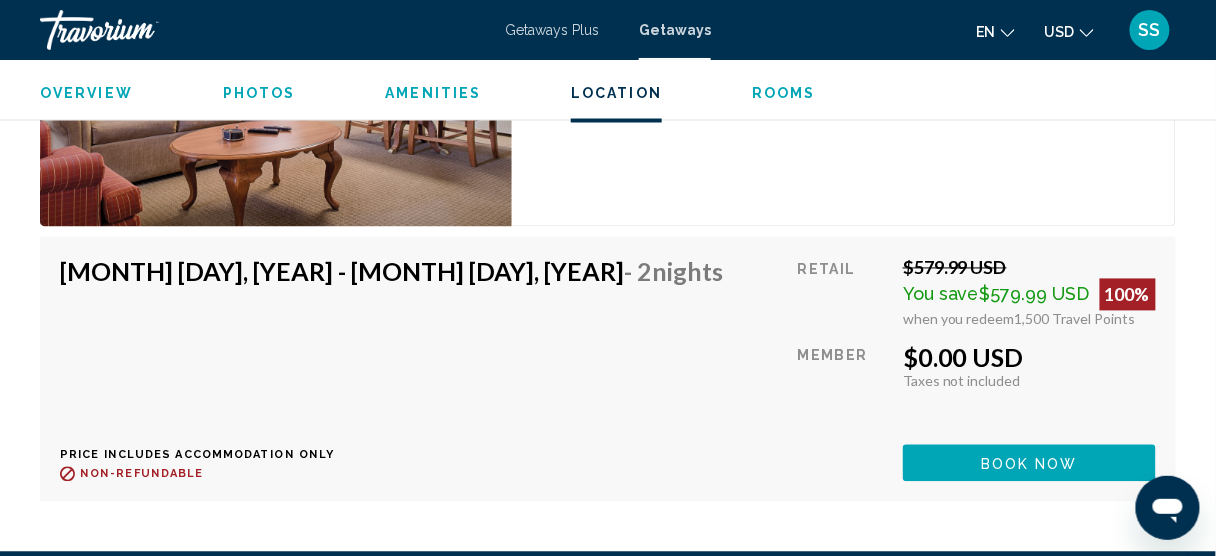scroll, scrollTop: 6519, scrollLeft: 0, axis: vertical 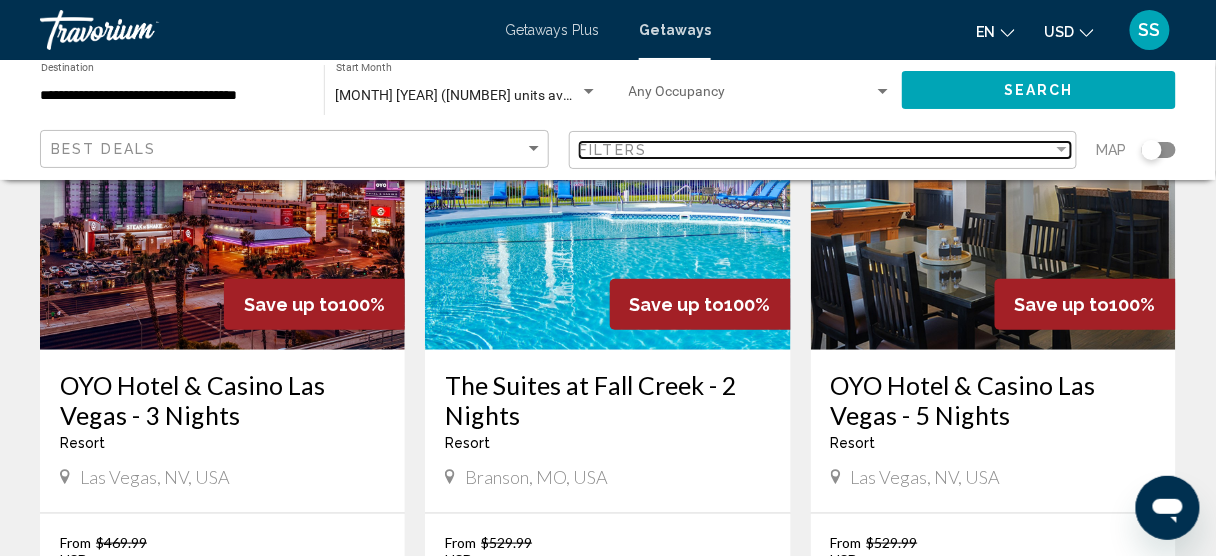 click on "Filters" at bounding box center [817, 150] 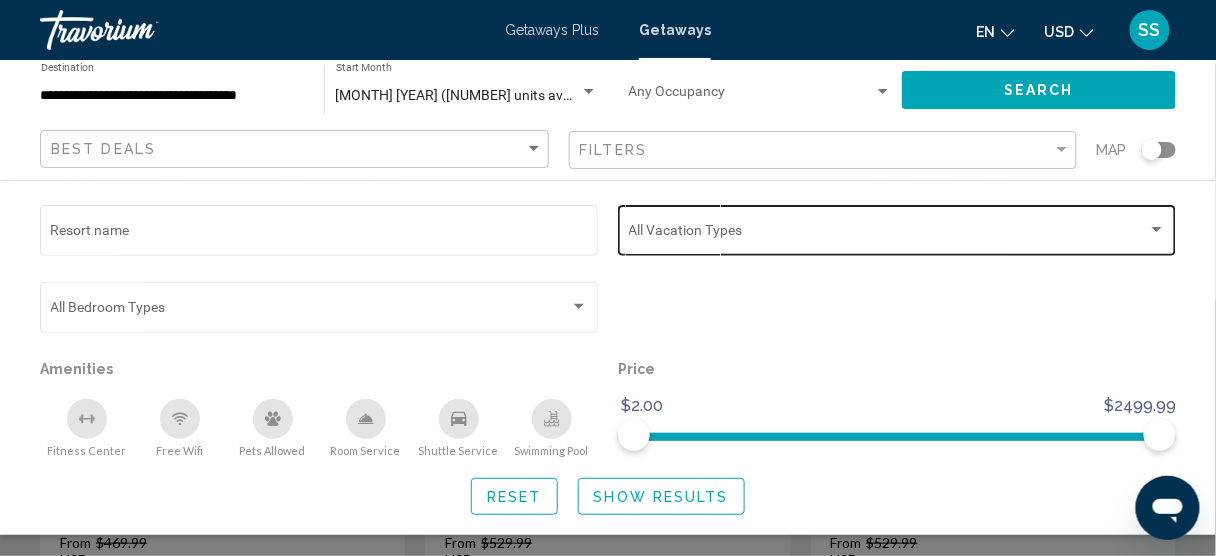 click at bounding box center (888, 234) 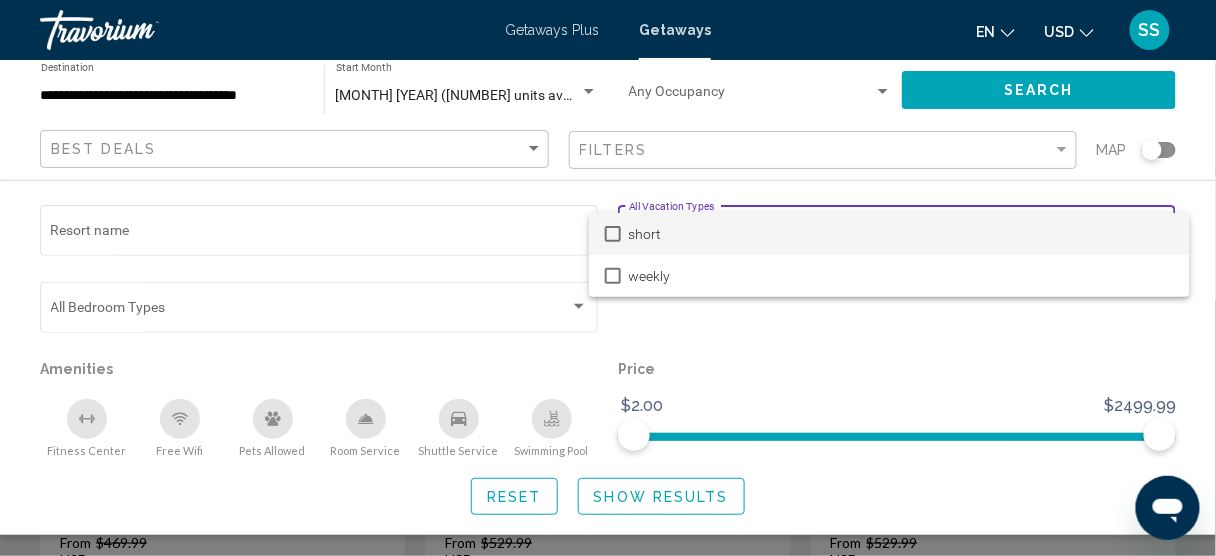 click on "short" at bounding box center (901, 234) 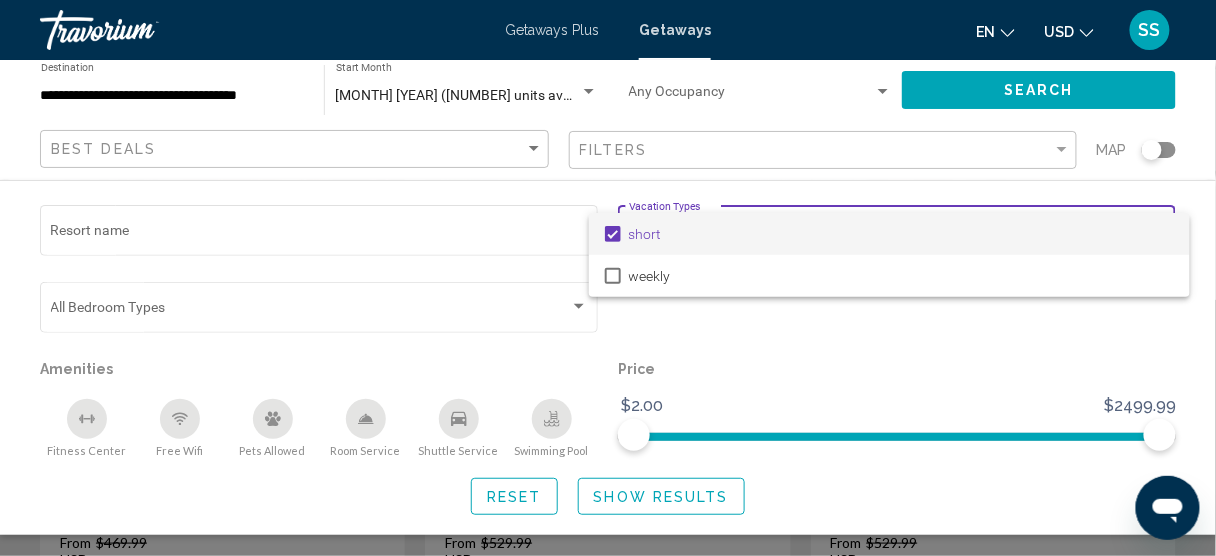 click at bounding box center (608, 278) 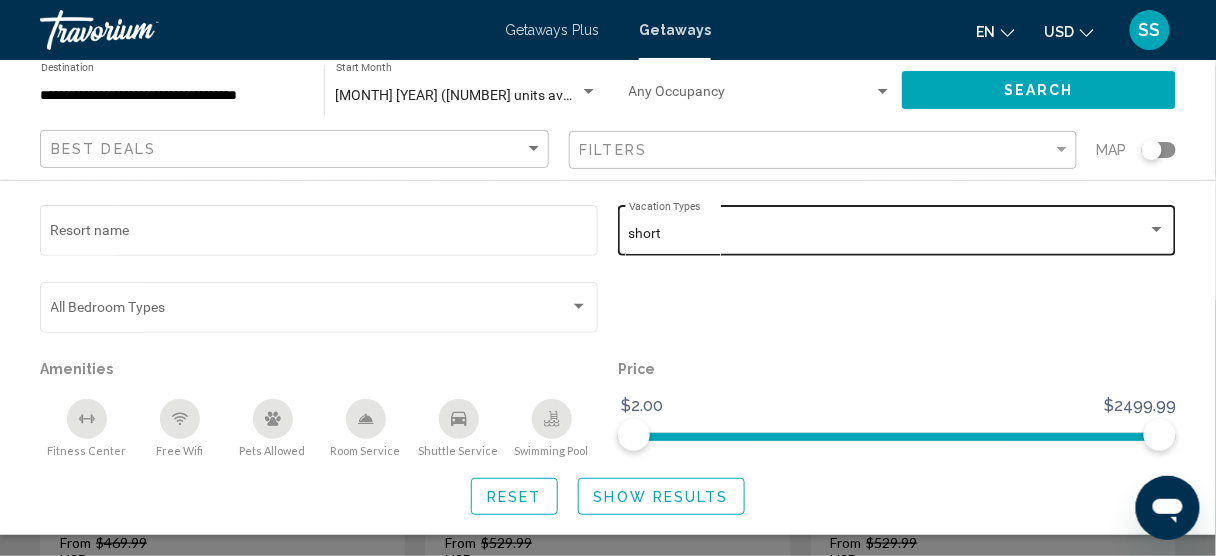 click 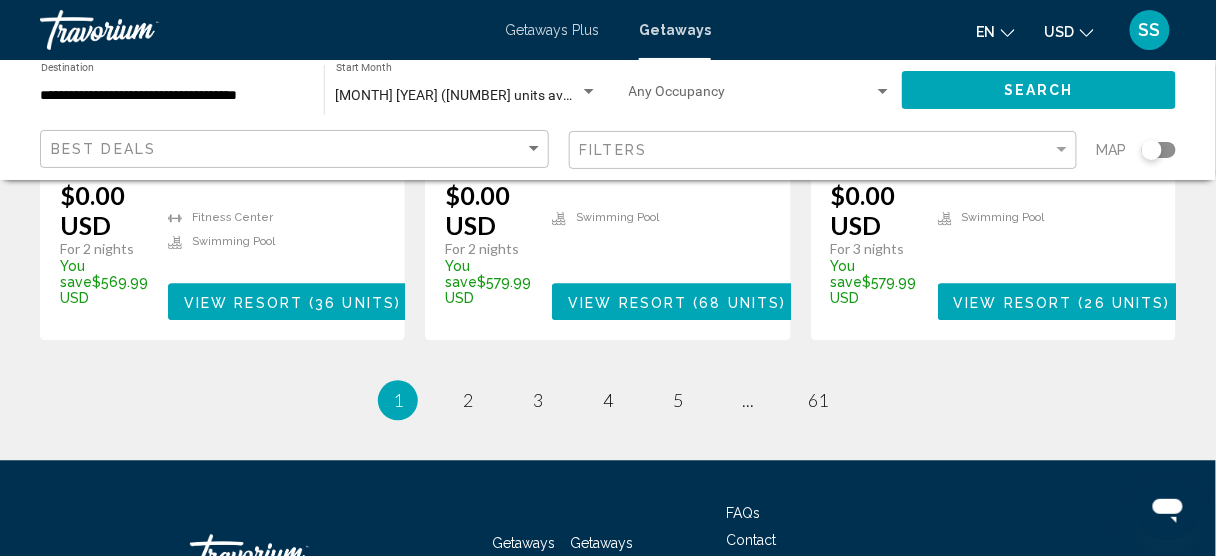 scroll, scrollTop: 2880, scrollLeft: 0, axis: vertical 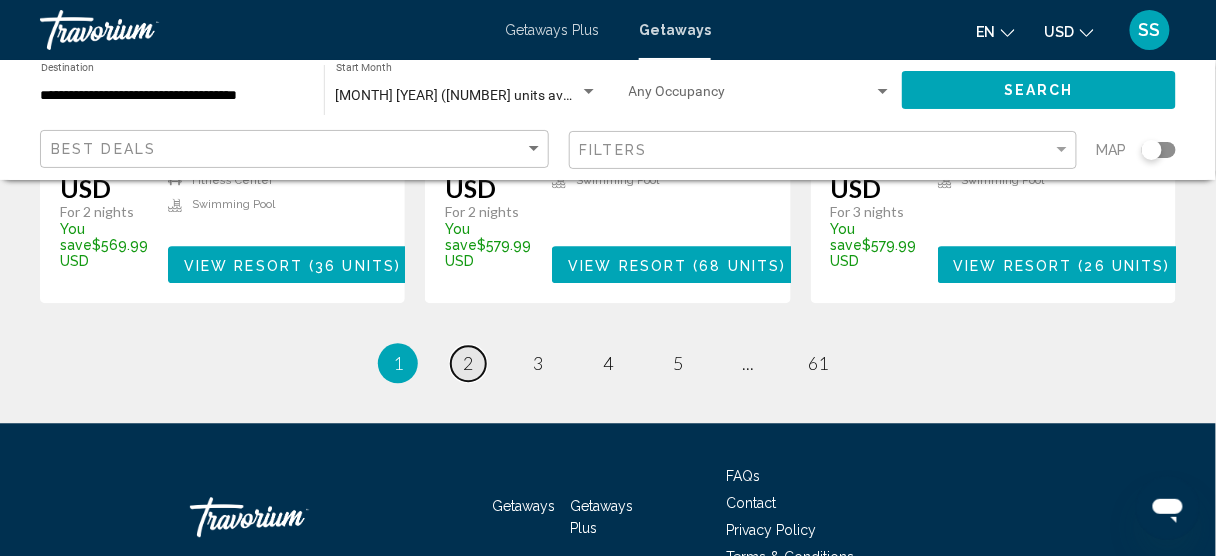 click on "2" at bounding box center [468, 363] 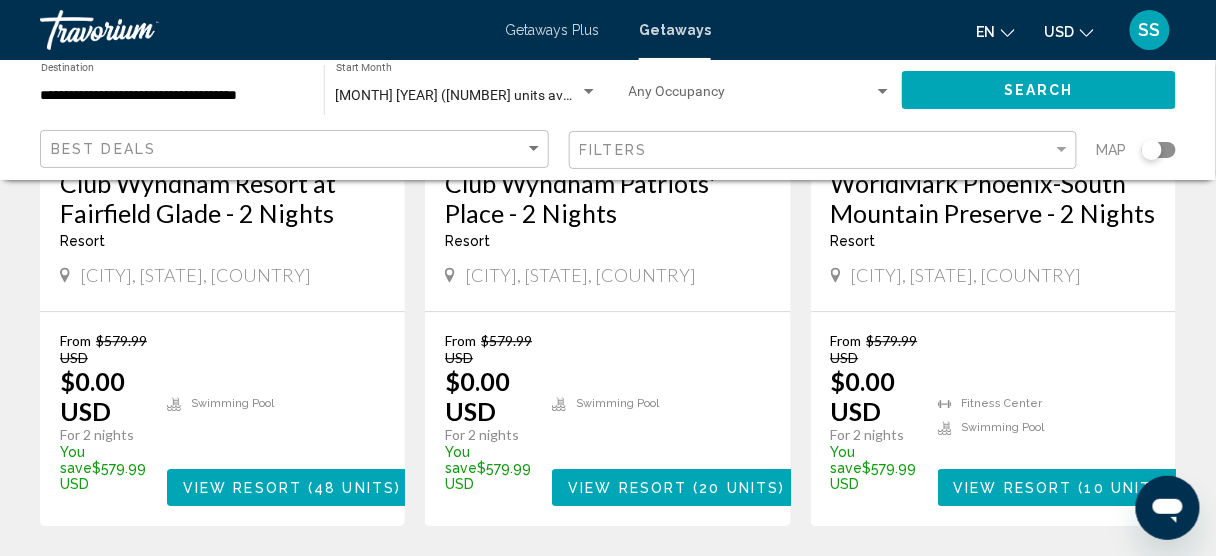 scroll, scrollTop: 1120, scrollLeft: 0, axis: vertical 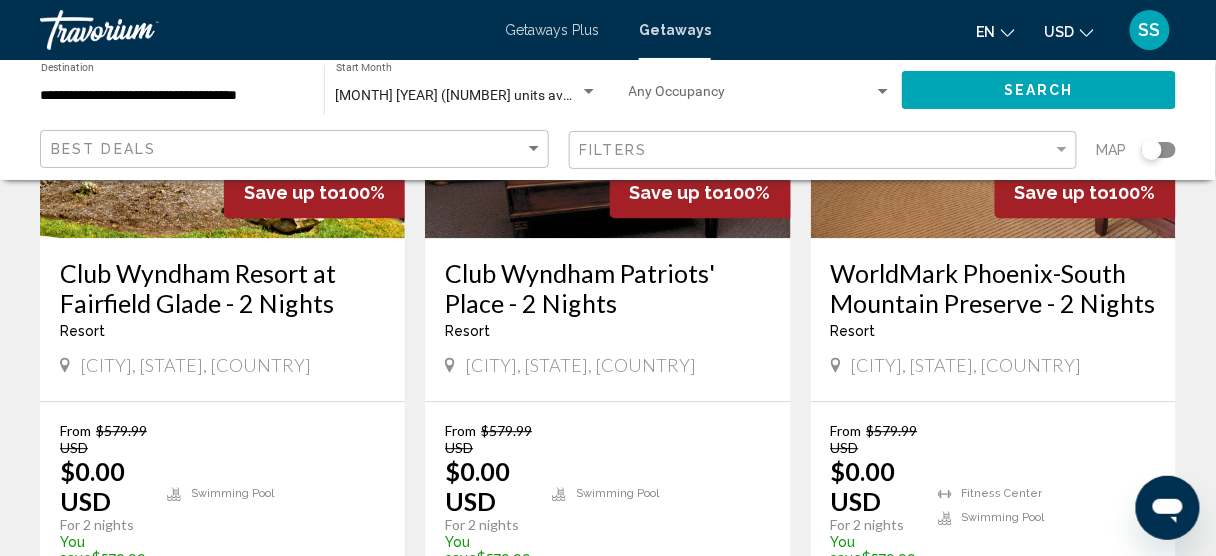 click on "View Resort" at bounding box center (627, 578) 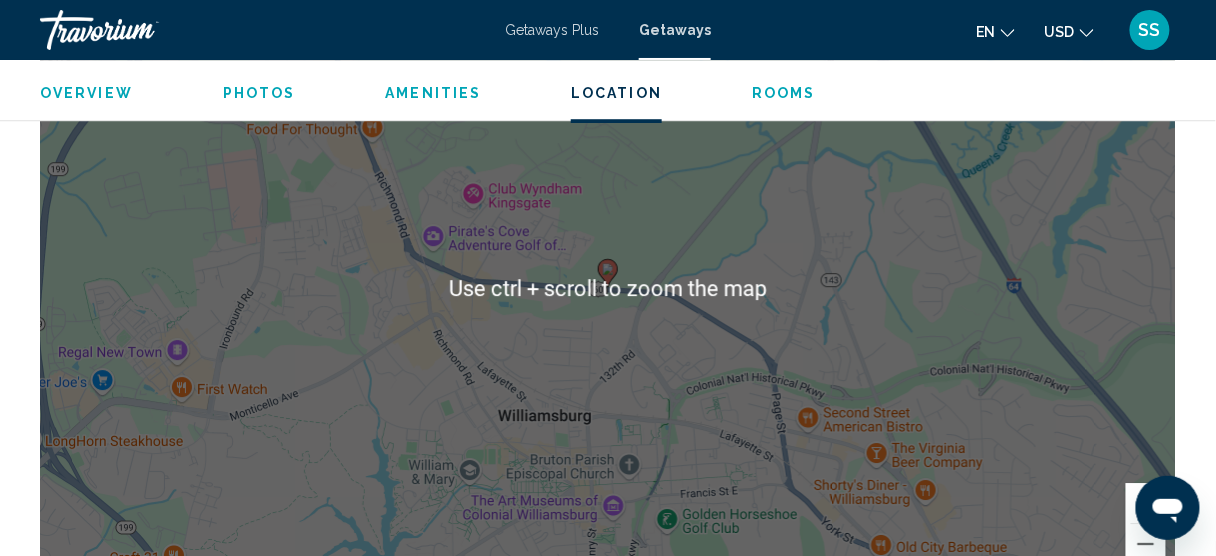 scroll, scrollTop: 3113, scrollLeft: 0, axis: vertical 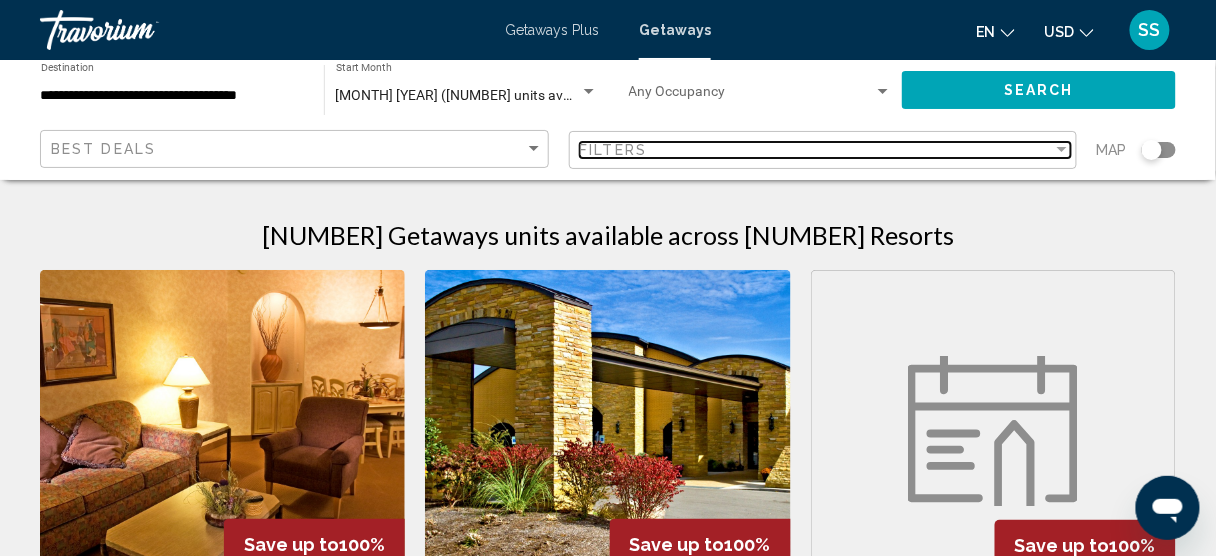 click on "Filters" at bounding box center (817, 150) 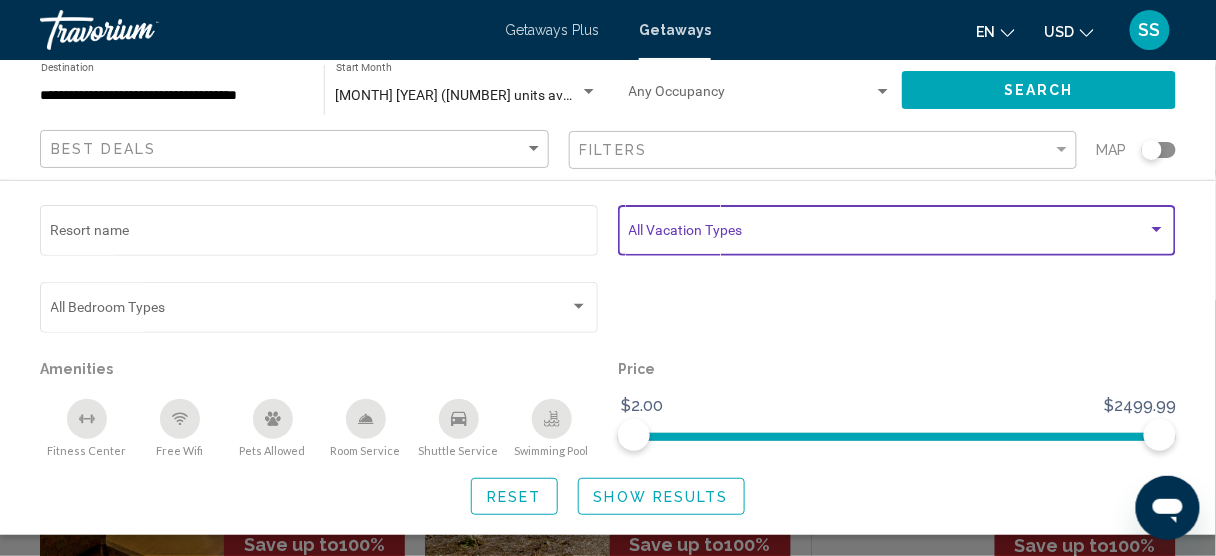 click at bounding box center [888, 234] 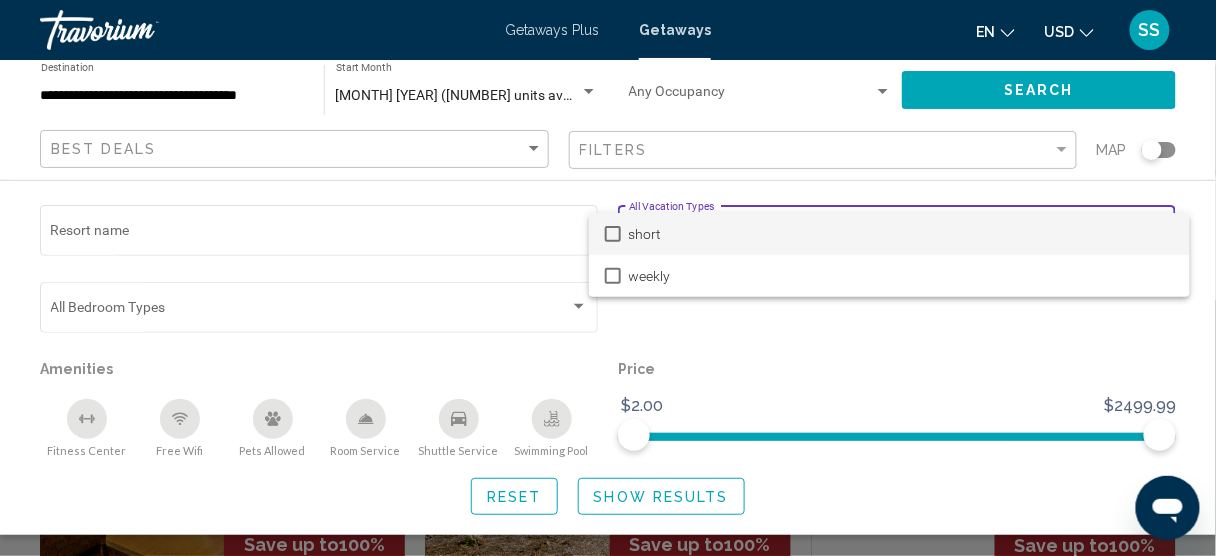 click on "short" at bounding box center [901, 234] 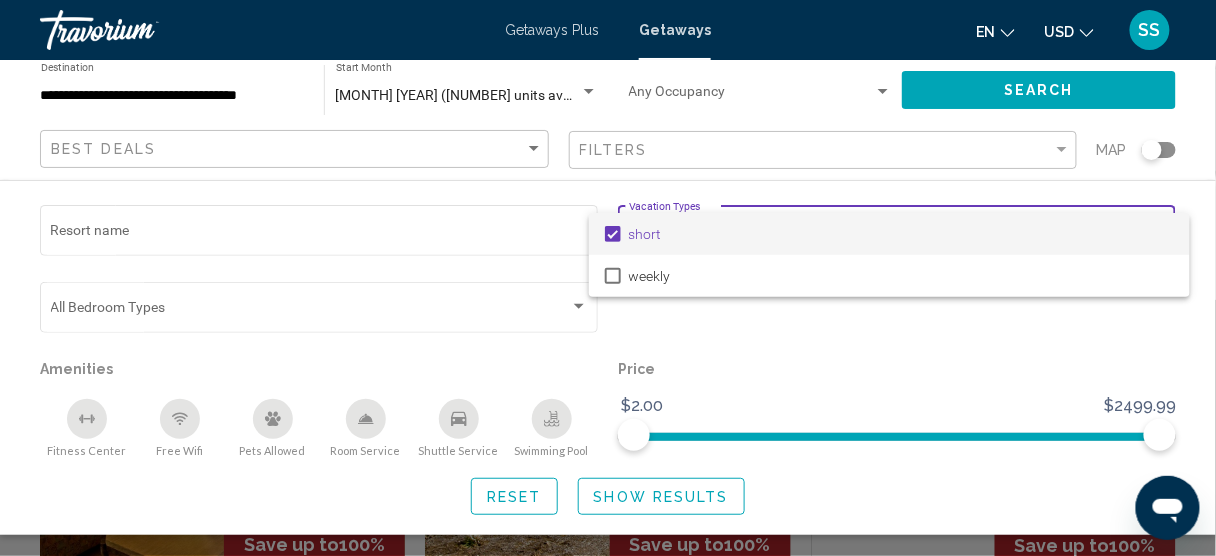 click at bounding box center [608, 278] 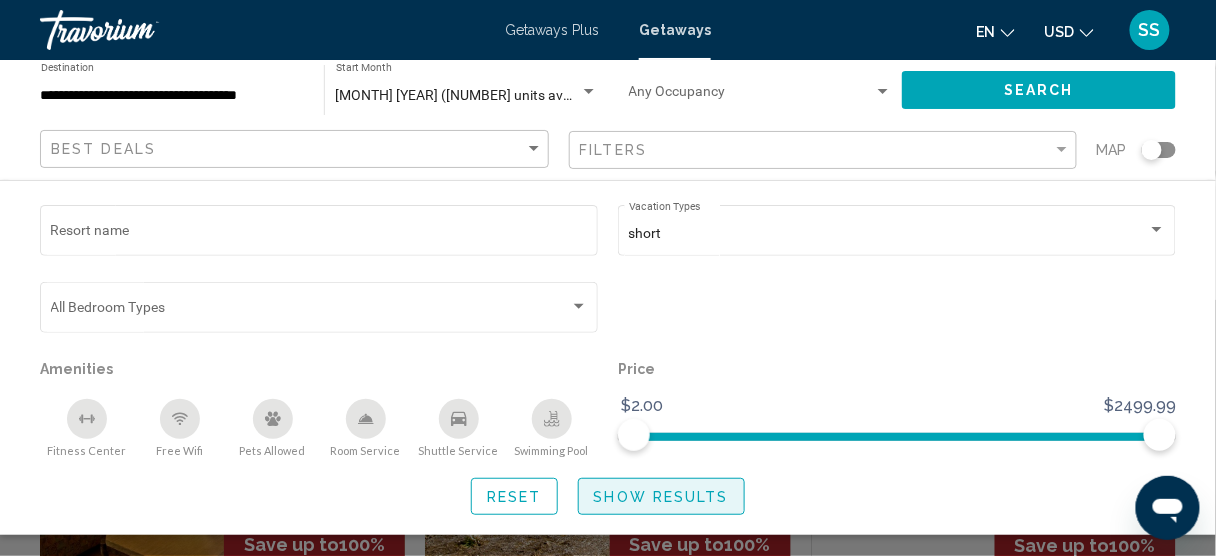 click on "Show Results" 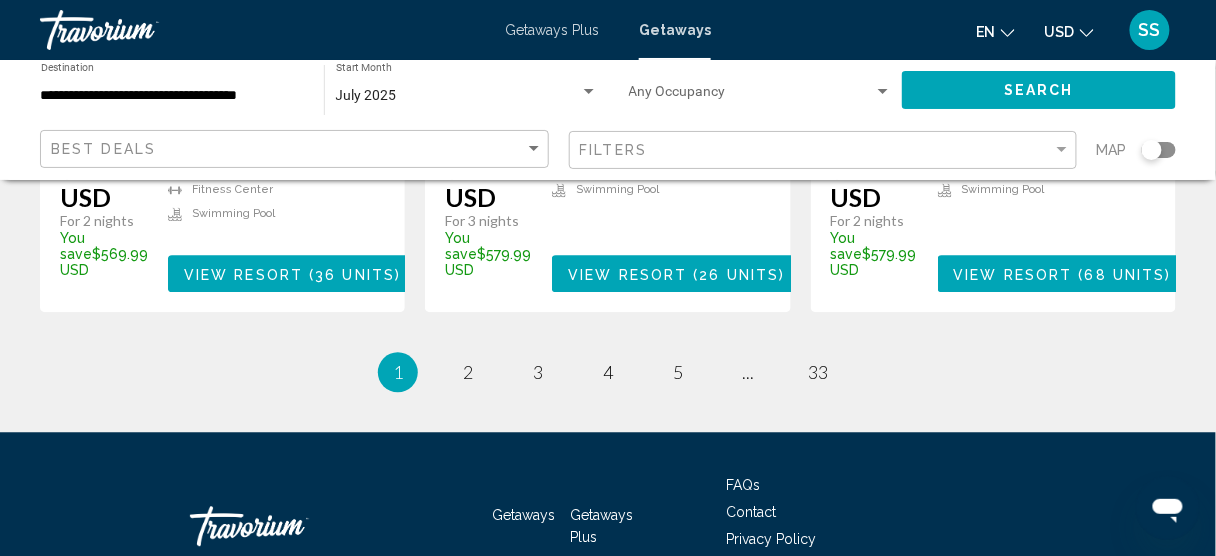 scroll, scrollTop: 2880, scrollLeft: 0, axis: vertical 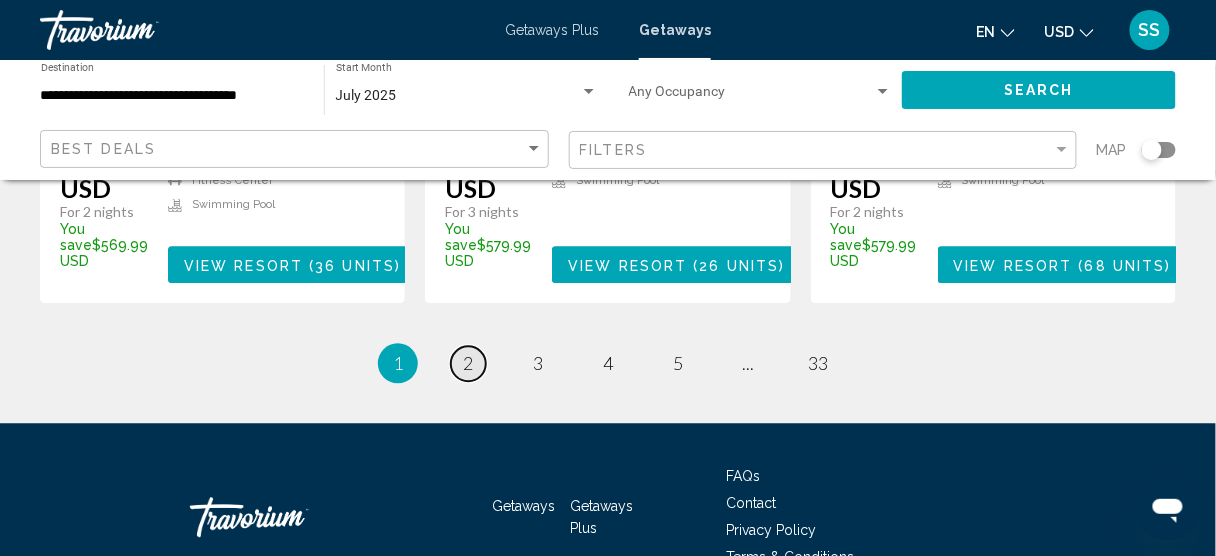 click on "page  2" at bounding box center (468, 363) 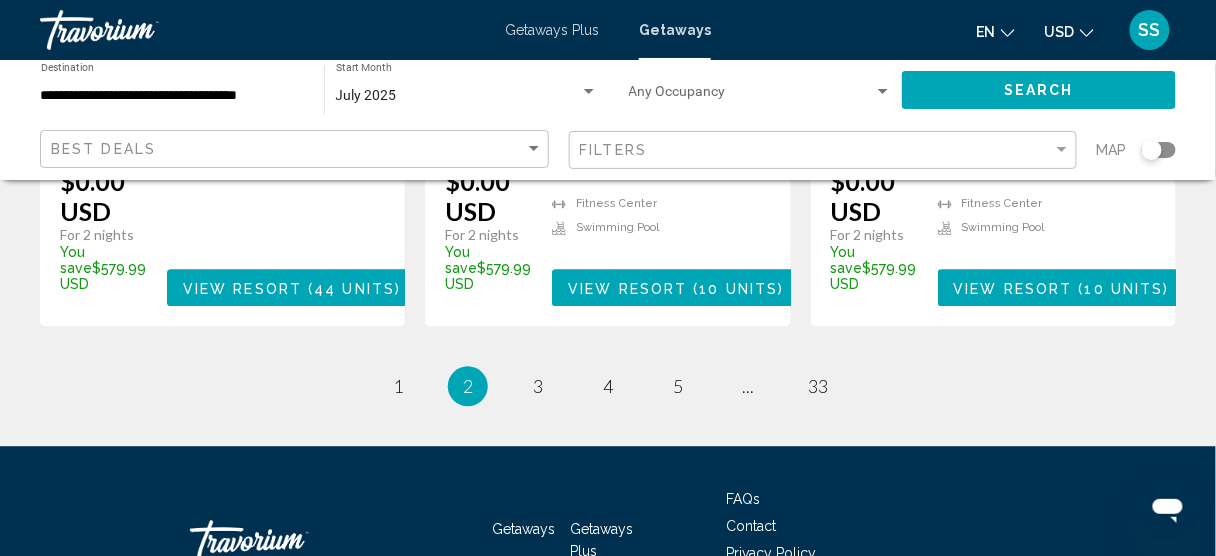 scroll, scrollTop: 2960, scrollLeft: 0, axis: vertical 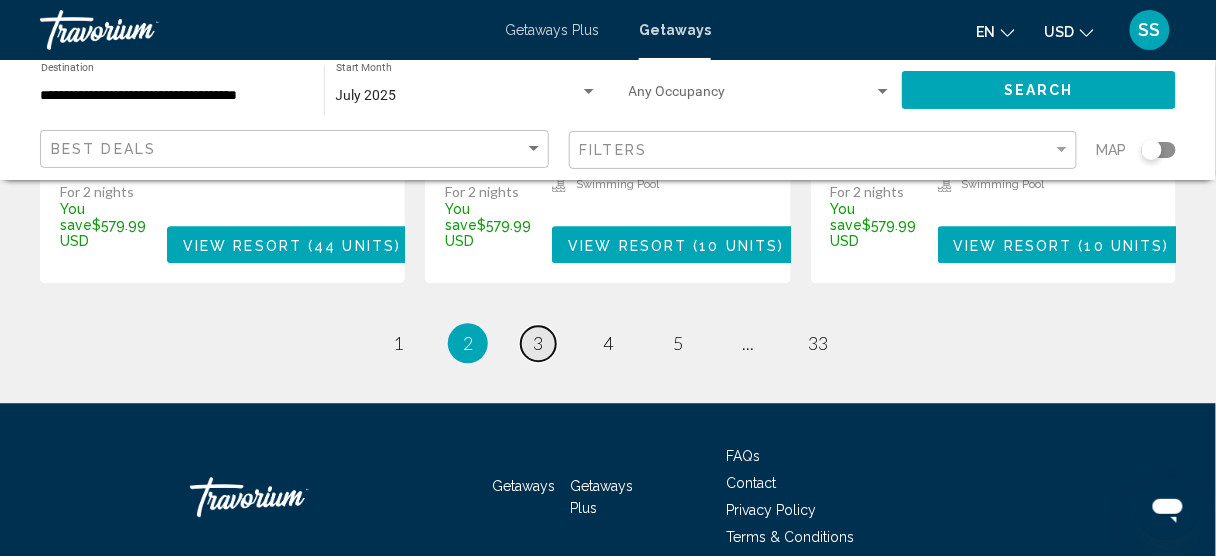 click on "3" at bounding box center [538, 343] 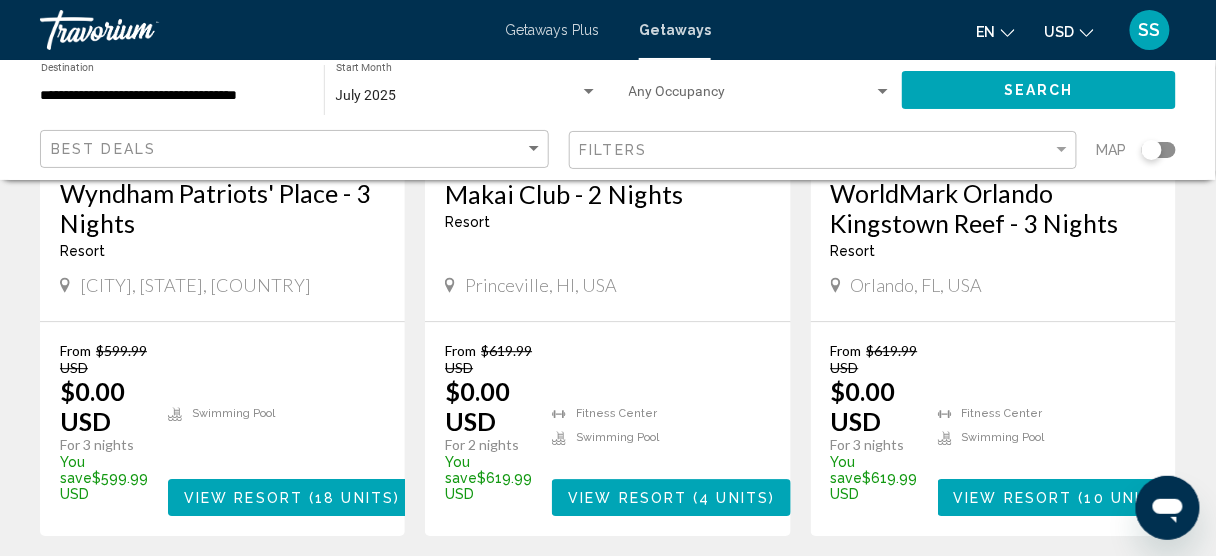 scroll, scrollTop: 1120, scrollLeft: 0, axis: vertical 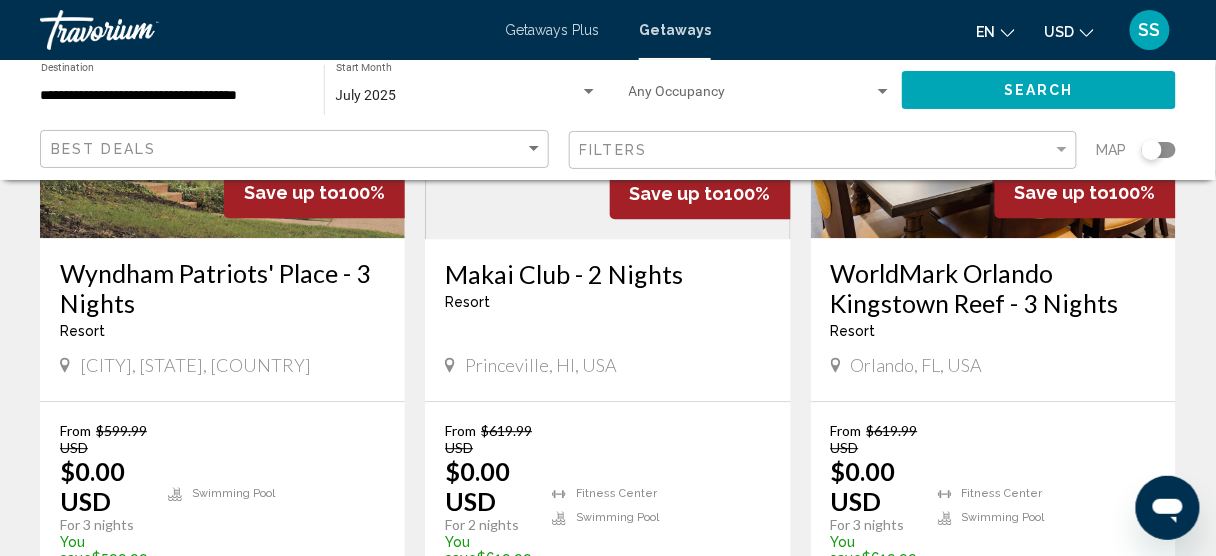 click on "Wyndham Patriots' Place - 3 Nights" at bounding box center [222, 288] 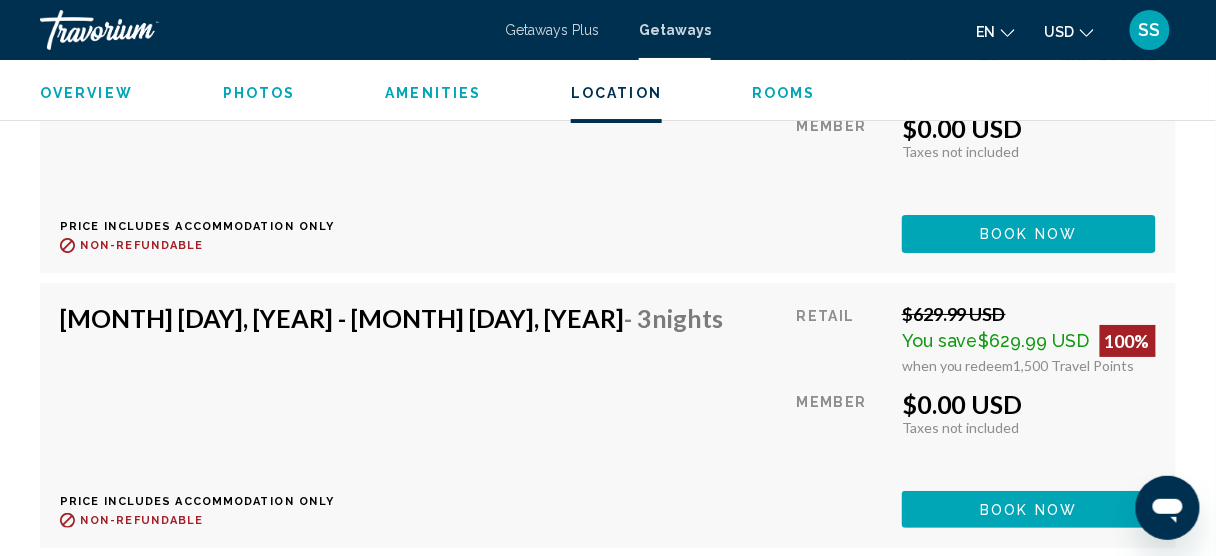 scroll, scrollTop: 5493, scrollLeft: 0, axis: vertical 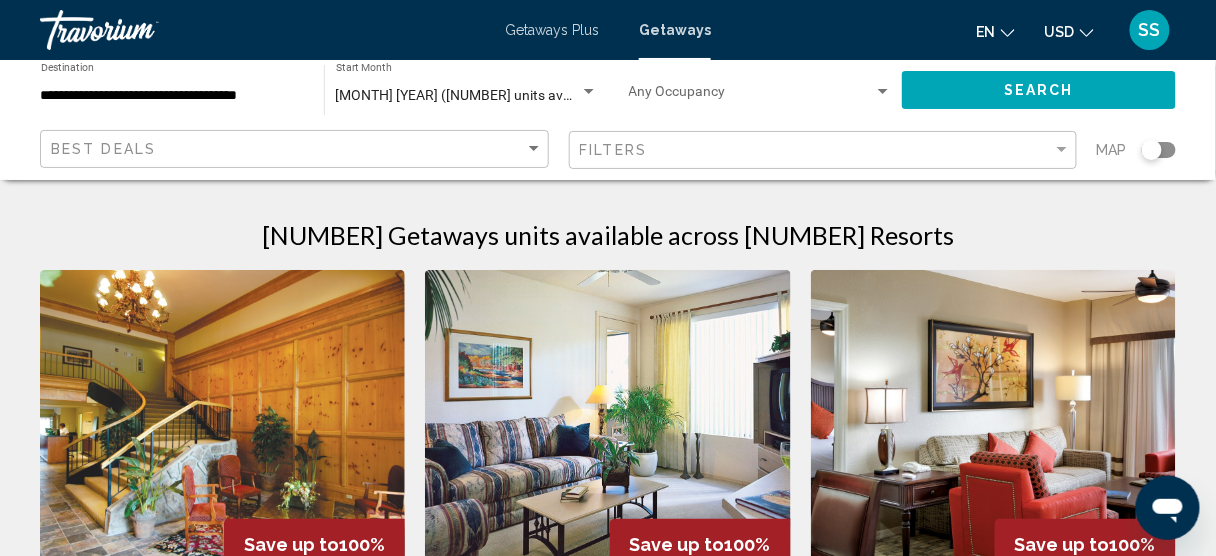 click on "Filters" 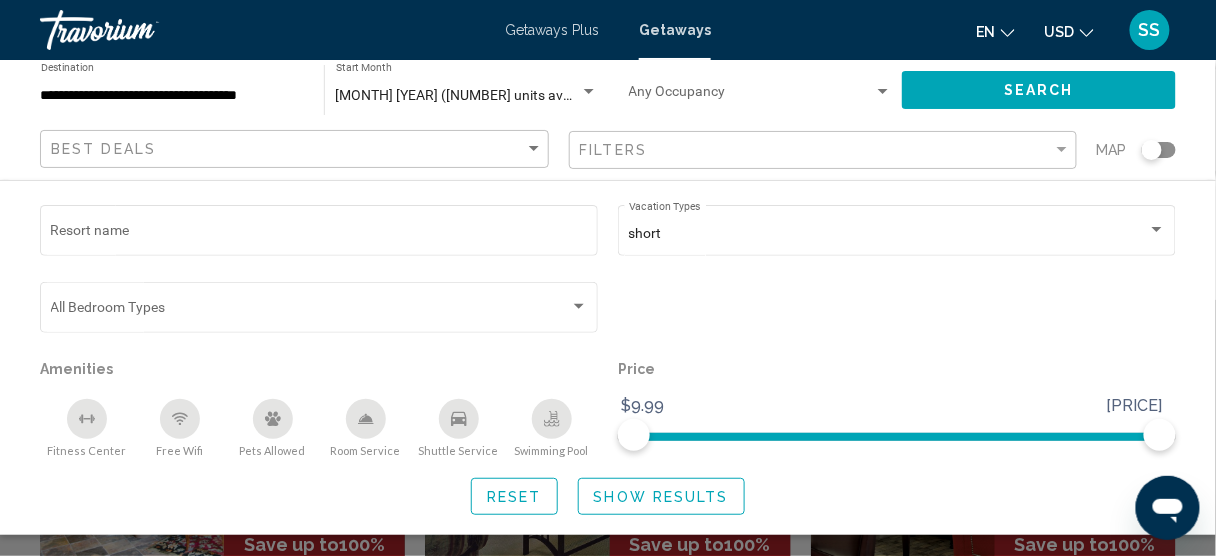 click on "Show Results" 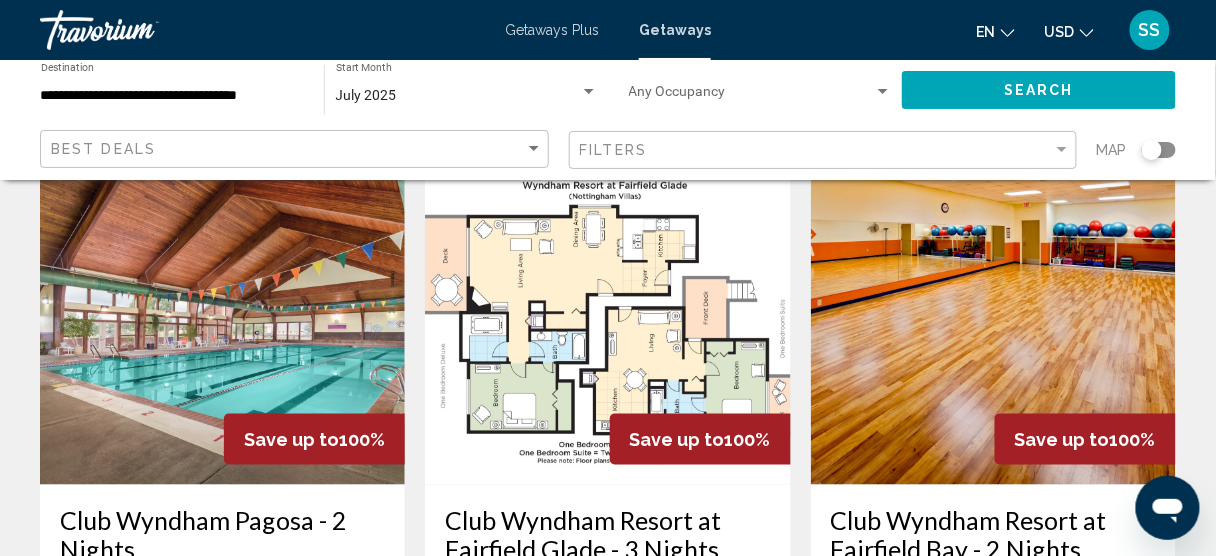 scroll, scrollTop: 2880, scrollLeft: 0, axis: vertical 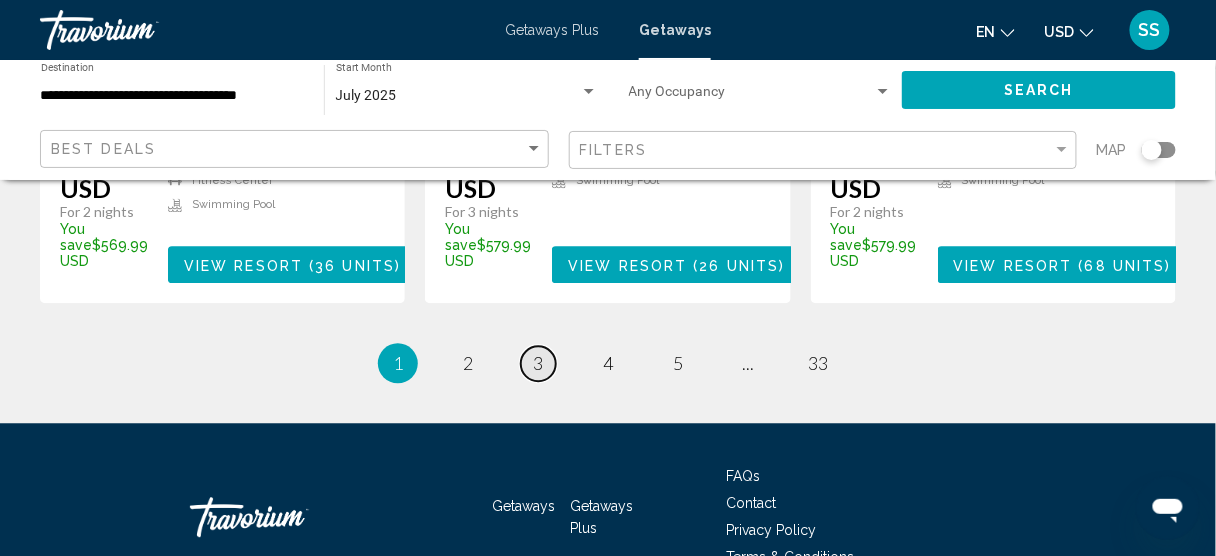 click on "3" at bounding box center [538, 363] 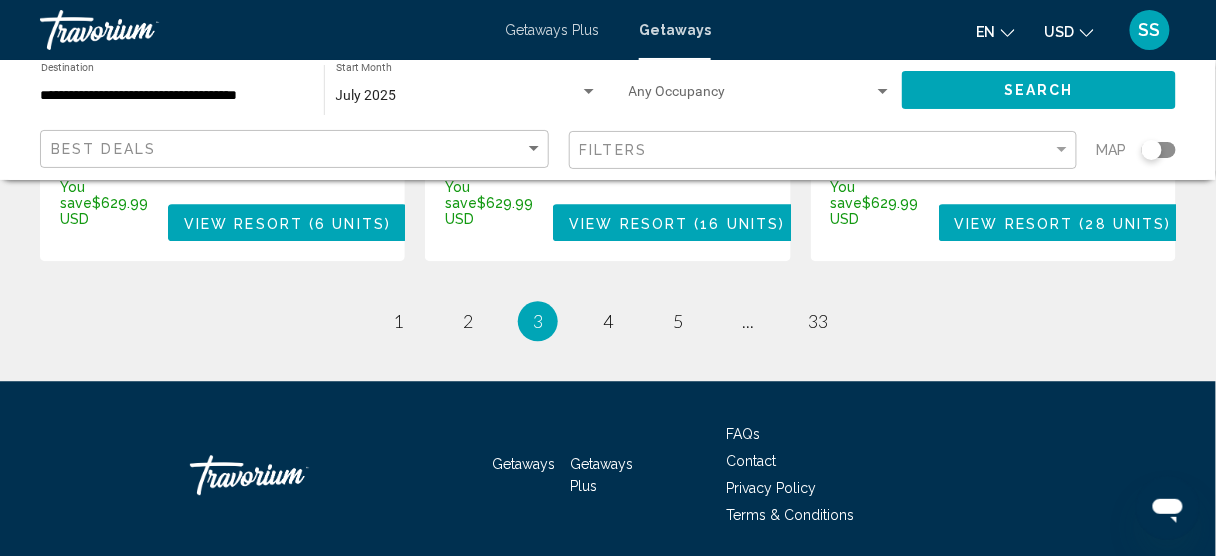 scroll, scrollTop: 2954, scrollLeft: 0, axis: vertical 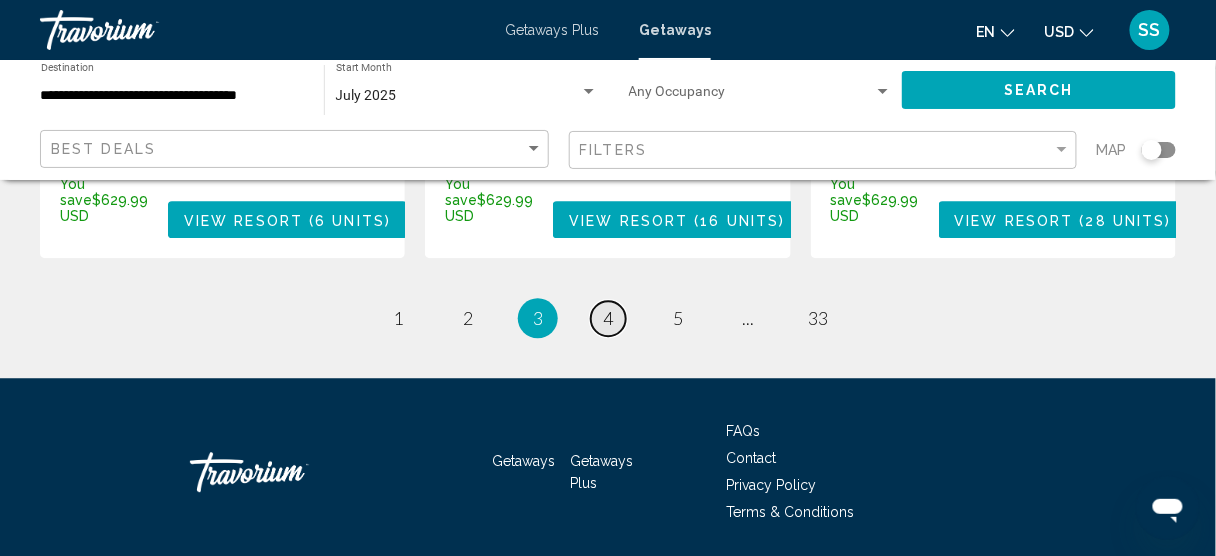 click on "page  4" at bounding box center [608, 318] 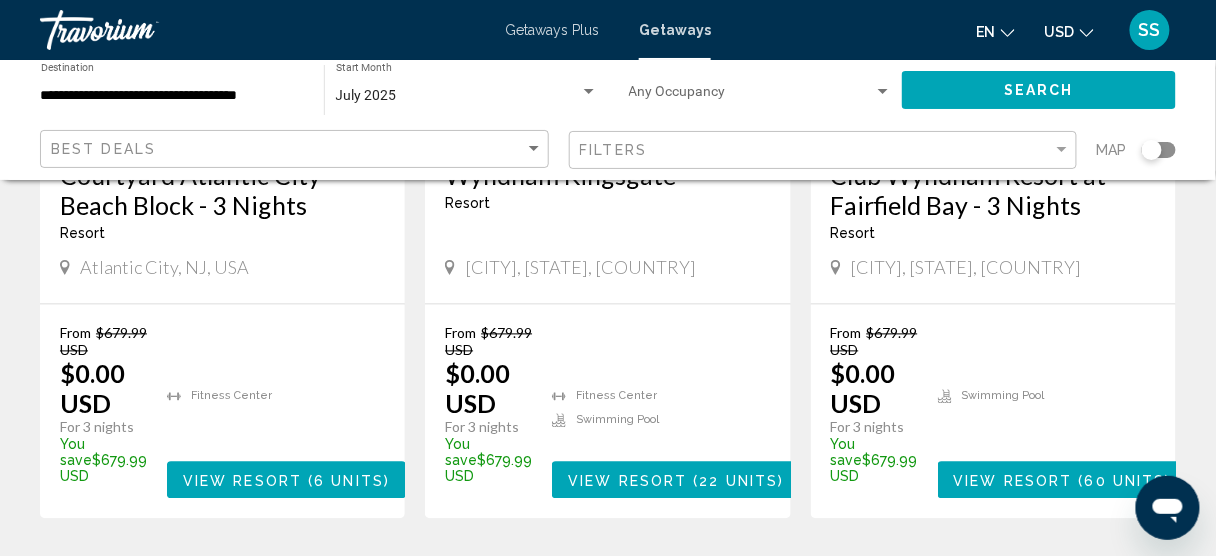 scroll, scrollTop: 2720, scrollLeft: 0, axis: vertical 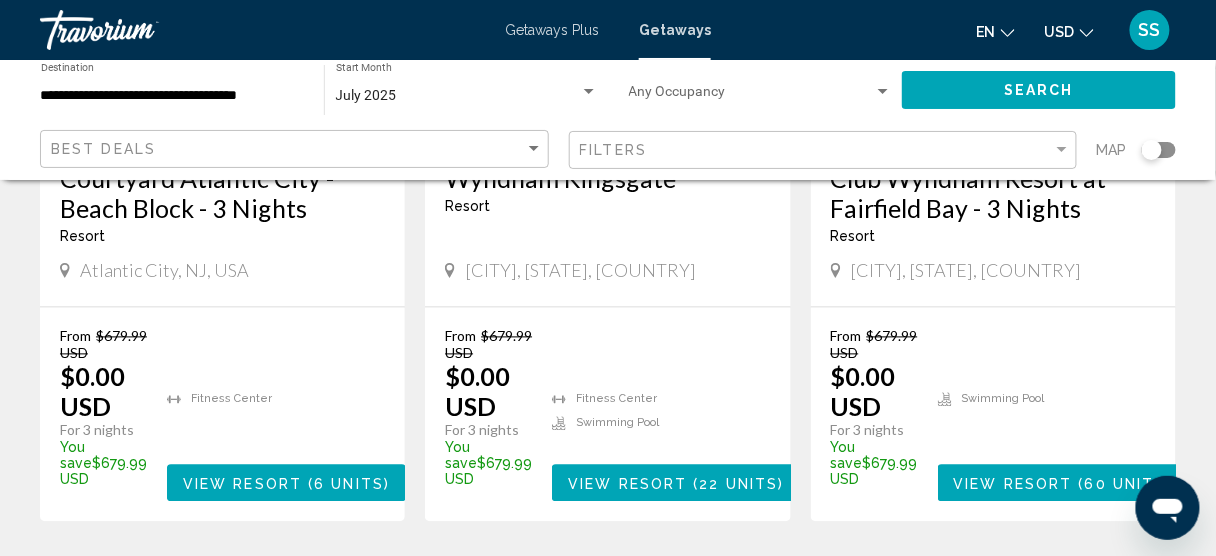 click on "View Resort" at bounding box center (627, 484) 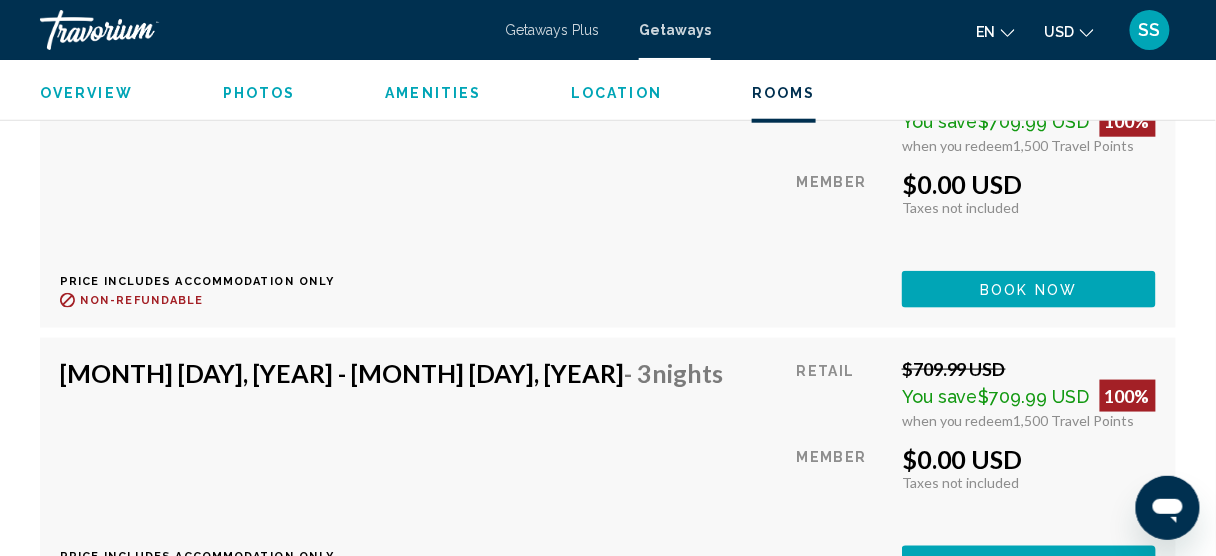 scroll, scrollTop: 6177, scrollLeft: 0, axis: vertical 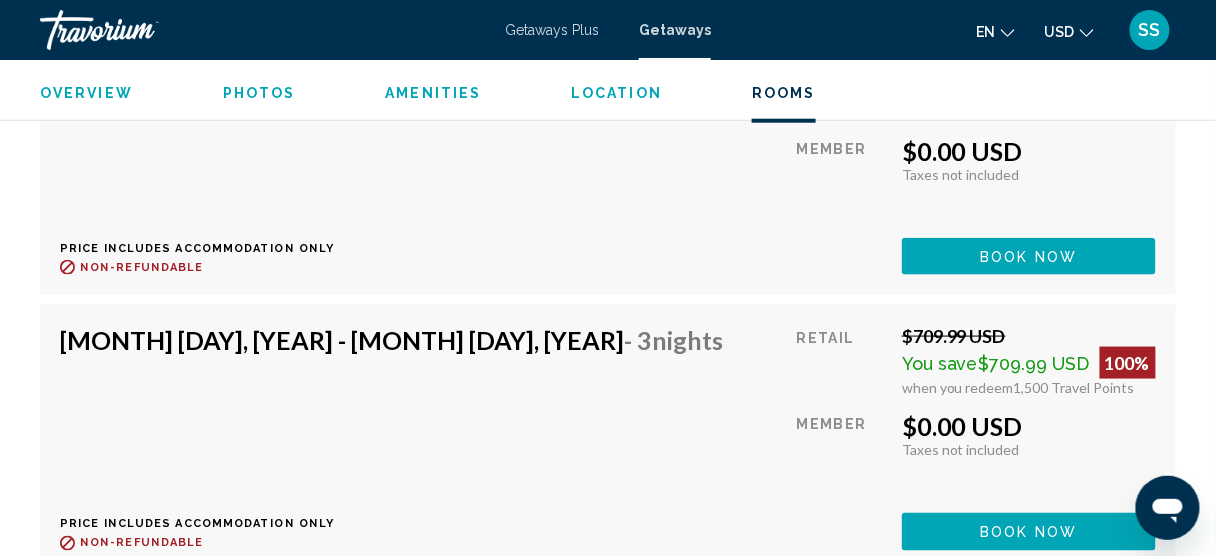 click on "Book now" at bounding box center (1029, -1255) 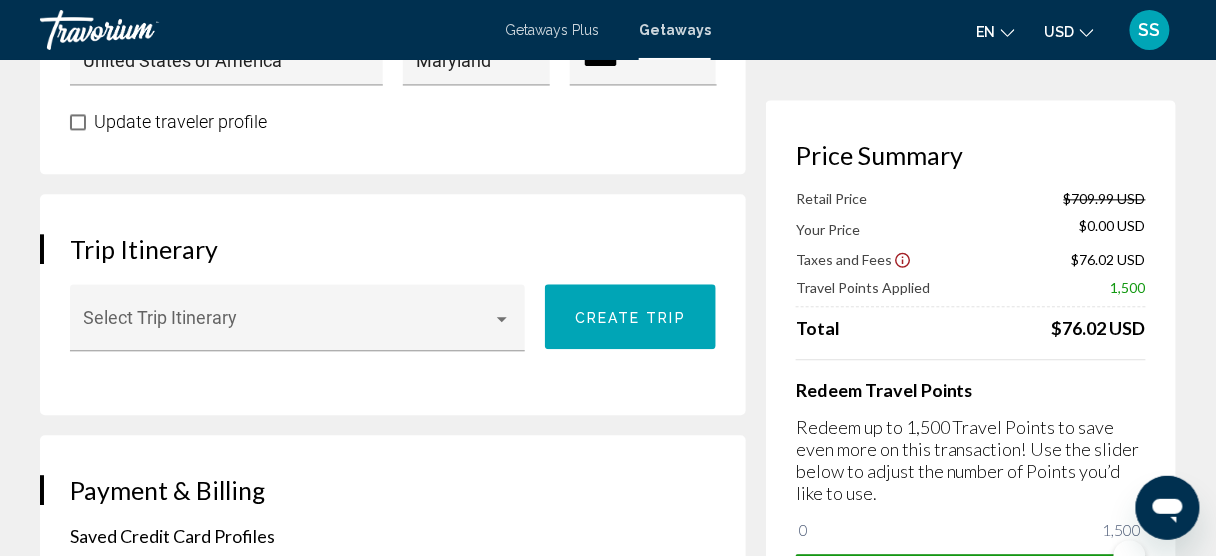 scroll, scrollTop: 0, scrollLeft: 0, axis: both 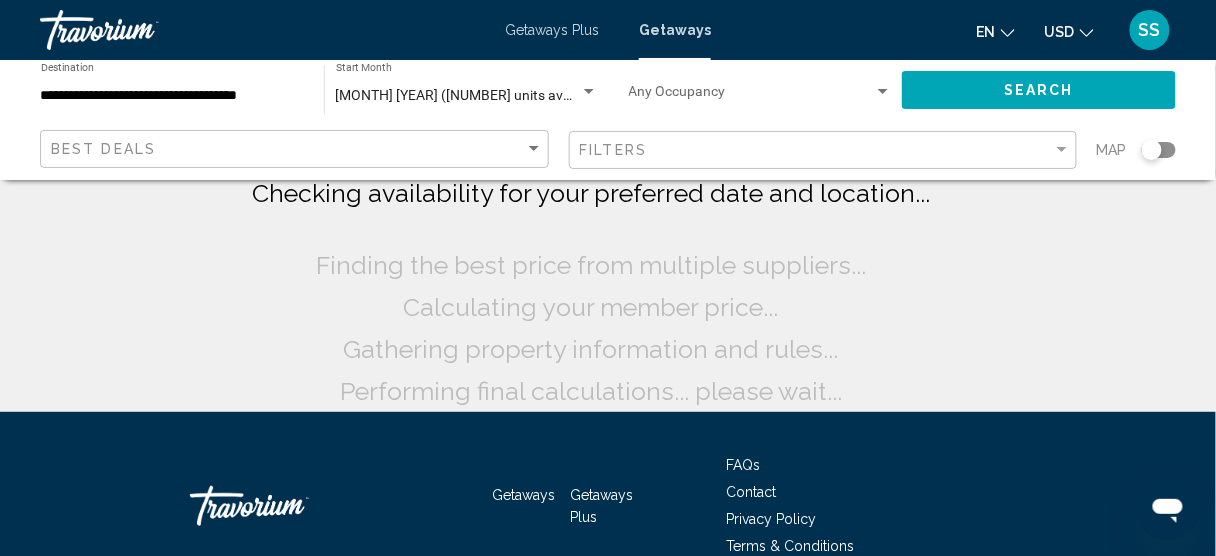 drag, startPoint x: 757, startPoint y: 170, endPoint x: 754, endPoint y: 157, distance: 13.341664 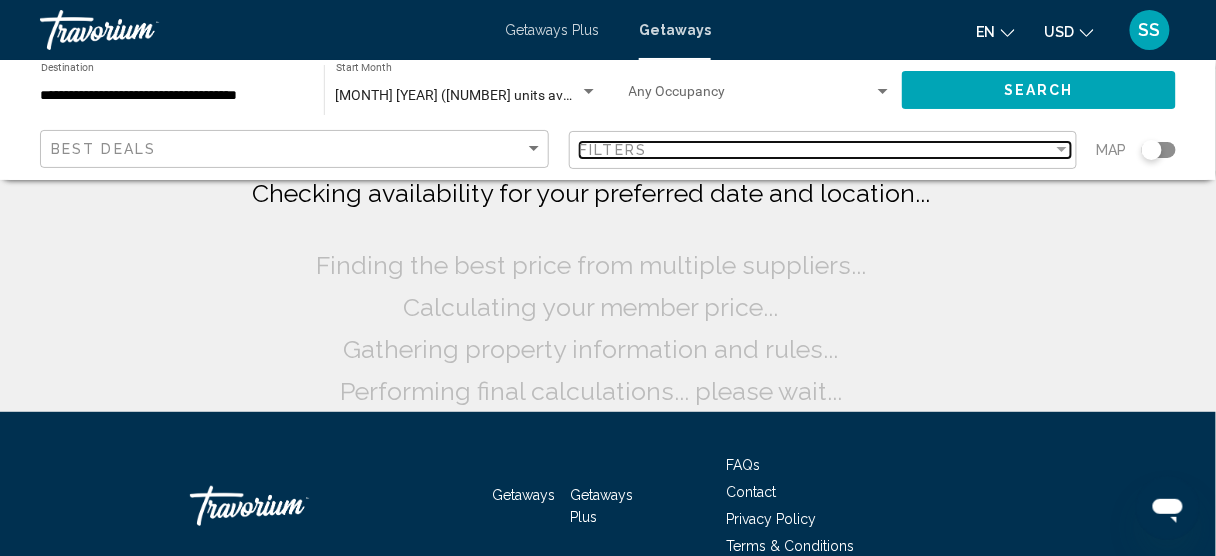 click on "Filters" at bounding box center (817, 150) 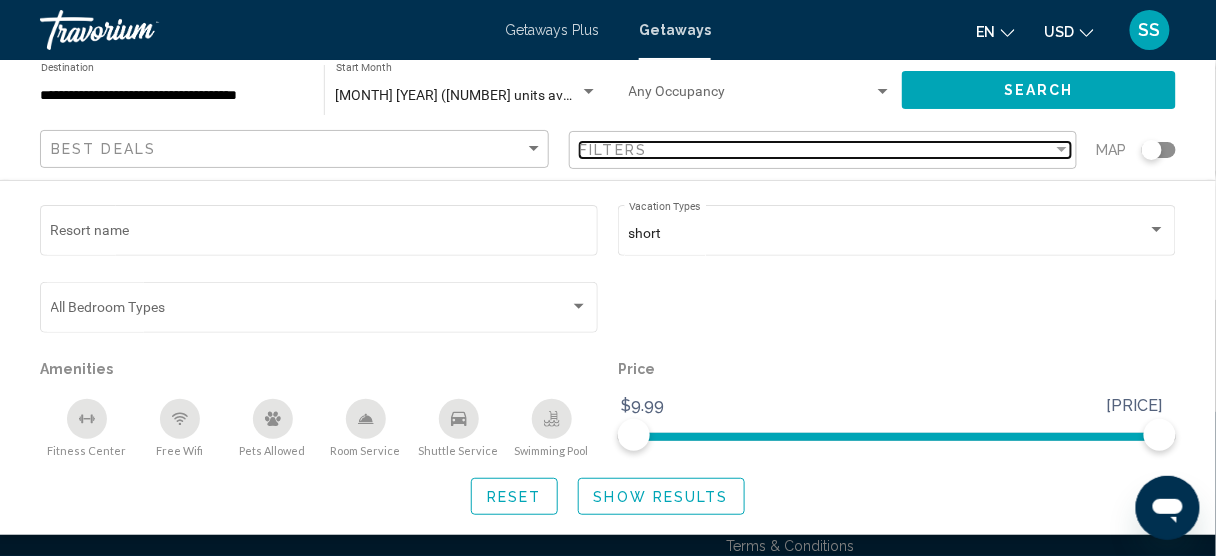 click on "Filters" at bounding box center (817, 150) 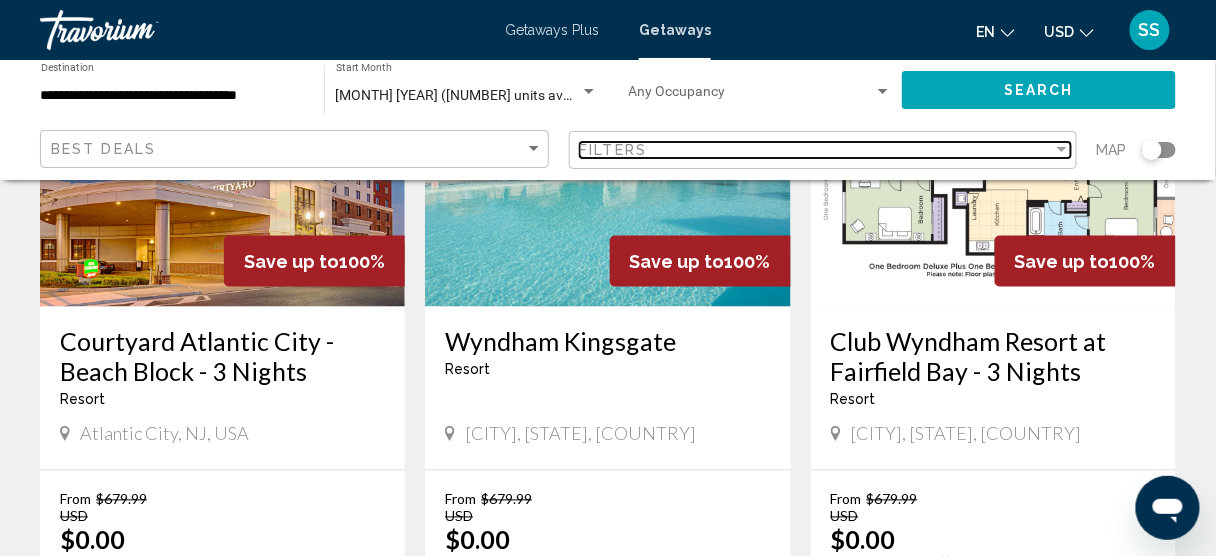 scroll, scrollTop: 2584, scrollLeft: 0, axis: vertical 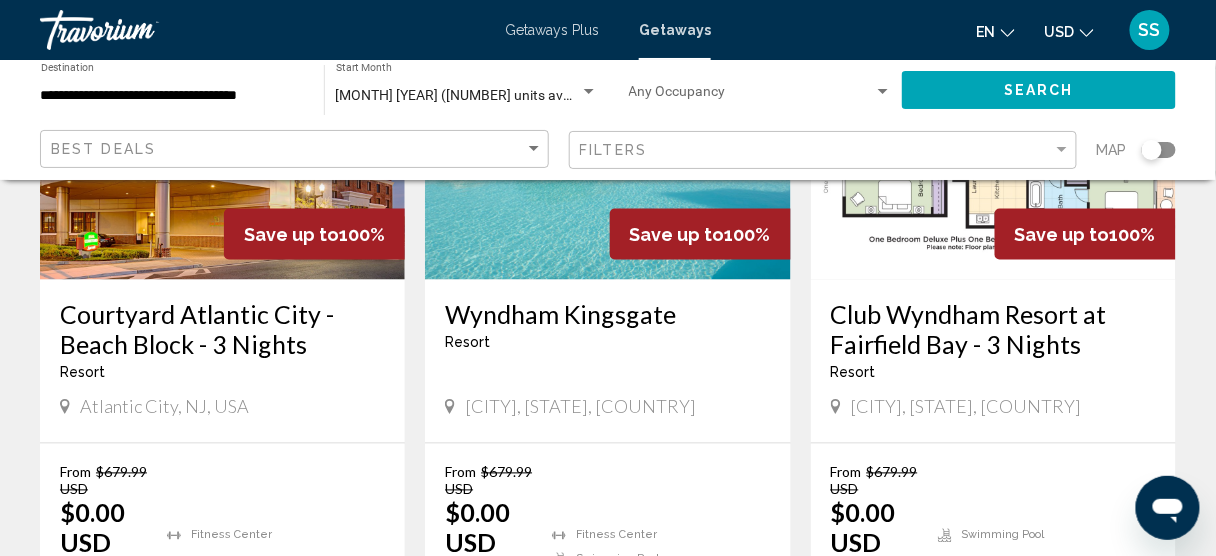 click on "View Resort" at bounding box center (242, 620) 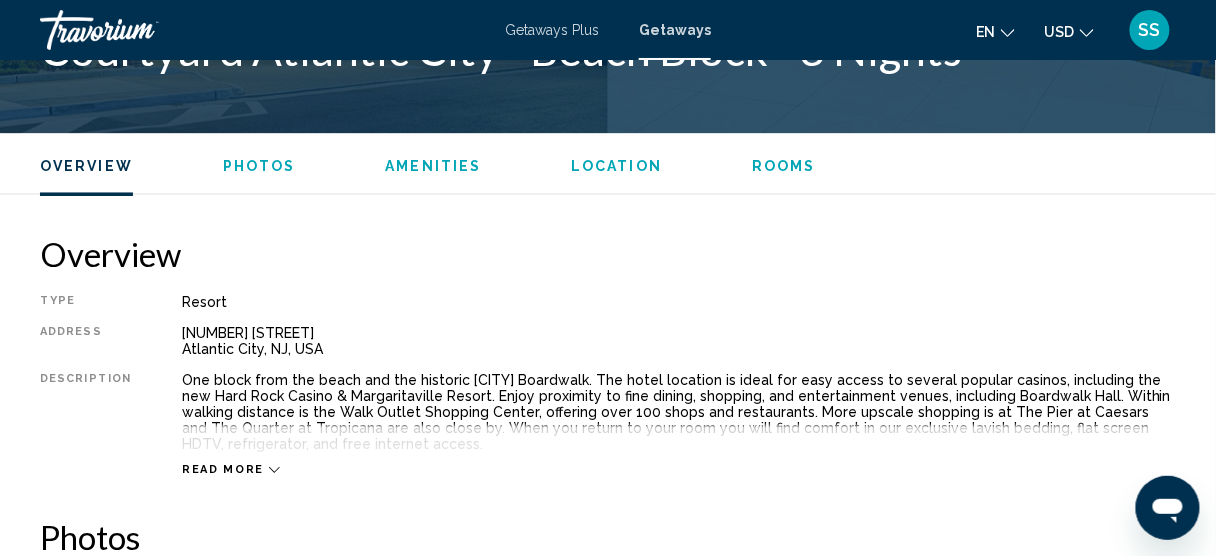 scroll, scrollTop: 976, scrollLeft: 0, axis: vertical 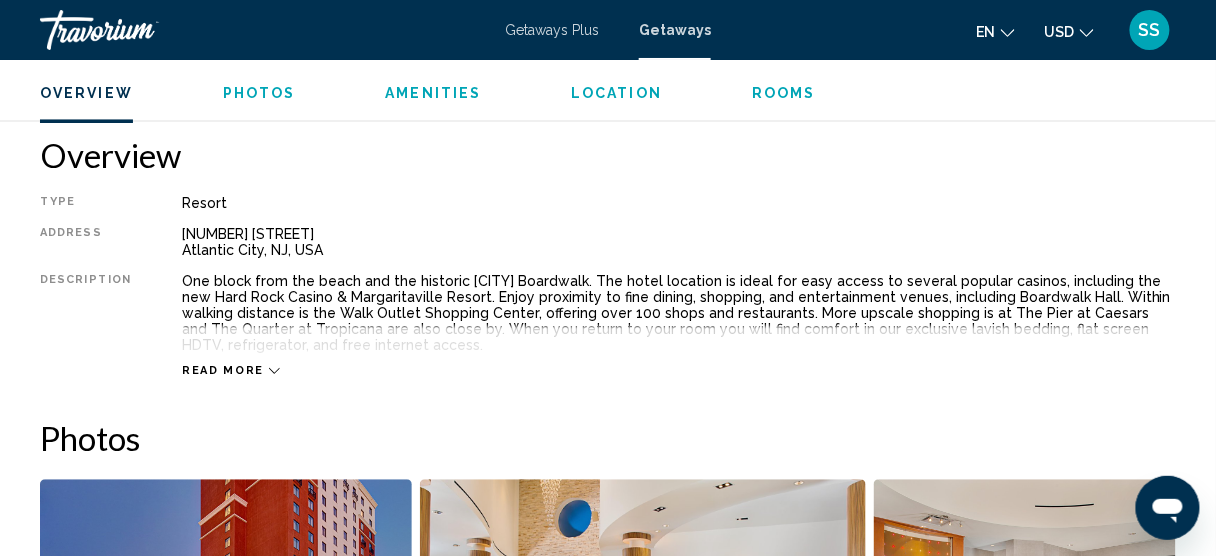 click on "Read more" at bounding box center (223, 370) 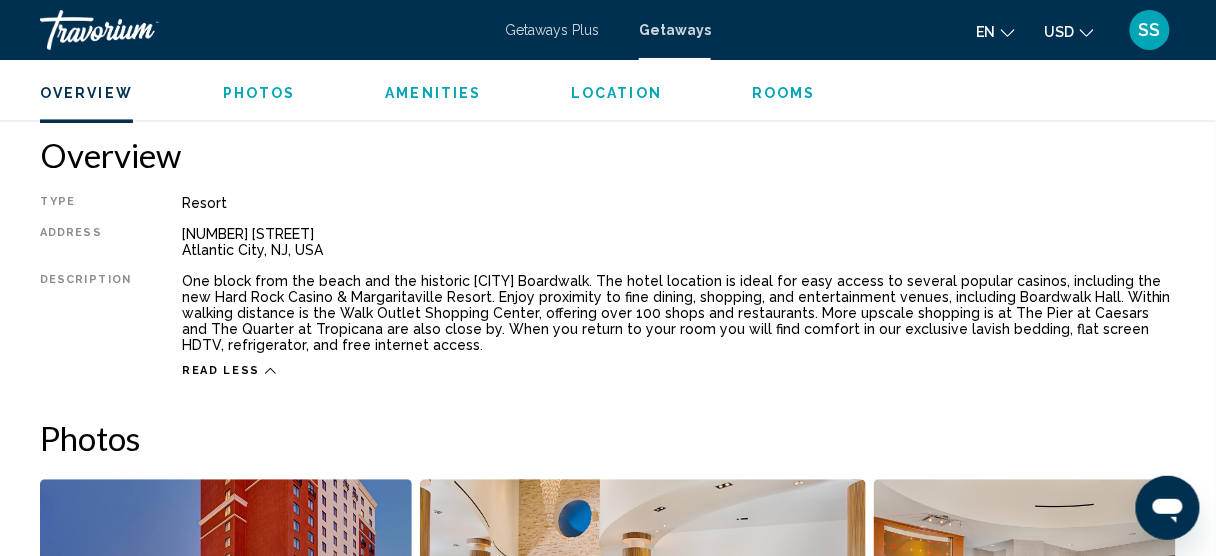 drag, startPoint x: 371, startPoint y: 295, endPoint x: 721, endPoint y: 344, distance: 353.41336 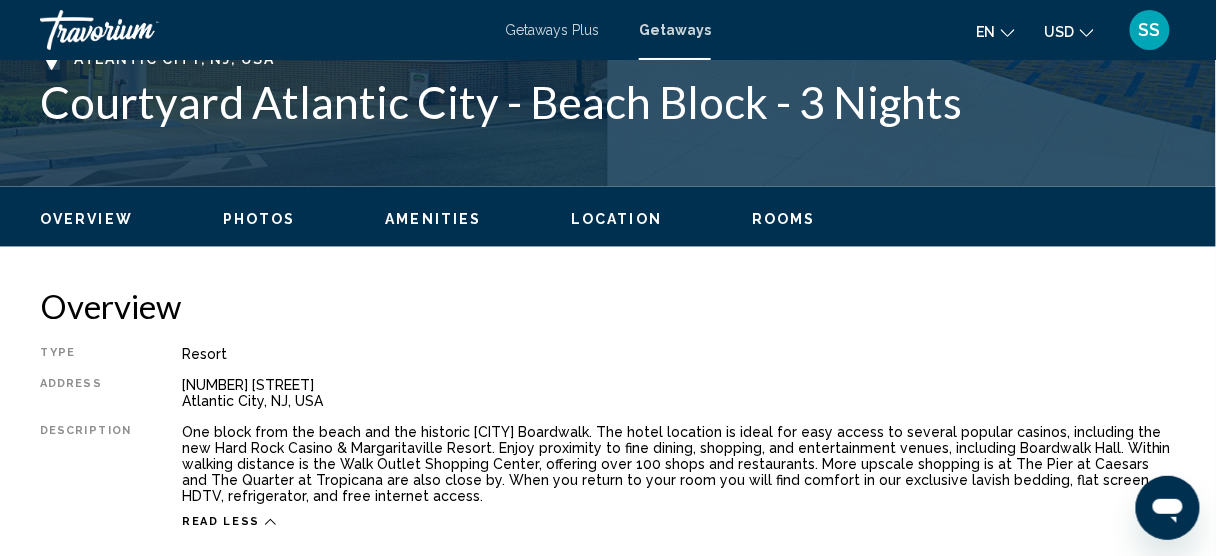 scroll, scrollTop: 850, scrollLeft: 0, axis: vertical 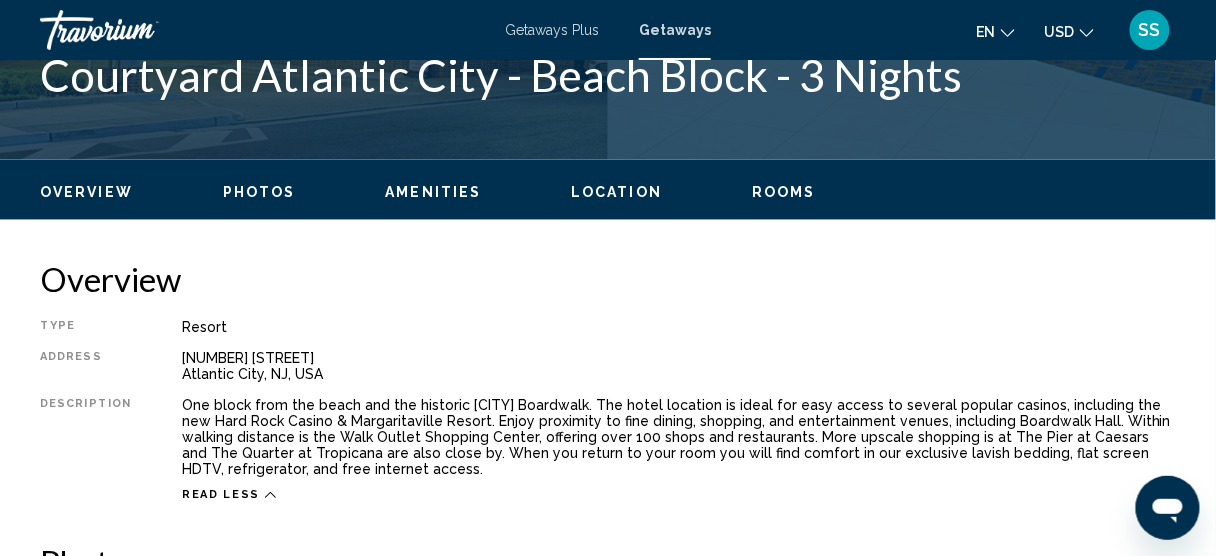 drag, startPoint x: 247, startPoint y: 418, endPoint x: 608, endPoint y: 470, distance: 364.72592 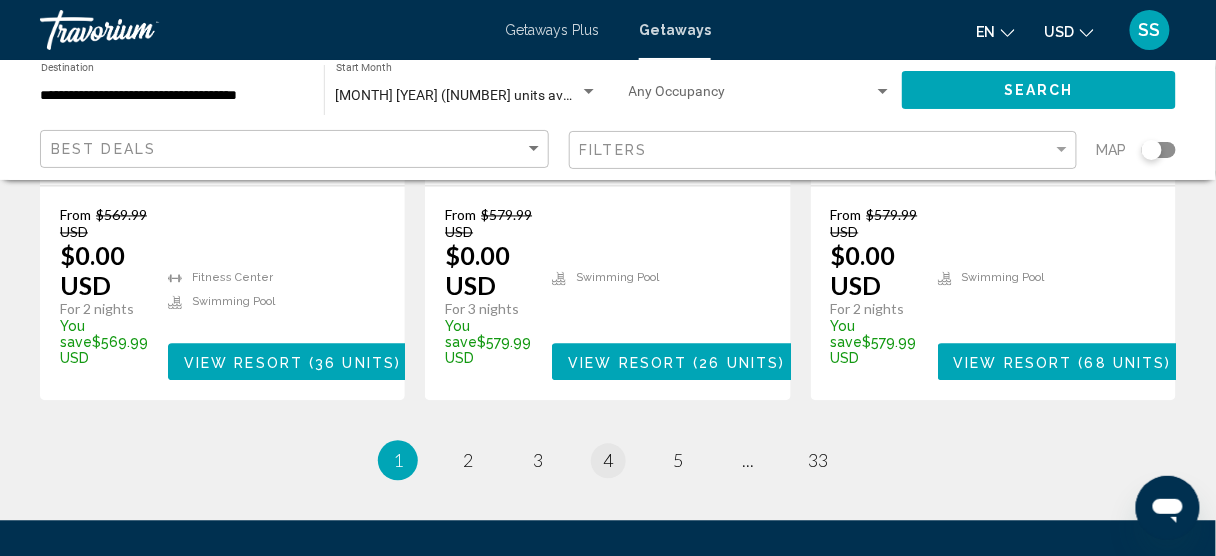 scroll, scrollTop: 2925, scrollLeft: 0, axis: vertical 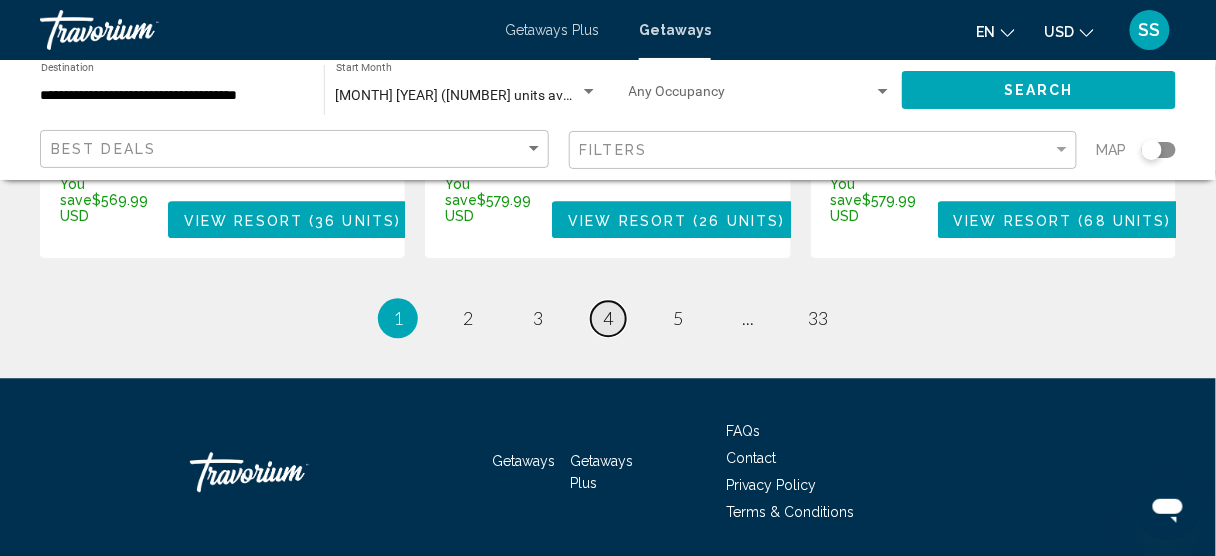 click on "4" at bounding box center (608, 318) 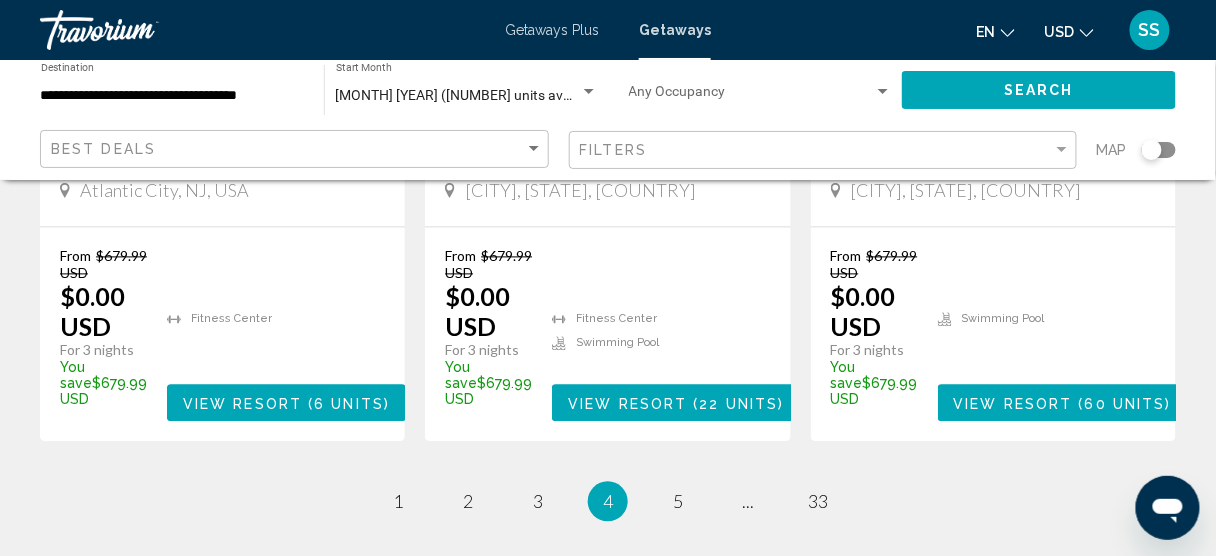 scroll, scrollTop: 2880, scrollLeft: 0, axis: vertical 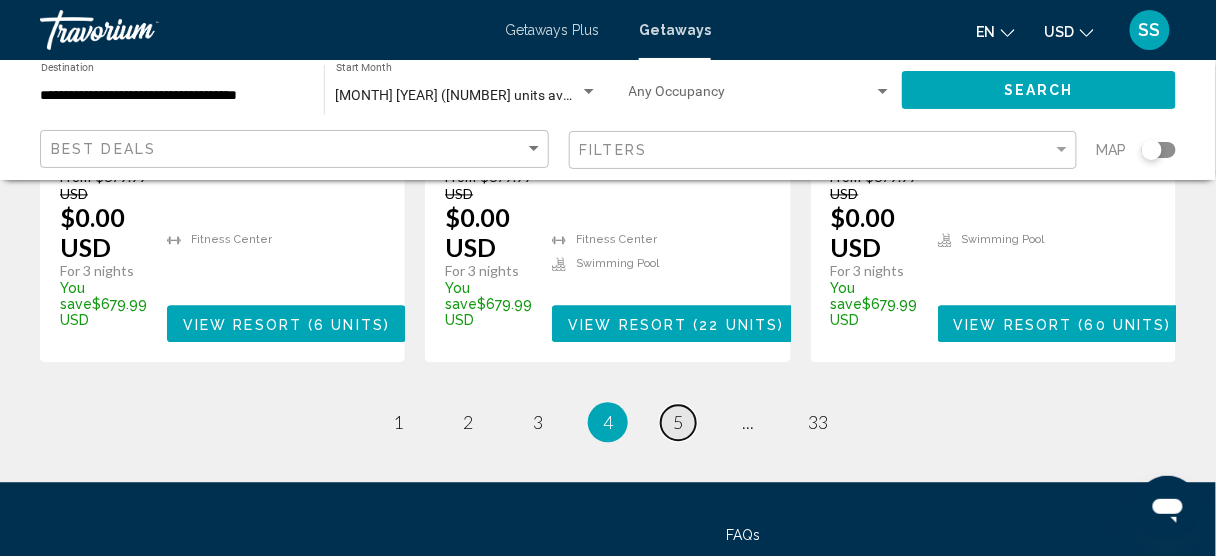 click on "5" at bounding box center [678, 422] 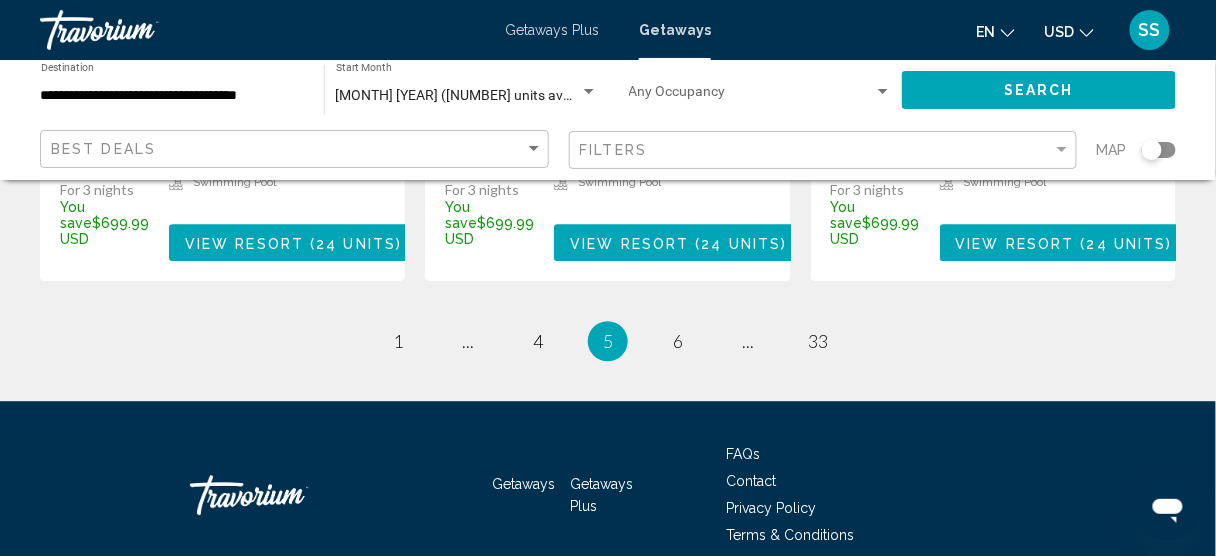 scroll, scrollTop: 3015, scrollLeft: 0, axis: vertical 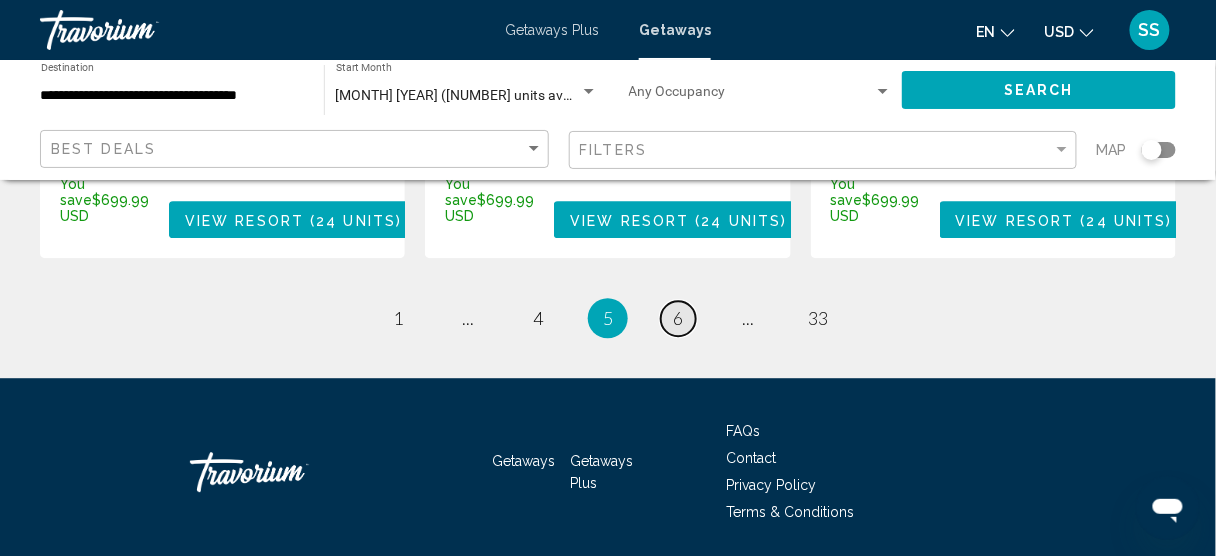 click on "6" at bounding box center [678, 318] 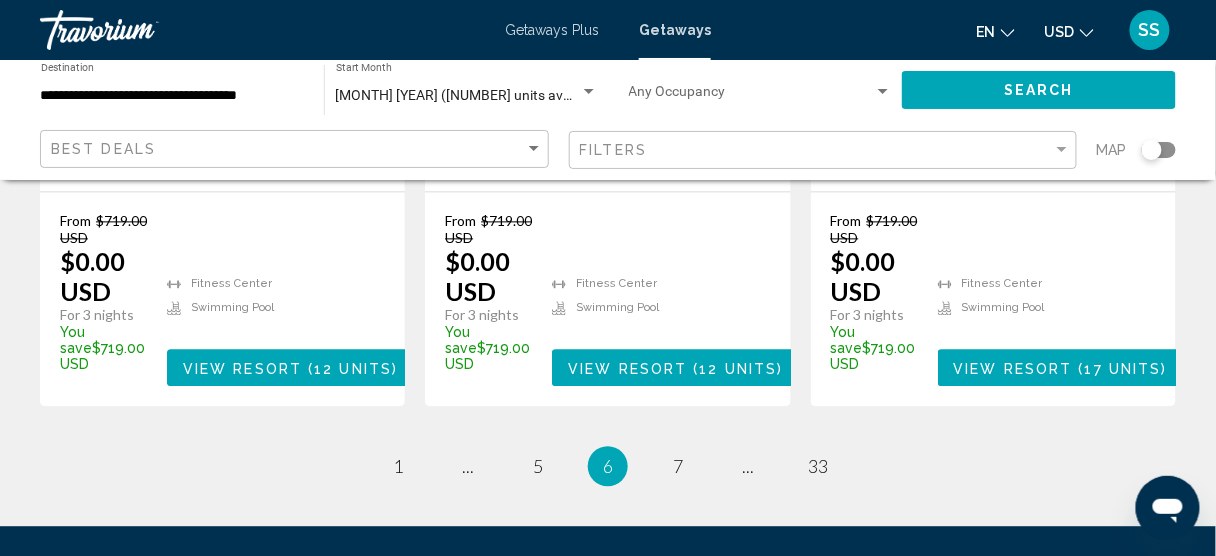 scroll, scrollTop: 2960, scrollLeft: 0, axis: vertical 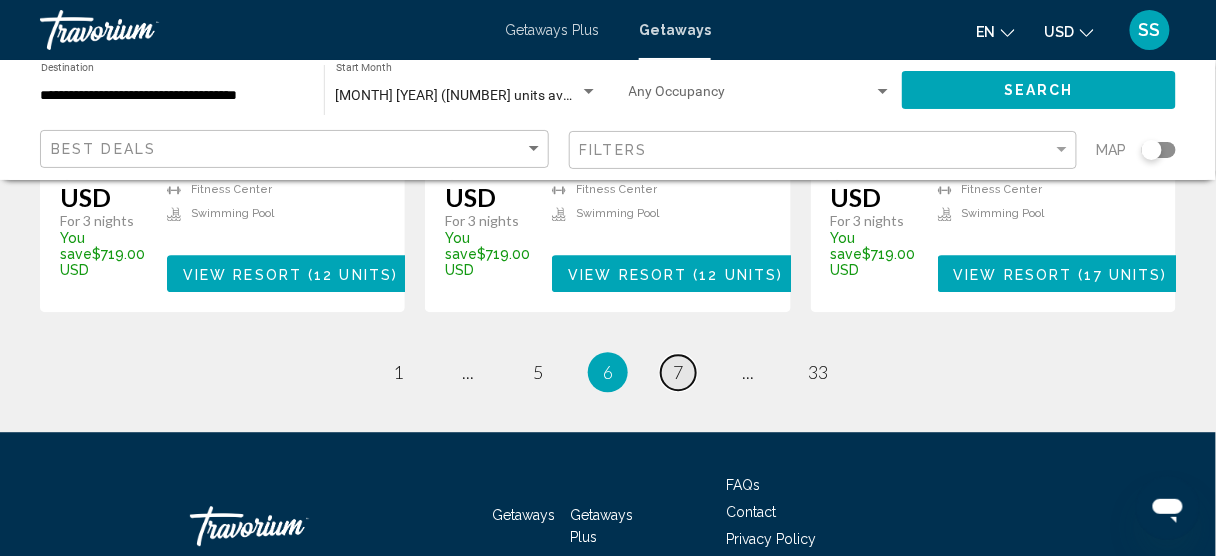 click on "7" at bounding box center (678, 372) 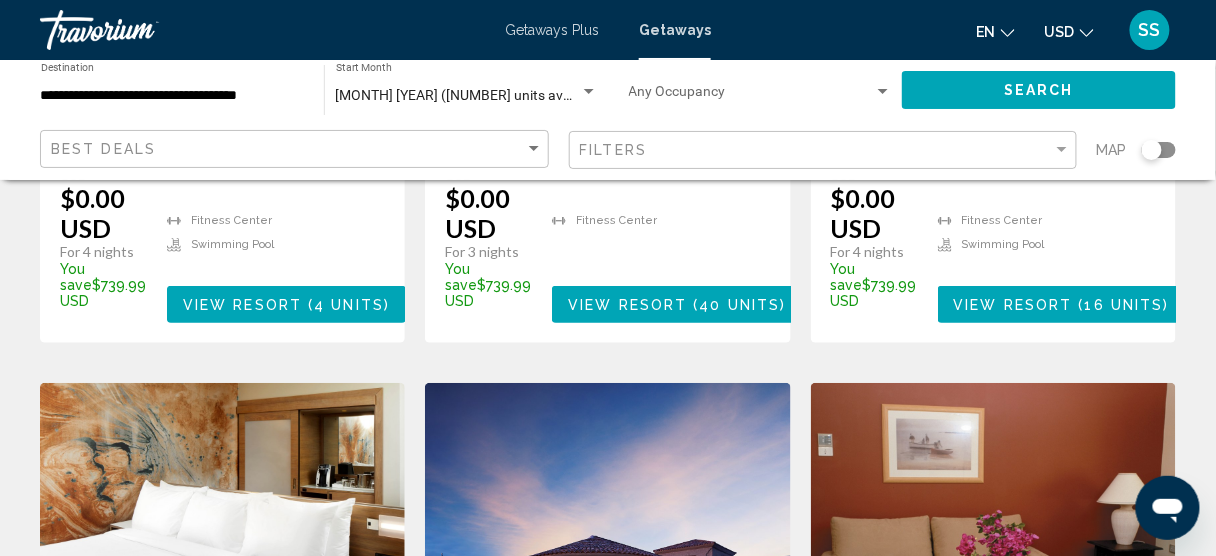 scroll, scrollTop: 2160, scrollLeft: 0, axis: vertical 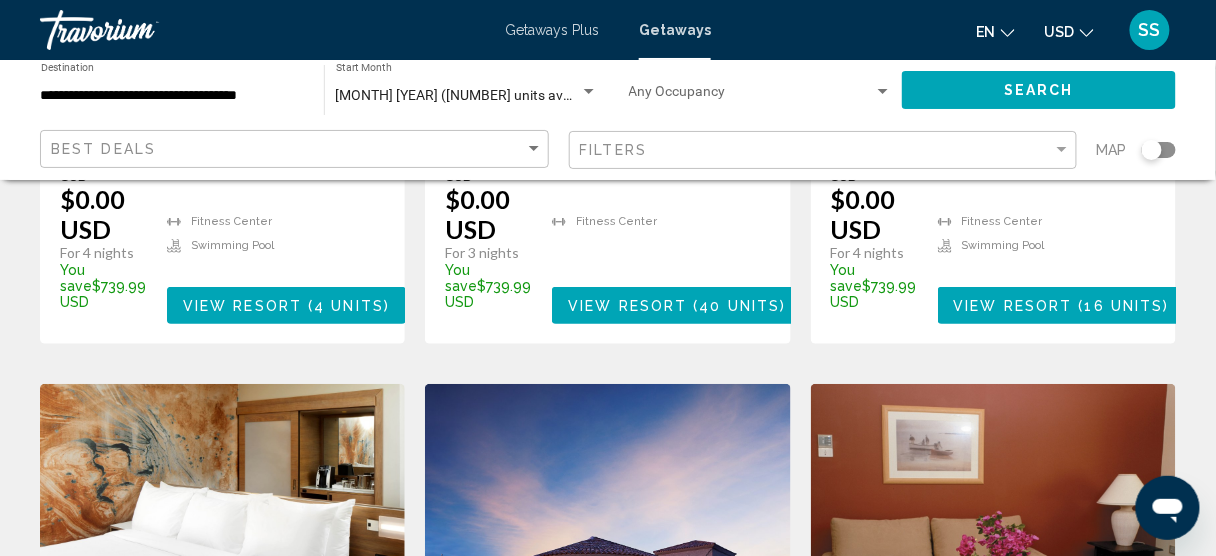 click on "View Resort    ( 16 units )" at bounding box center (1062, 305) 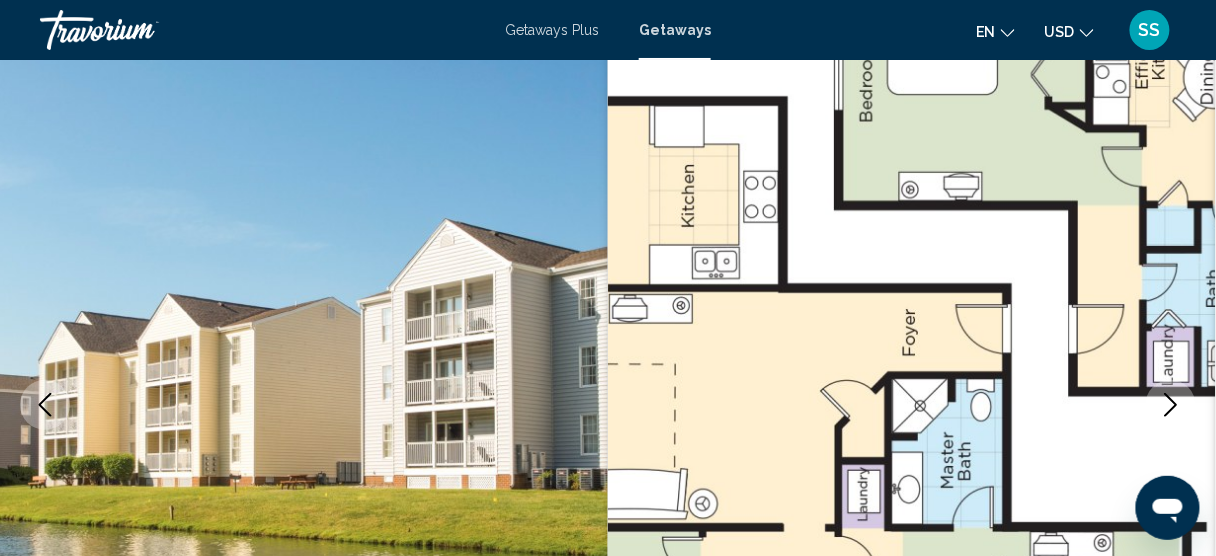 scroll, scrollTop: 0, scrollLeft: 0, axis: both 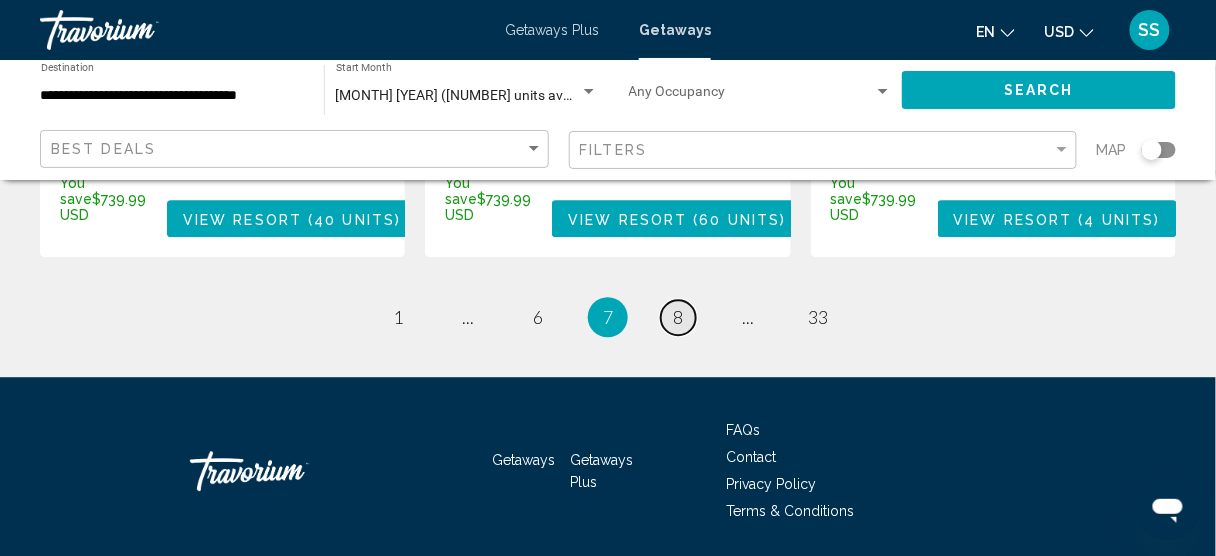 click on "page  8" at bounding box center (678, 317) 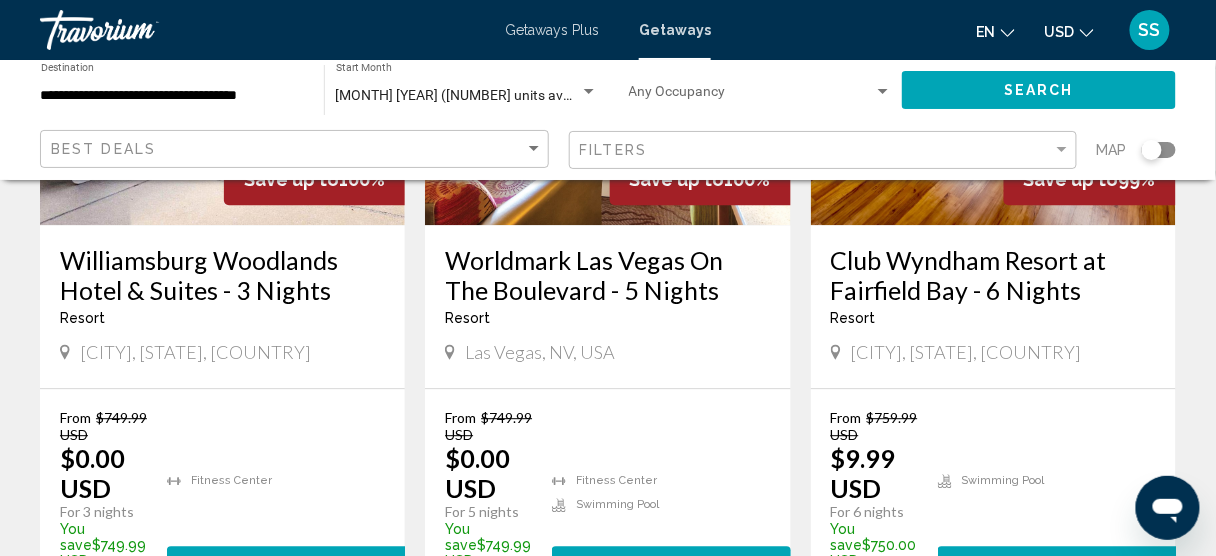 scroll, scrollTop: 1120, scrollLeft: 0, axis: vertical 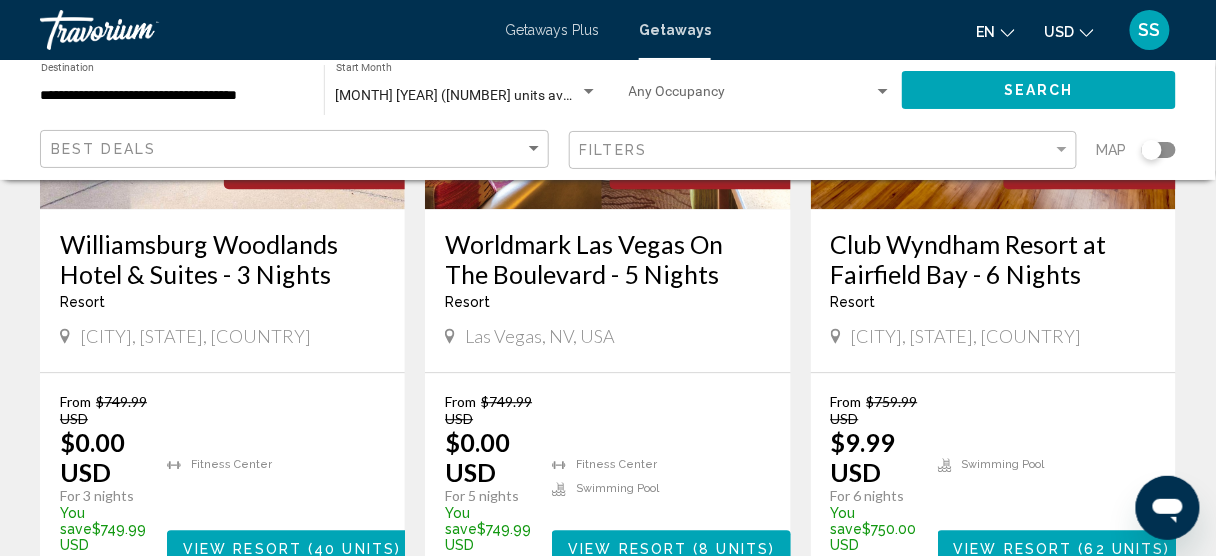 click on "Williamsburg Woodlands Hotel & Suites - 3 Nights" at bounding box center (222, 259) 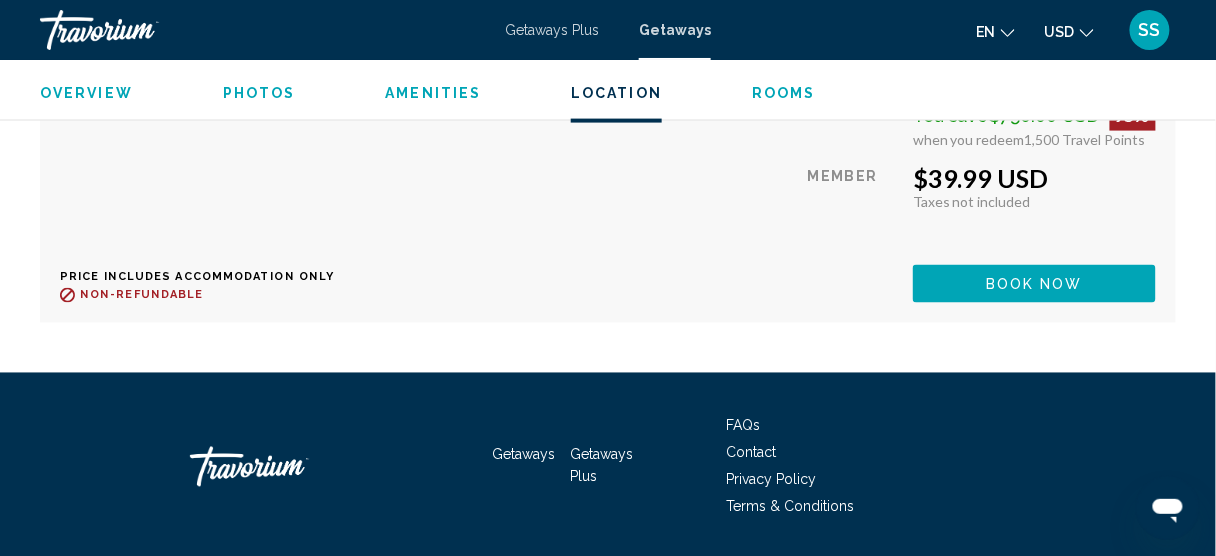 scroll, scrollTop: 6257, scrollLeft: 0, axis: vertical 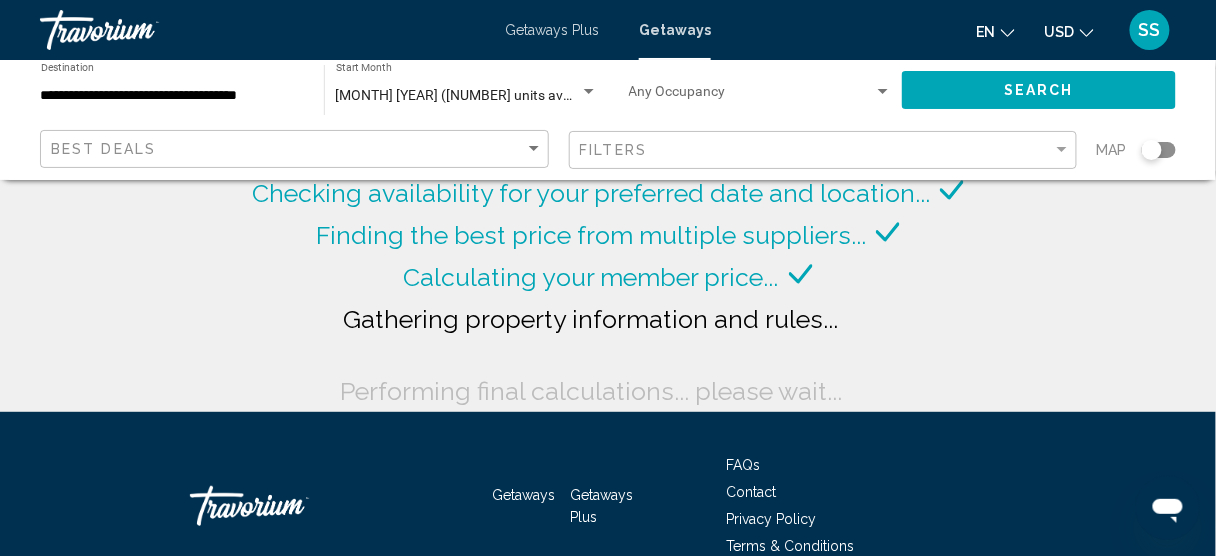 click on "[MONTH] [YEAR] ([NUMBER] units available) Start Month All Start Months" 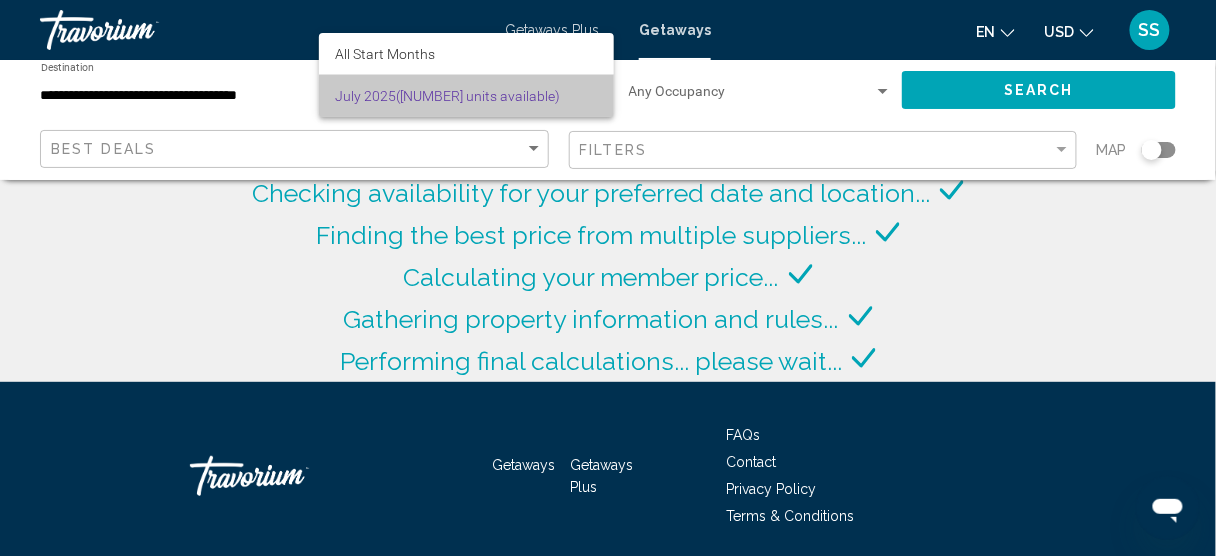 click on "[MONTH] [YEAR] ([NUMBER] units available)" at bounding box center (466, 96) 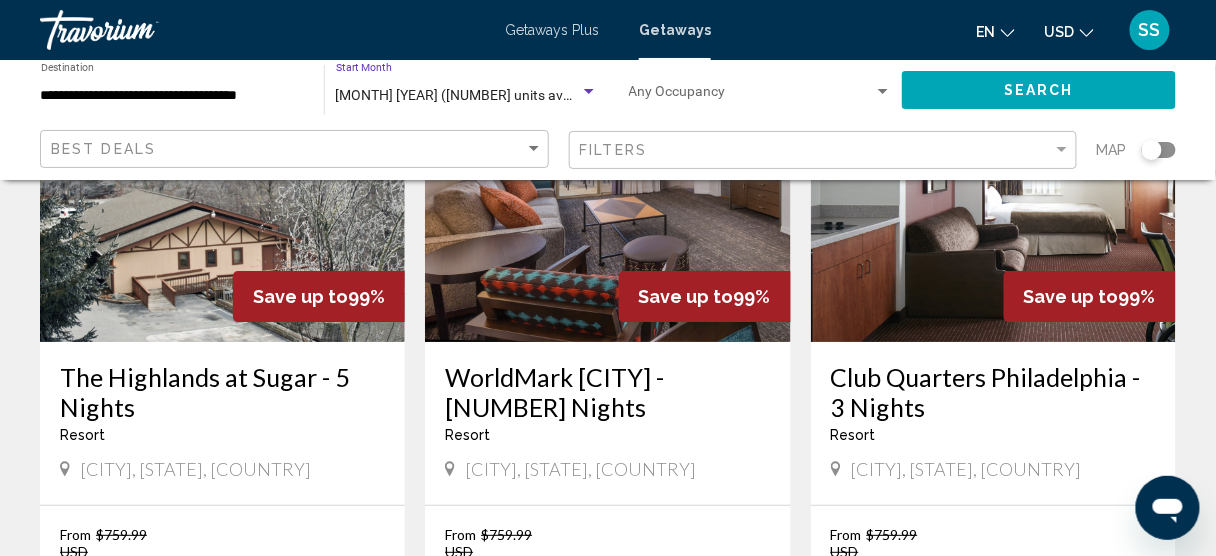 scroll, scrollTop: 1805, scrollLeft: 0, axis: vertical 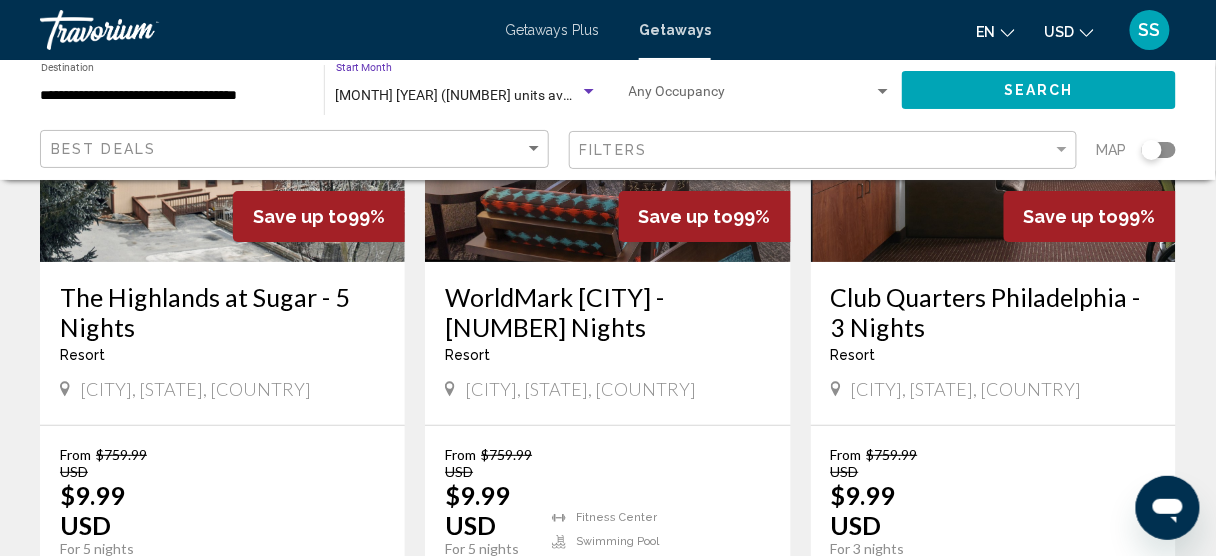 click on "View Resort    ( 4 units )" at bounding box center [1057, 601] 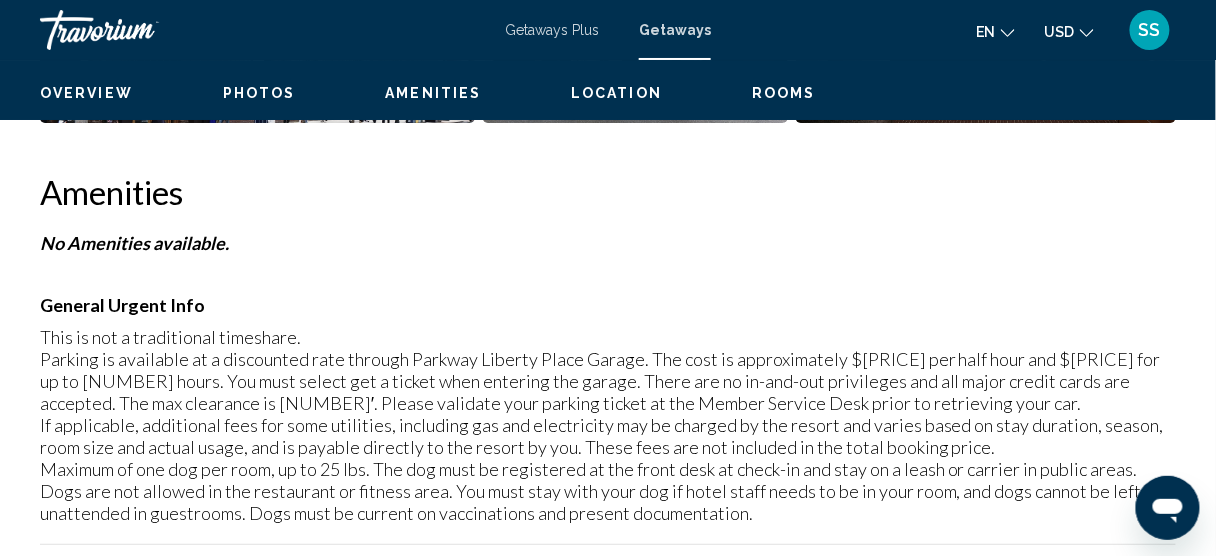 scroll, scrollTop: 257, scrollLeft: 0, axis: vertical 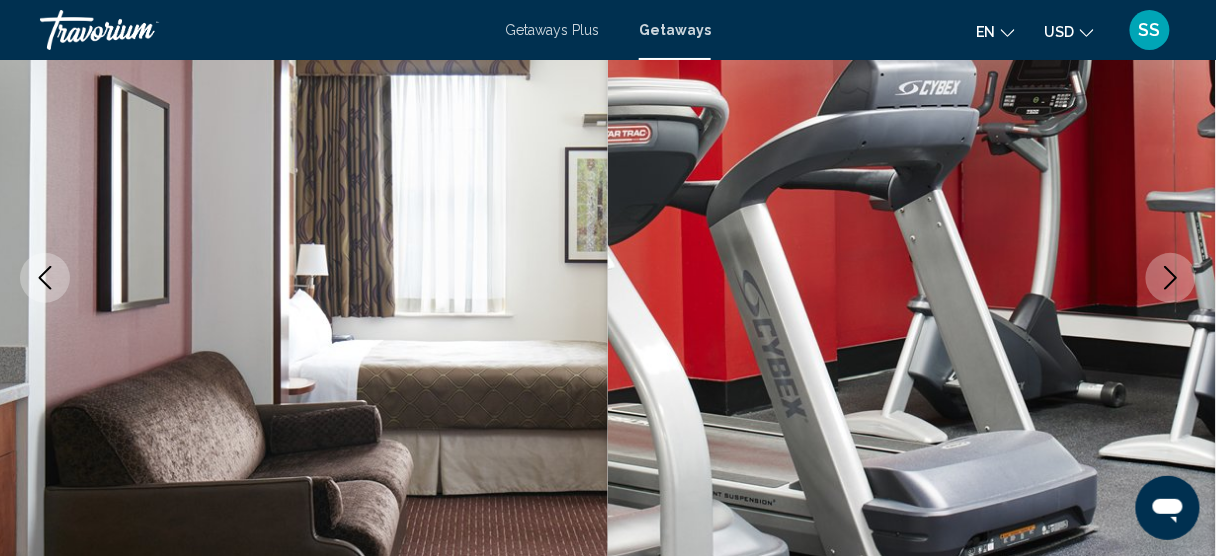 click 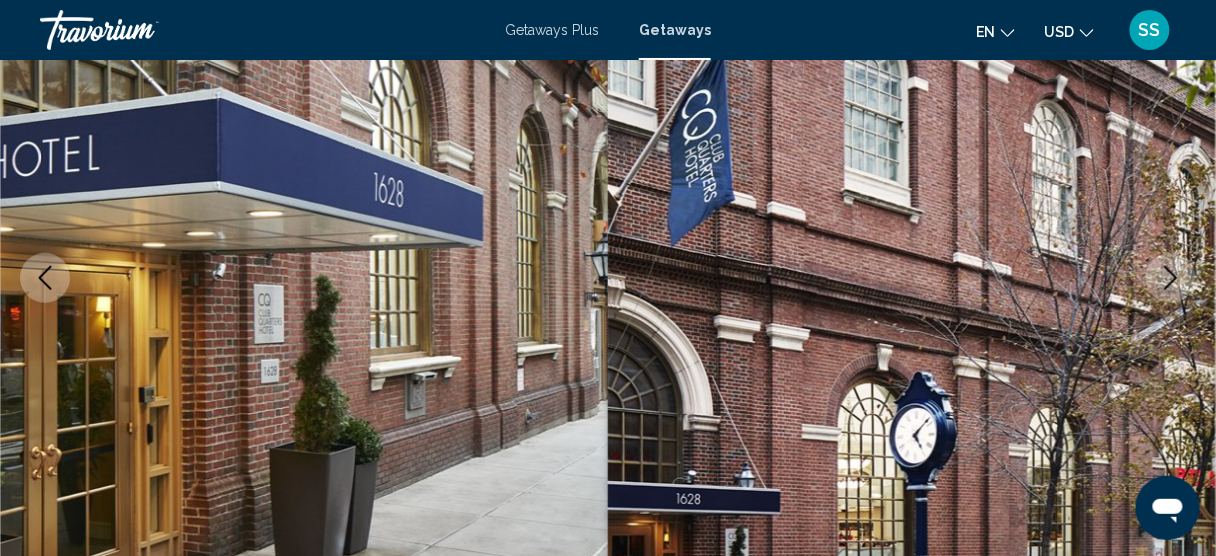 click 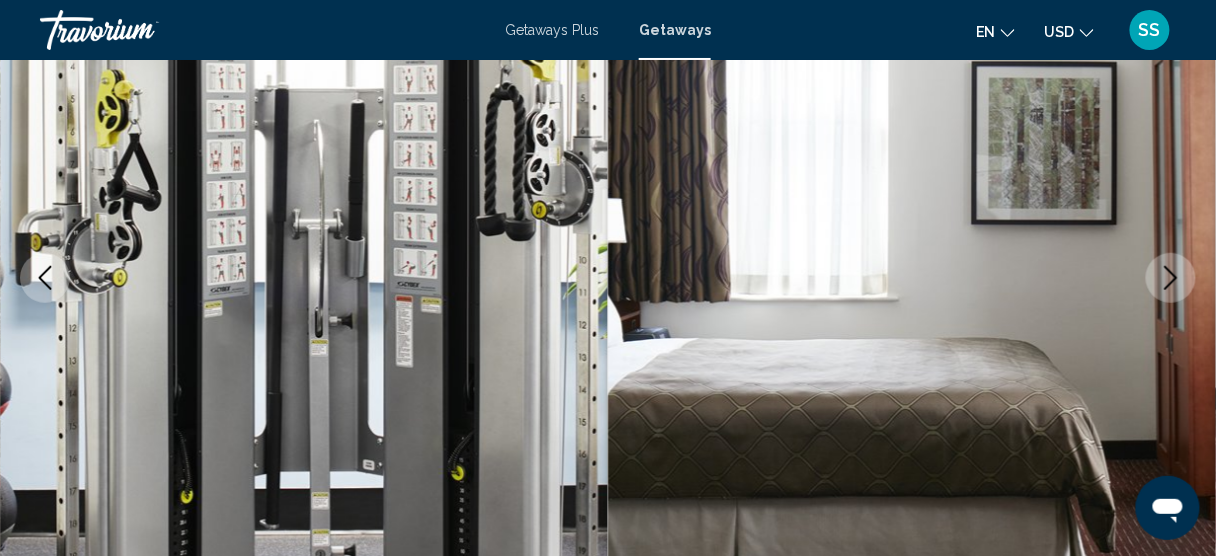 click 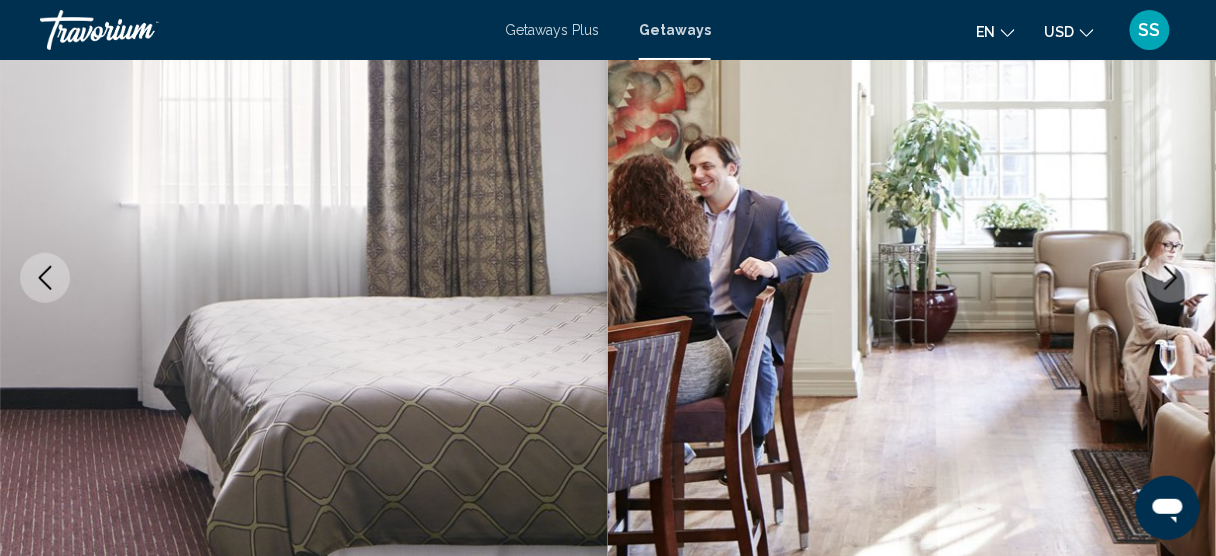 click 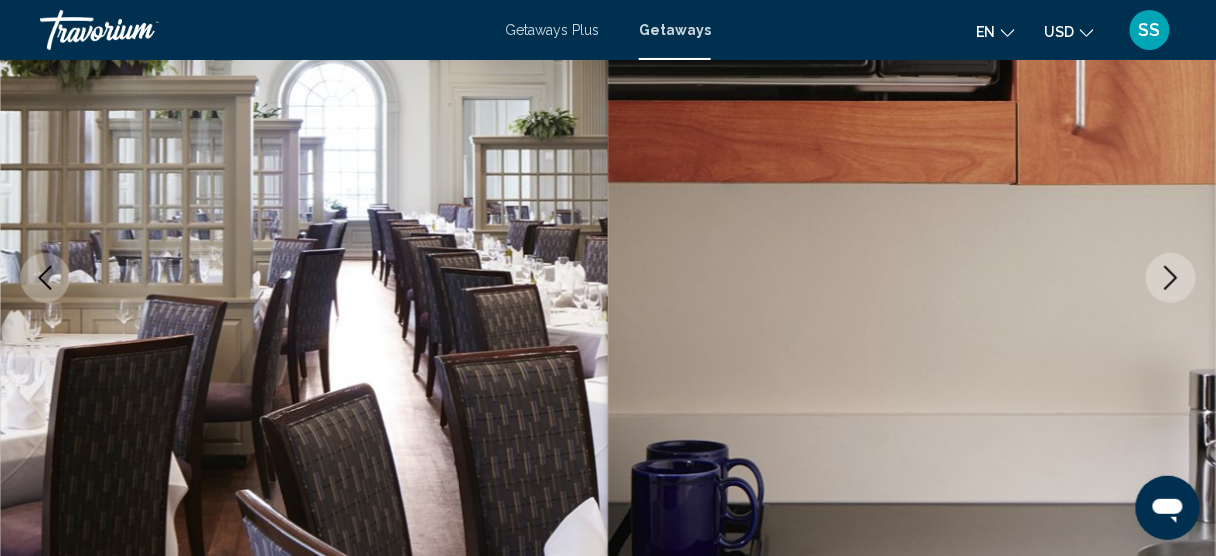 click 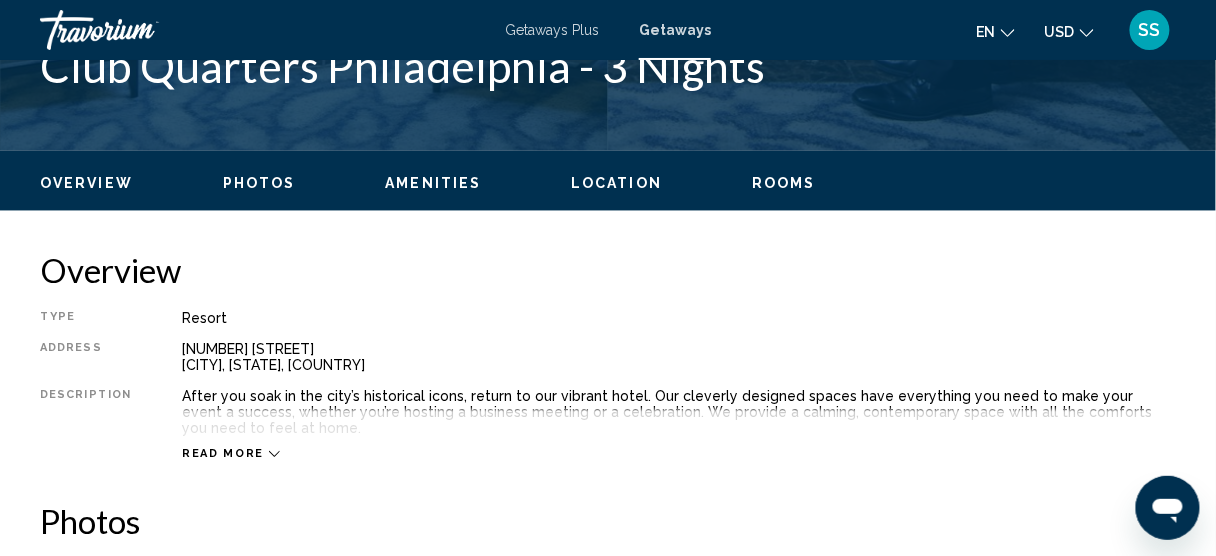 scroll, scrollTop: 977, scrollLeft: 0, axis: vertical 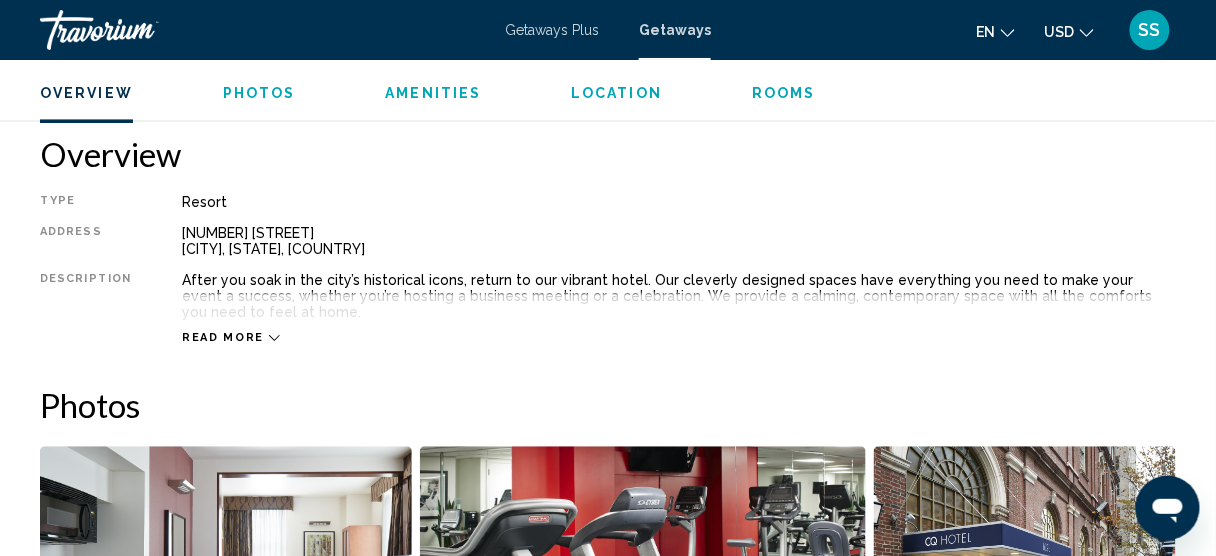 click on "Read more" at bounding box center [223, 337] 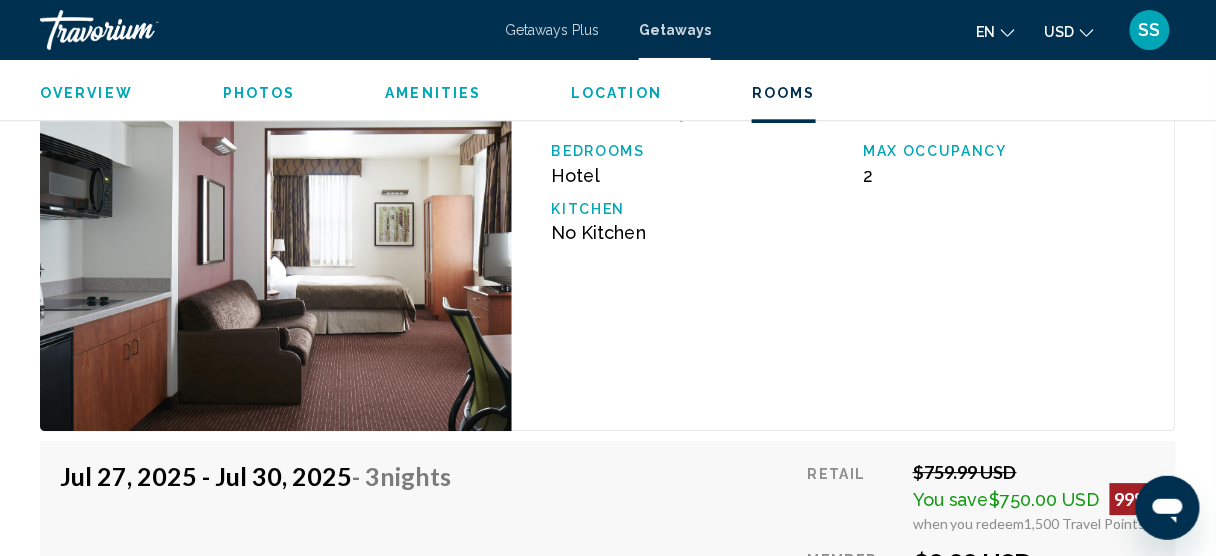 scroll, scrollTop: 3057, scrollLeft: 0, axis: vertical 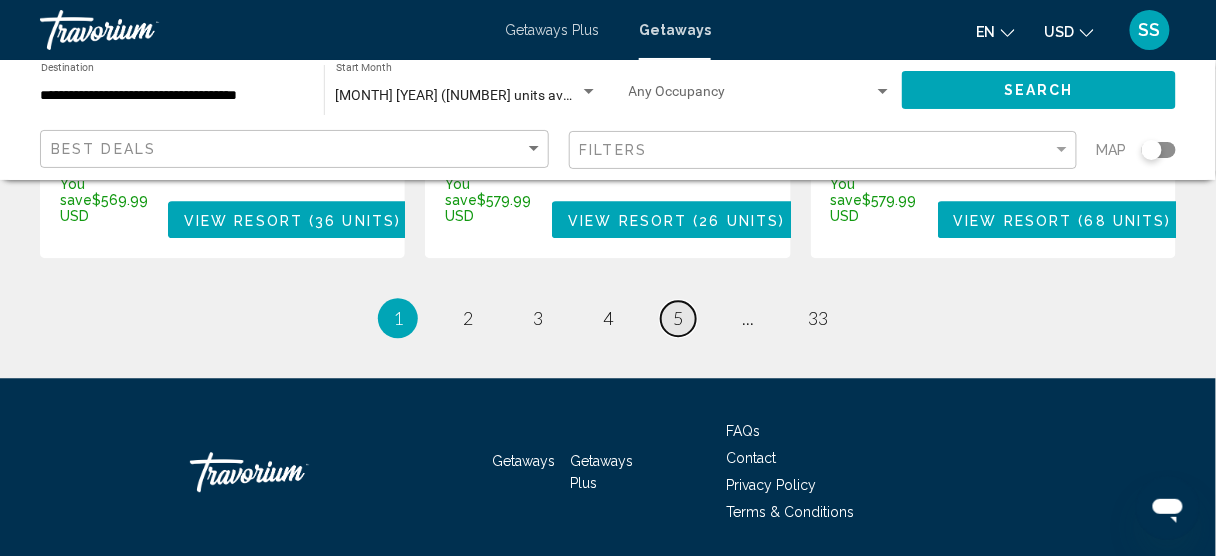 click on "page  5" at bounding box center (678, 318) 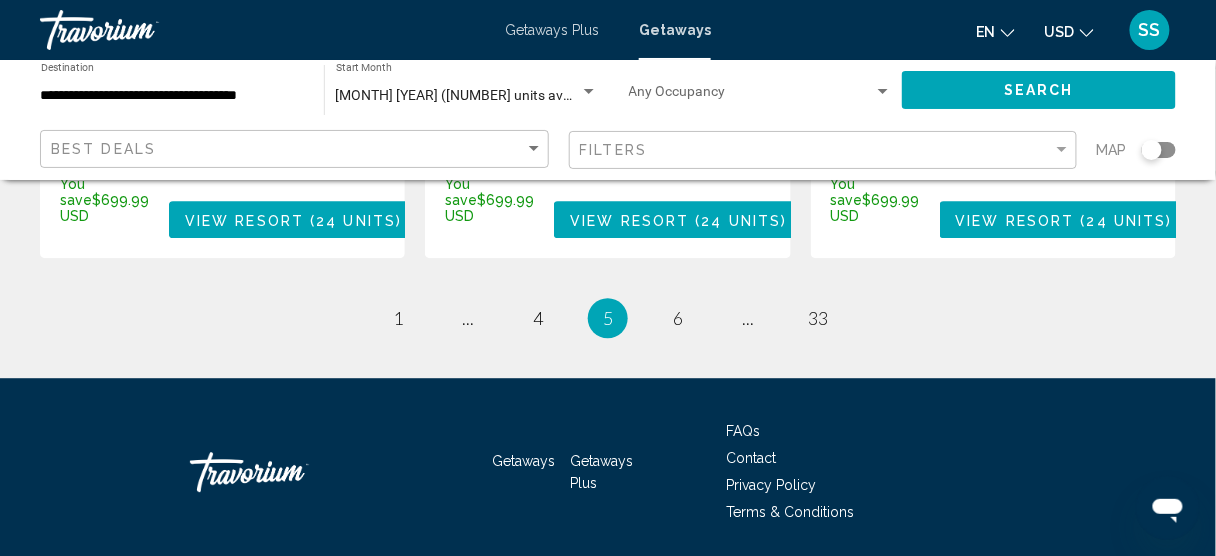 scroll, scrollTop: 3015, scrollLeft: 0, axis: vertical 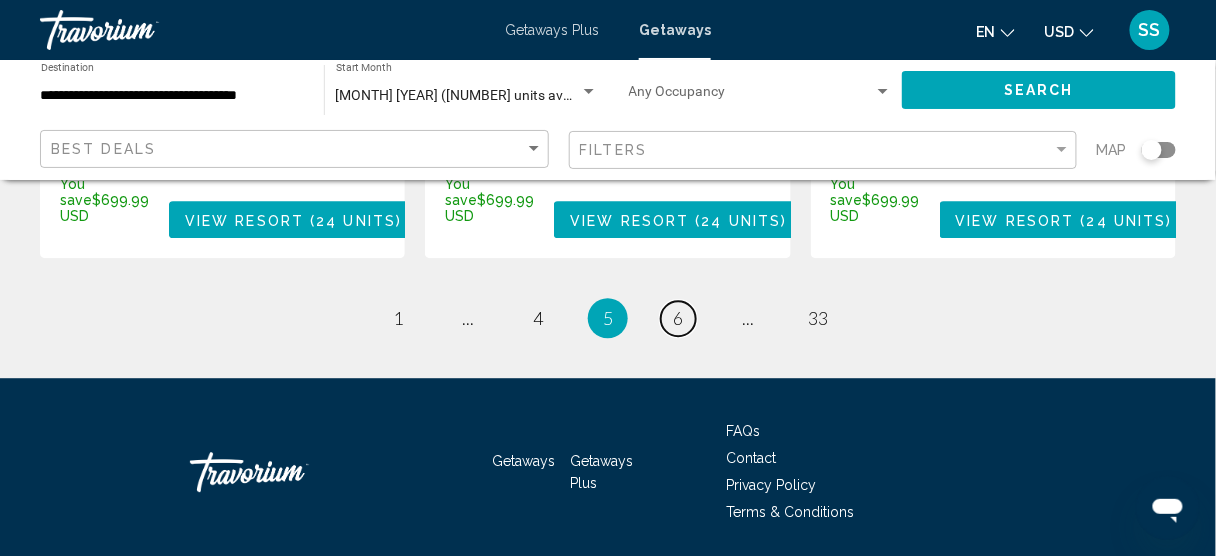 click on "6" at bounding box center [678, 318] 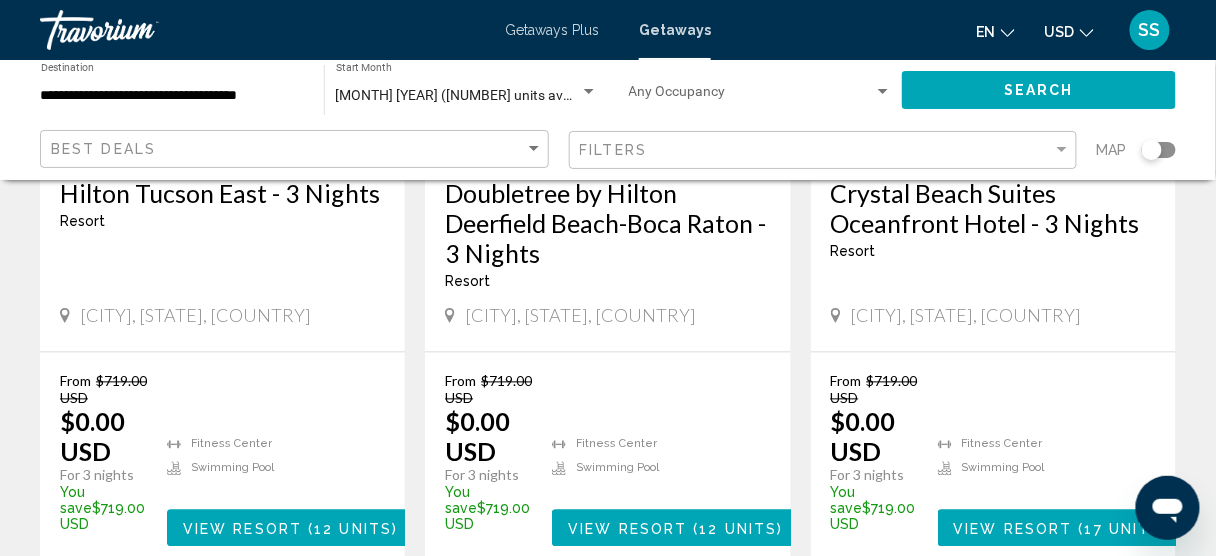 scroll, scrollTop: 2855, scrollLeft: 0, axis: vertical 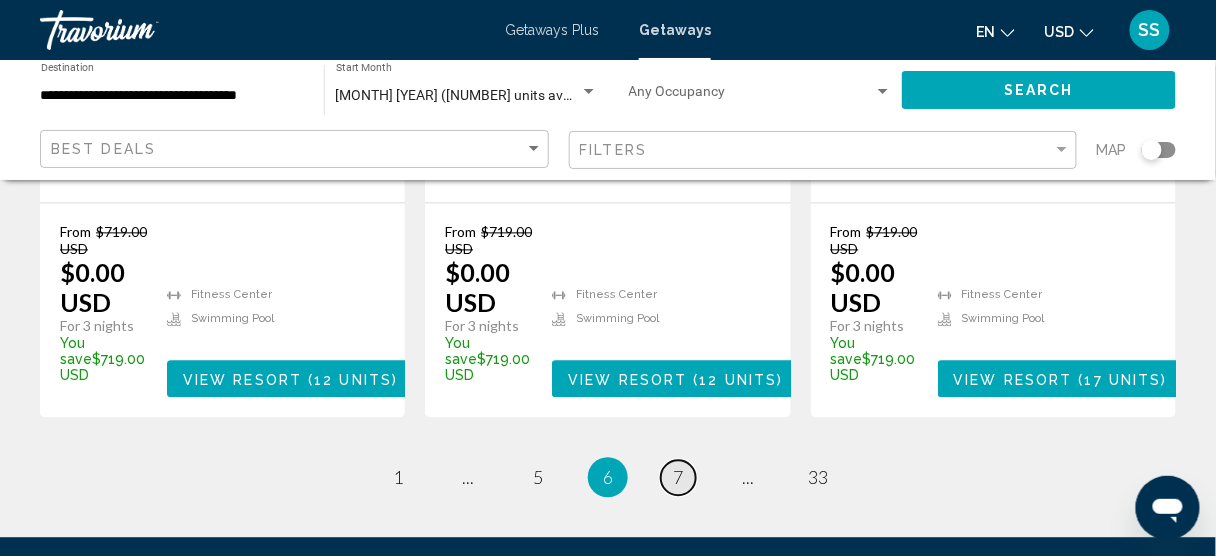 click on "page  7" at bounding box center (678, 477) 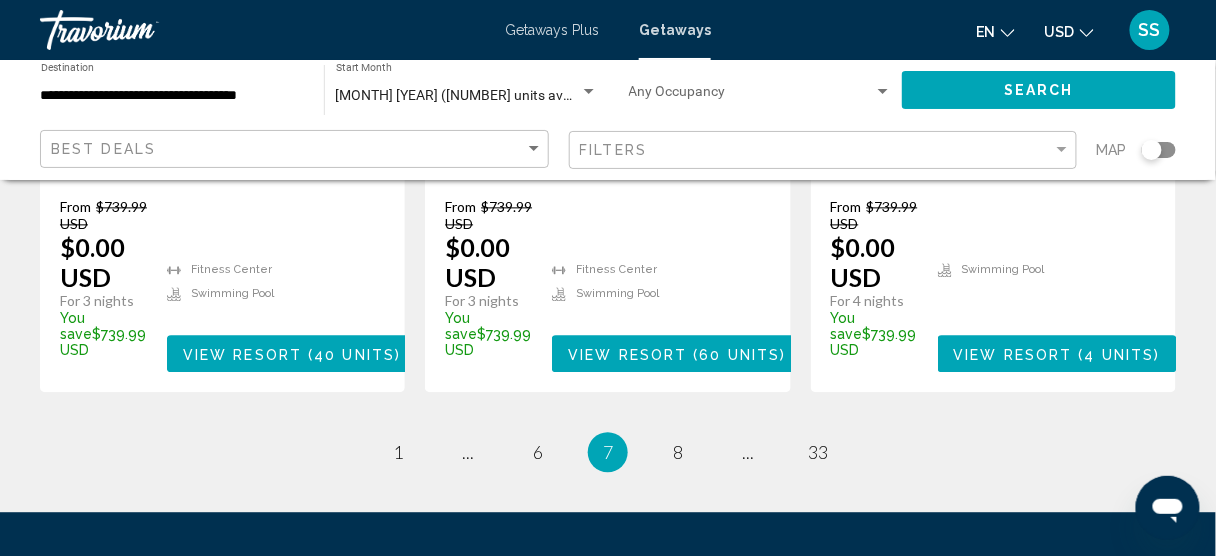 scroll, scrollTop: 2960, scrollLeft: 0, axis: vertical 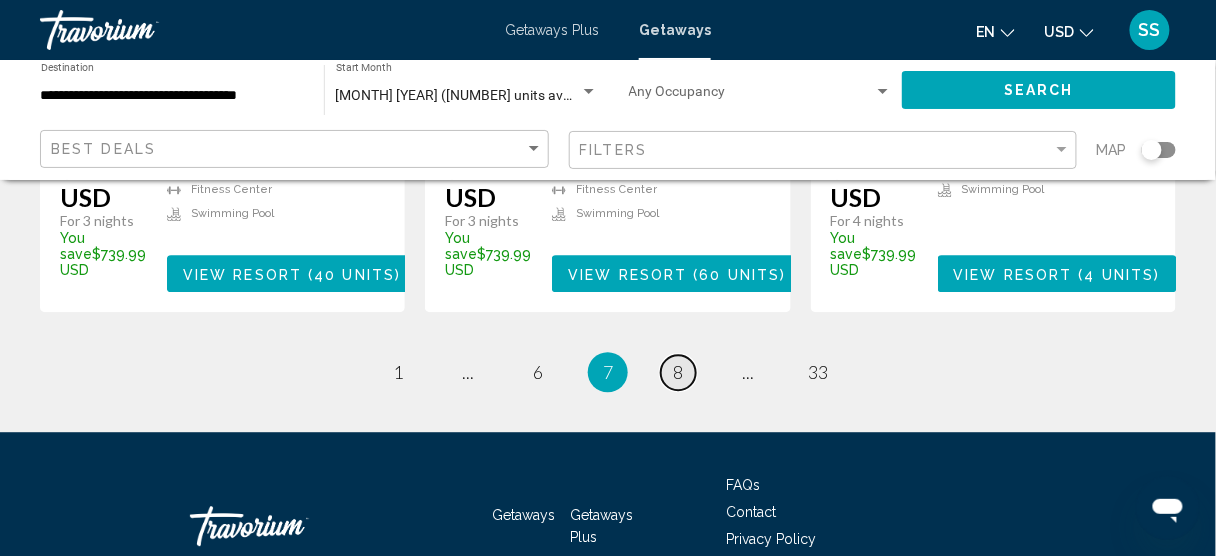click on "page  8" at bounding box center (678, 372) 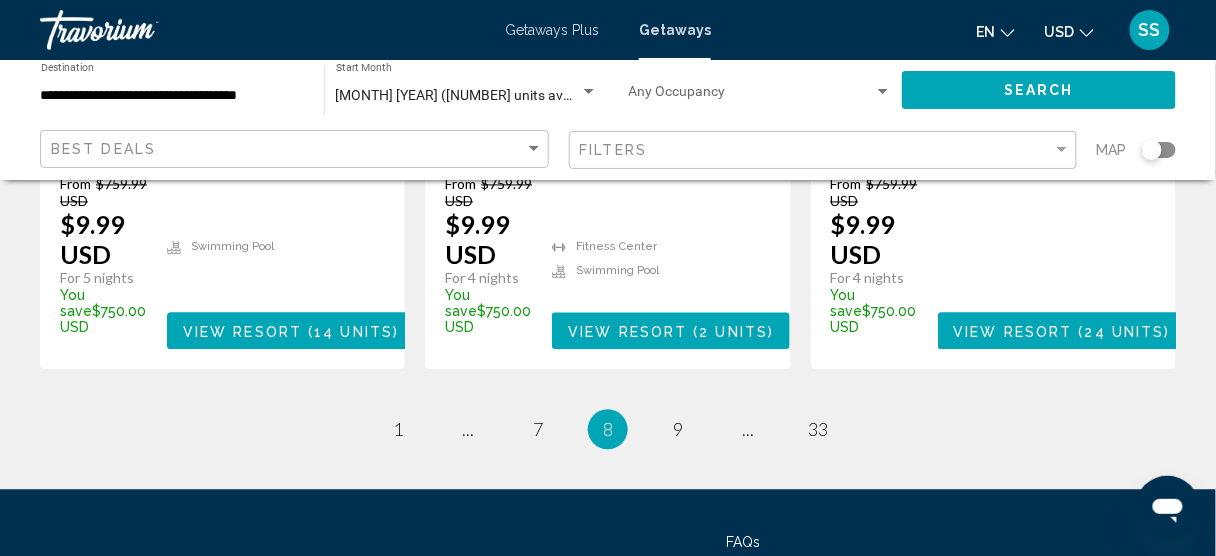 scroll, scrollTop: 2925, scrollLeft: 0, axis: vertical 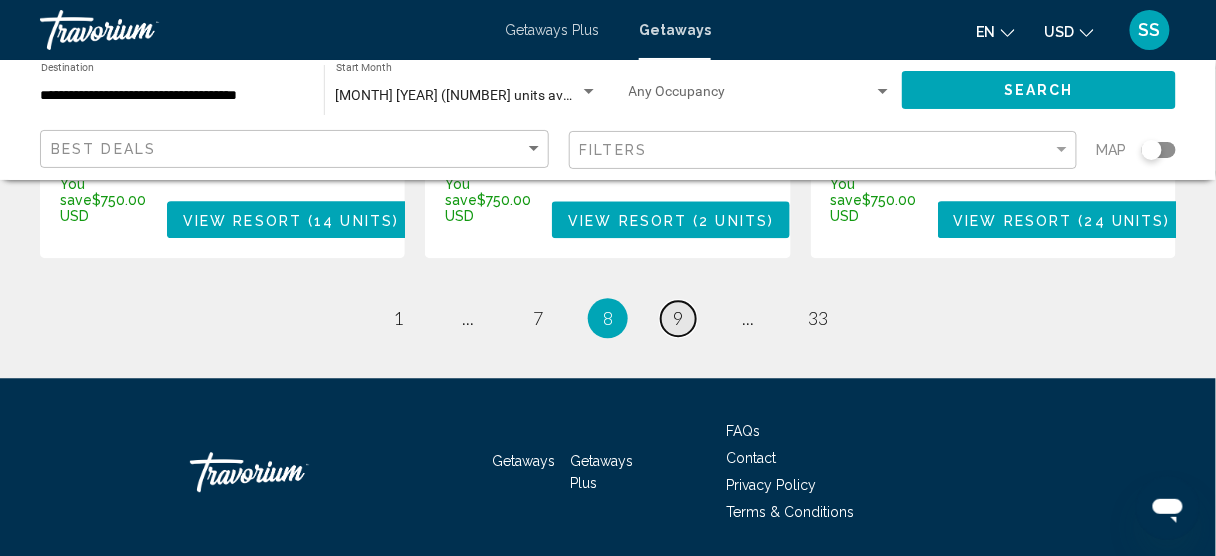 click on "9" at bounding box center (678, 318) 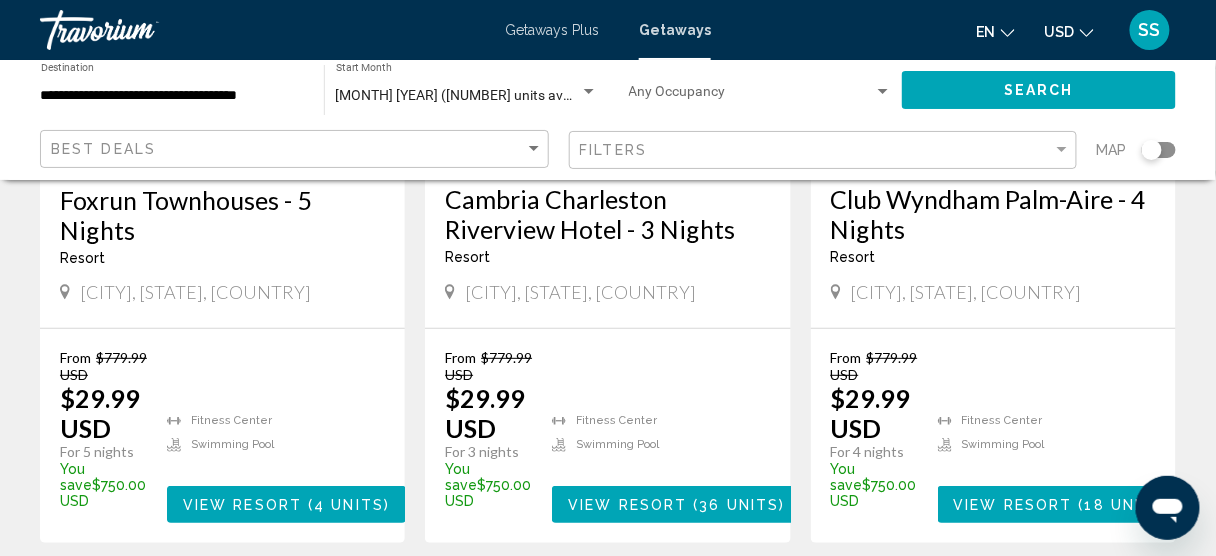 scroll, scrollTop: 1965, scrollLeft: 0, axis: vertical 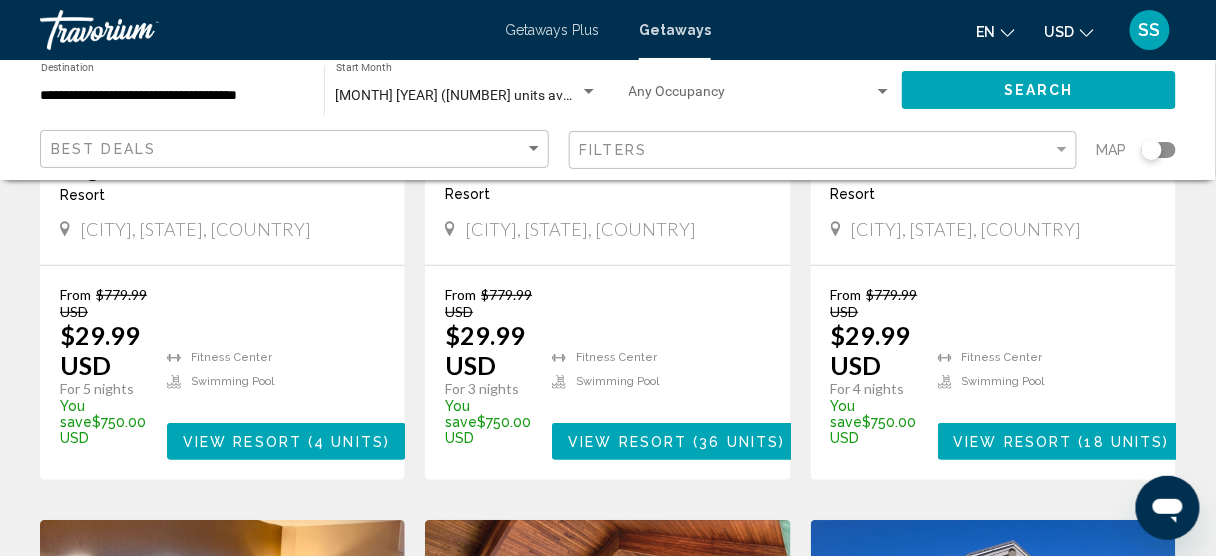 click on "View Resort    ( 36 units )" at bounding box center [676, 441] 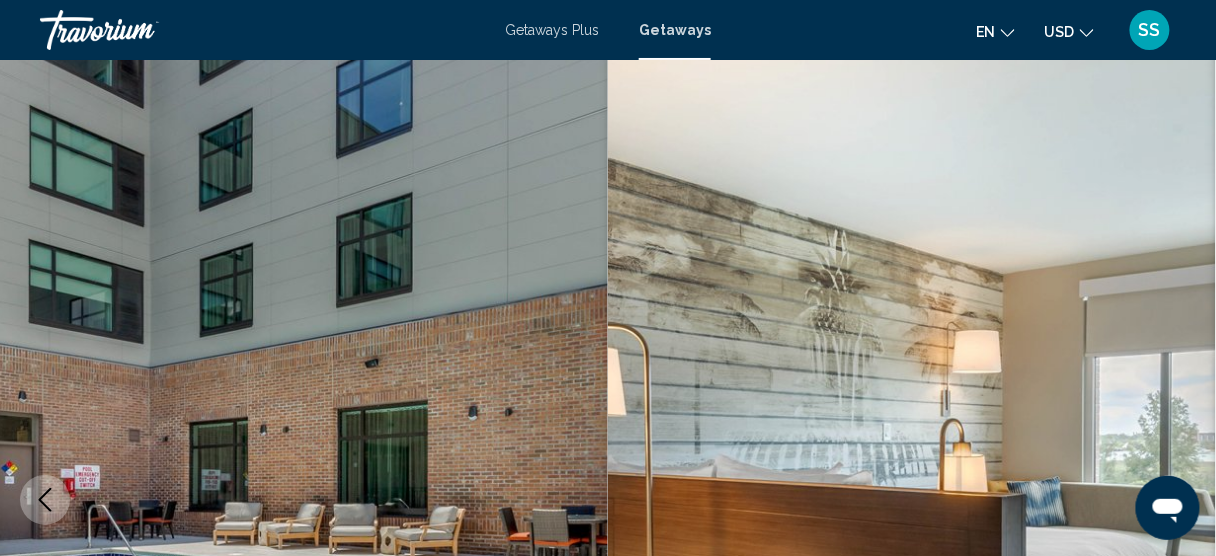 scroll, scrollTop: 0, scrollLeft: 0, axis: both 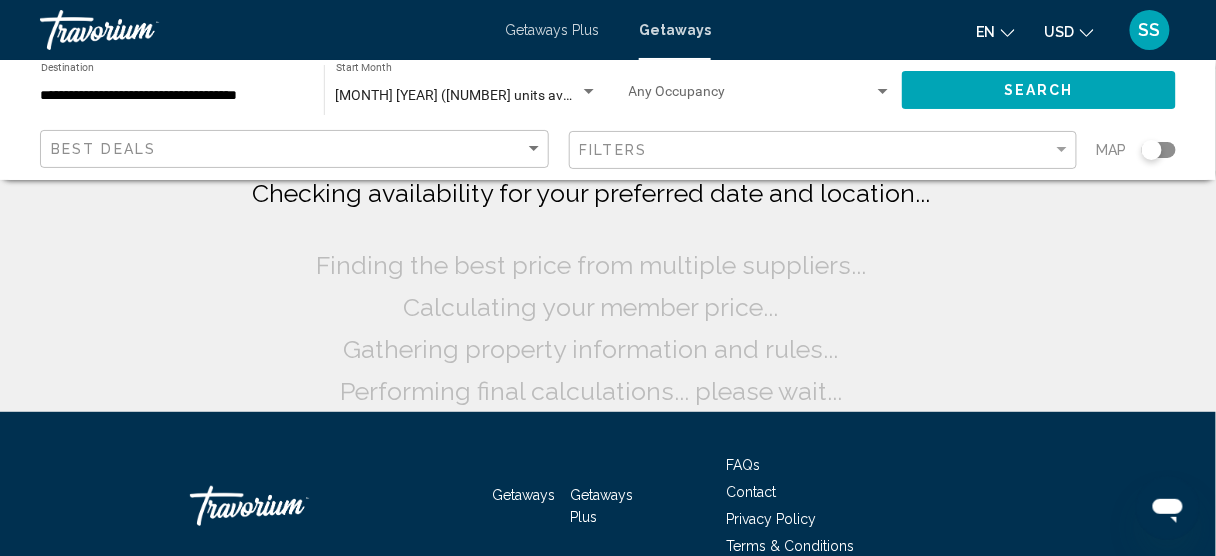 click on "[MONTH] [YEAR] ([NUMBER] units available)" at bounding box center [472, 95] 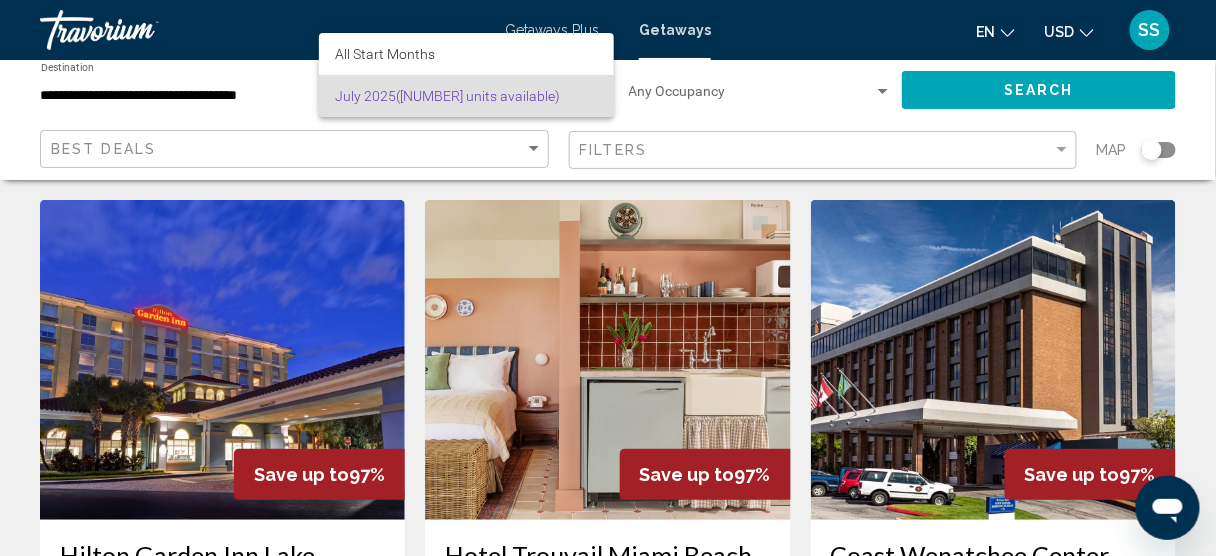 scroll, scrollTop: 270, scrollLeft: 0, axis: vertical 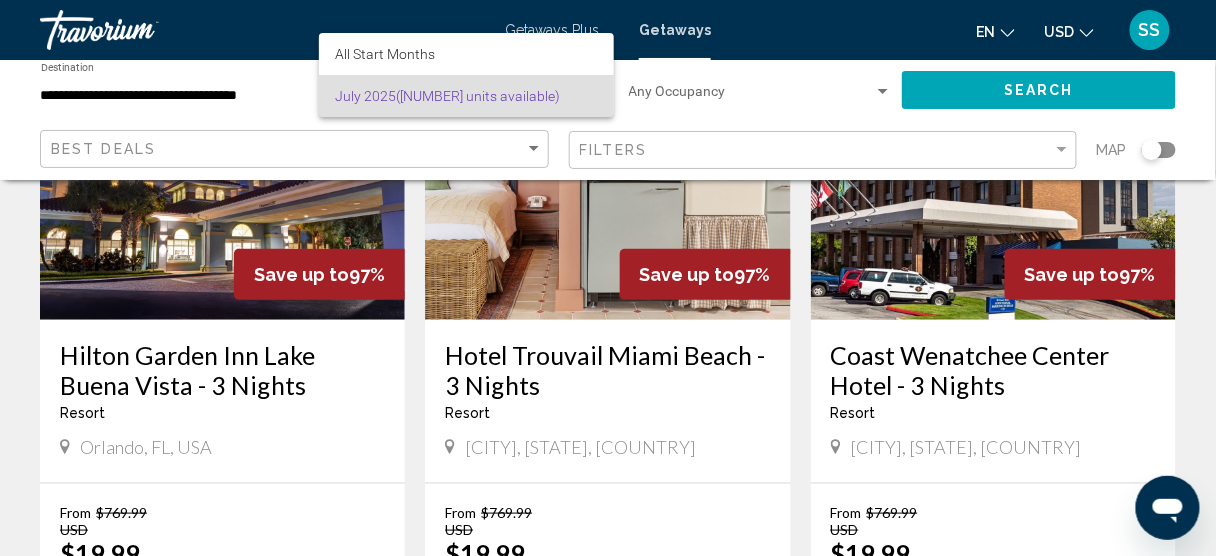 click at bounding box center (608, 278) 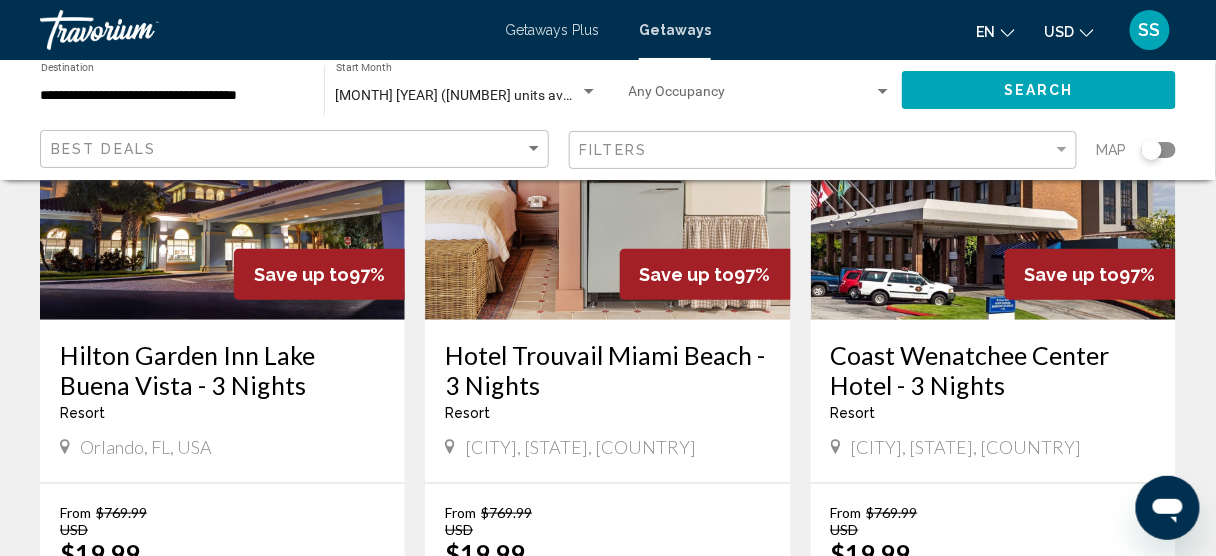 click on "[MONTH] [YEAR] ([NUMBER] units available) Start Month All Start Months" 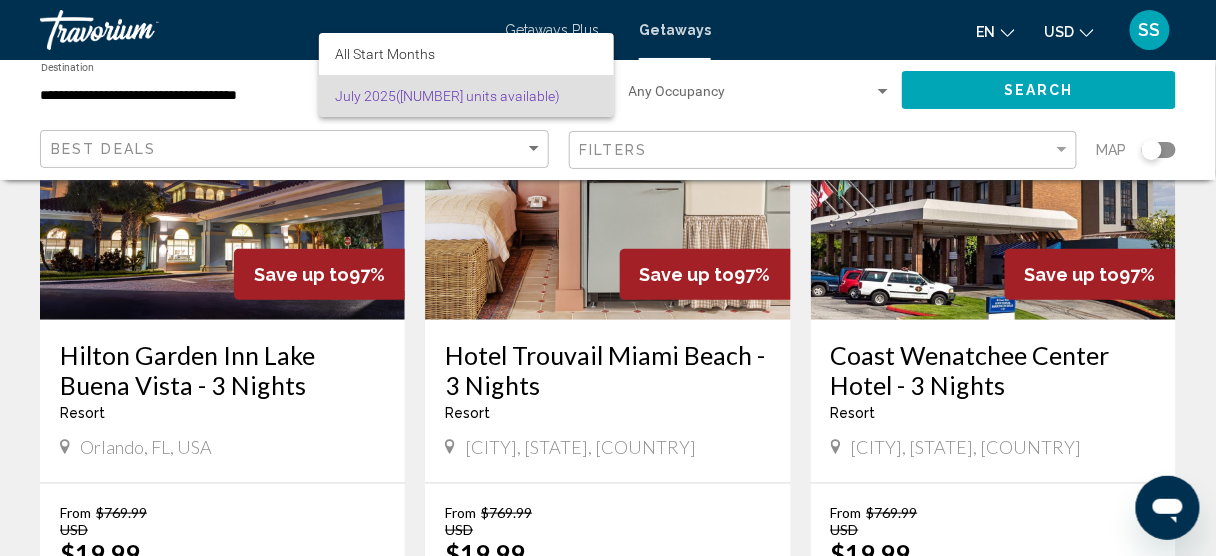click at bounding box center [608, 278] 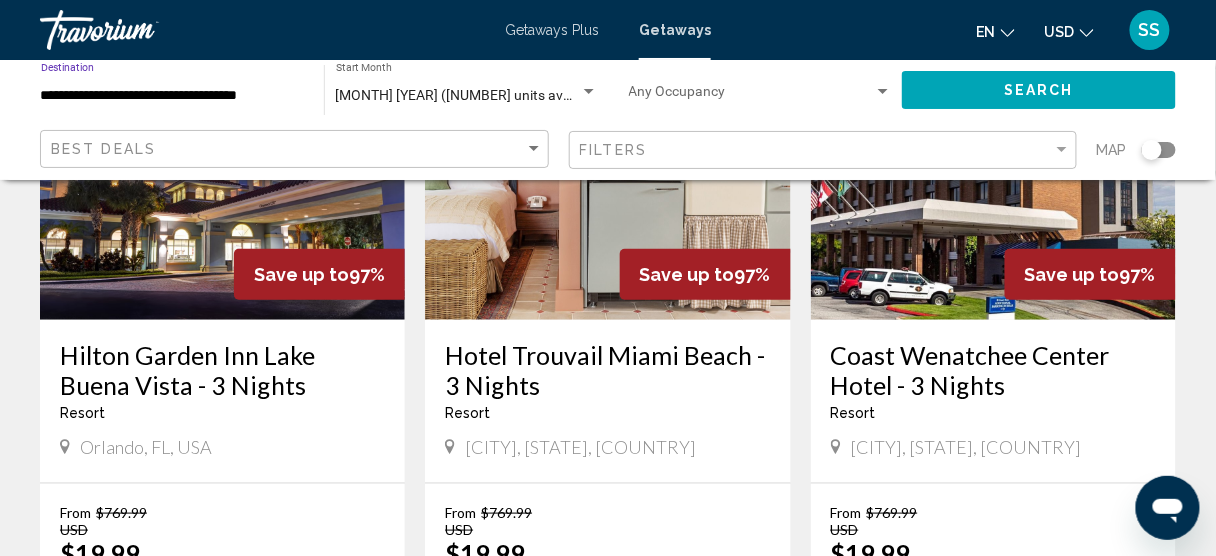 click on "**********" at bounding box center (172, 96) 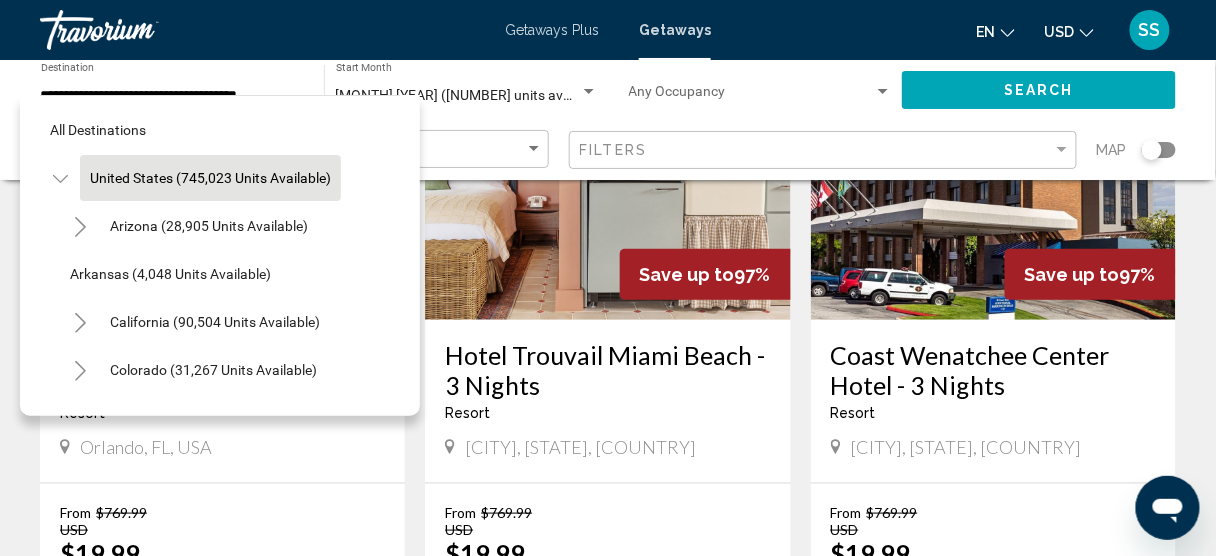click on "All destinations
United States ([NUMBER] units available)
Arizona ([NUMBER] units available)   Arkansas ([NUMBER] units available)
California ([NUMBER] units available)
Colorado ([NUMBER] units available)   Delaware ([NUMBER] units available)
Florida ([NUMBER] units available)   Georgia ([NUMBER] units available)
Hawaii ([NUMBER] units available)   Idaho ([NUMBER] units available)   Illinois ([NUMBER] units available)   Indiana ([NUMBER] units available)   Iowa ([NUMBER] units available)   Kentucky ([NUMBER] units available)   Louisiana ([NUMBER] units available)
Maine ([NUMBER] units available)   Maryland ([NUMBER] units available)
Massachusetts ([NUMBER] units available)   Michigan ([NUMBER] units available)   Minnesota ([NUMBER] units available)   Mississippi ([NUMBER] units available)
Missouri ([NUMBER] units available)   Montana ([NUMBER] units available)" at bounding box center (220, 251) 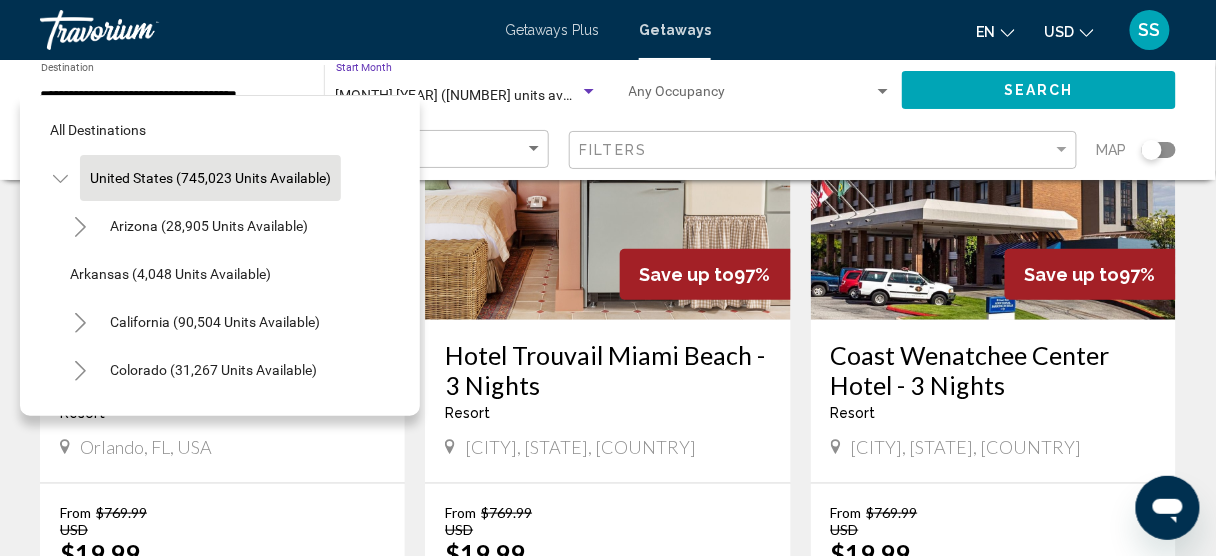 click on "[MONTH] [YEAR] ([NUMBER] units available)" at bounding box center (472, 95) 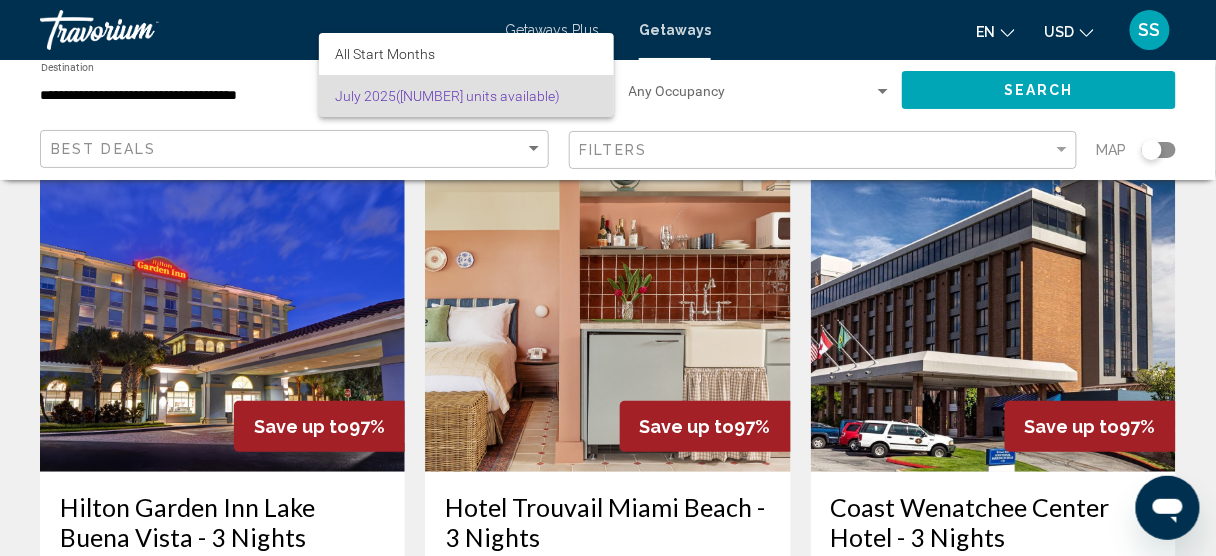 scroll, scrollTop: 0, scrollLeft: 0, axis: both 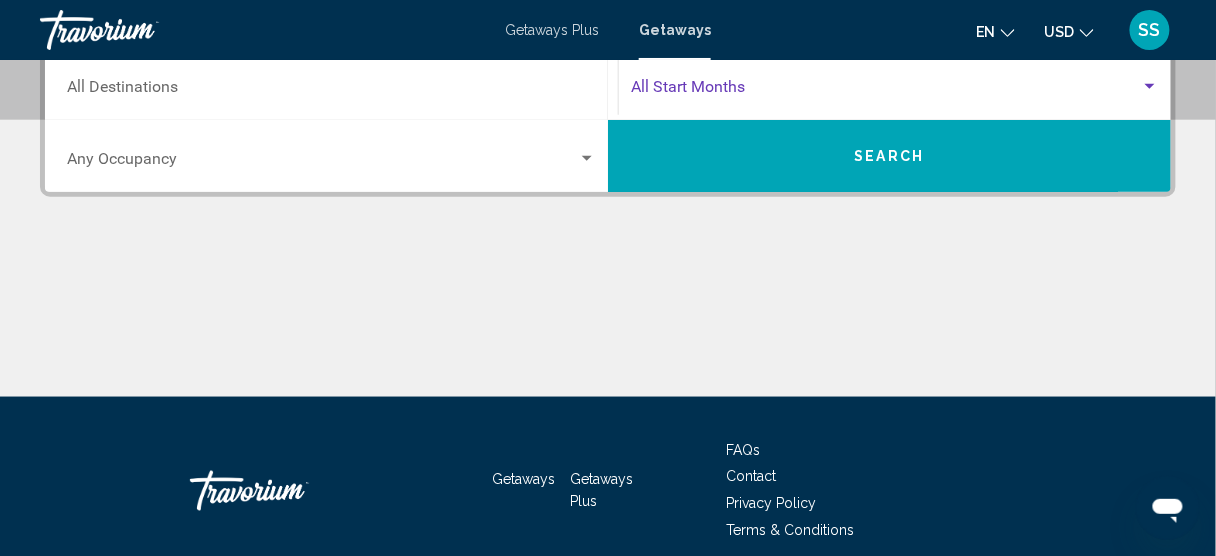 click at bounding box center (886, 91) 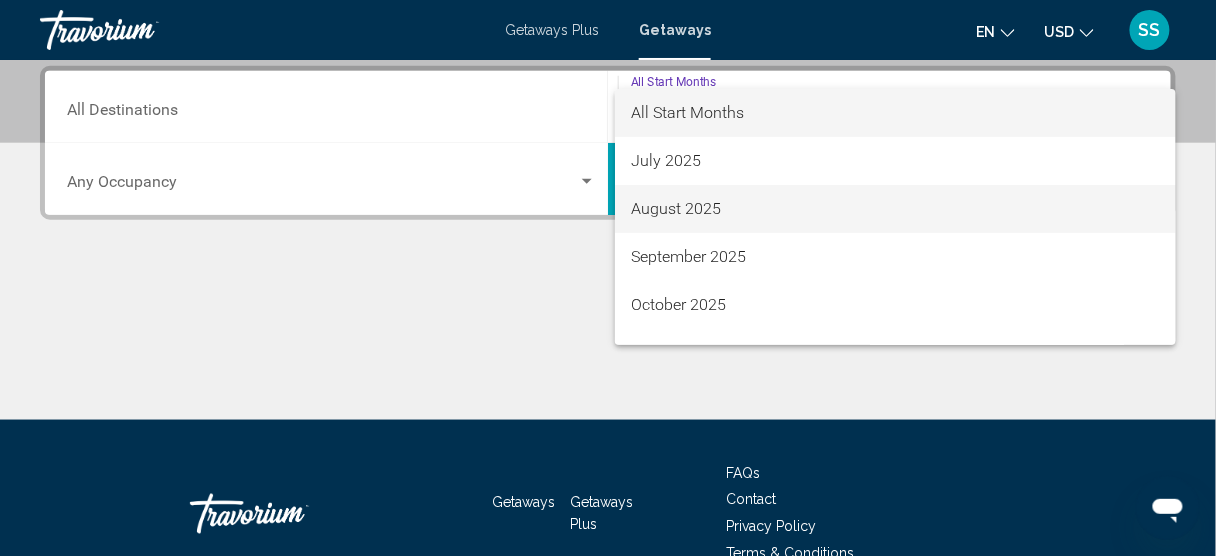 click on "August 2025" at bounding box center [895, 209] 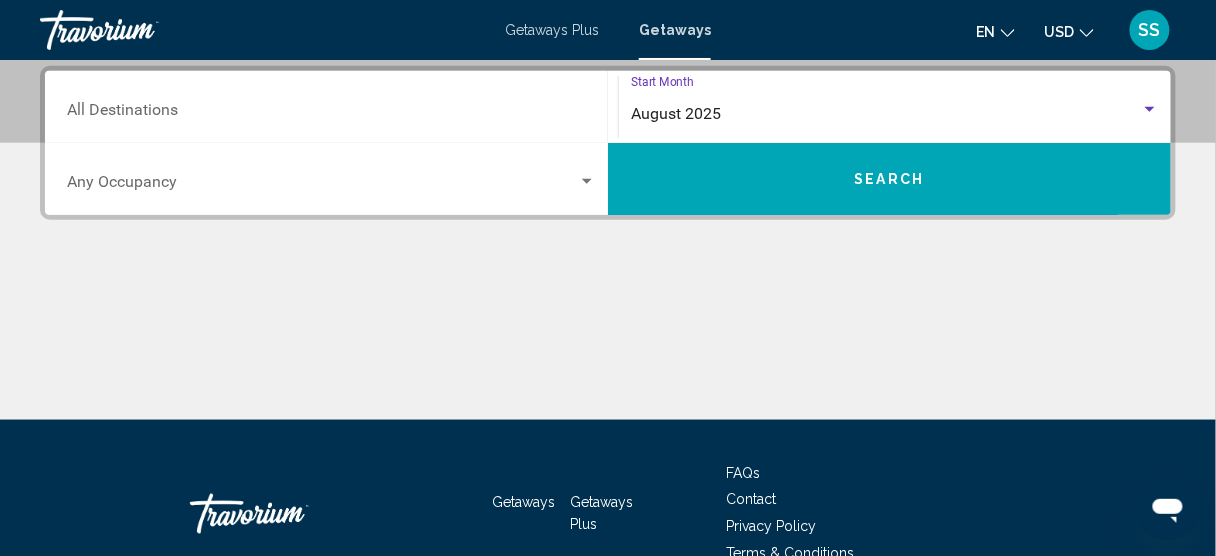 click on "Destination All Destinations" at bounding box center (331, 107) 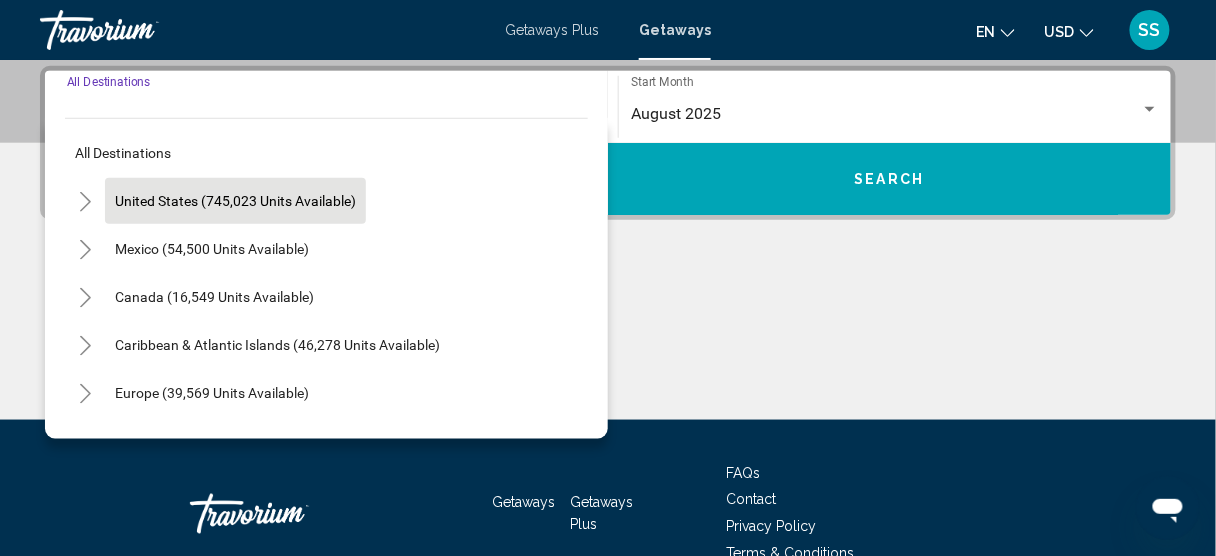 click on "United States (745,023 units available)" at bounding box center [212, 249] 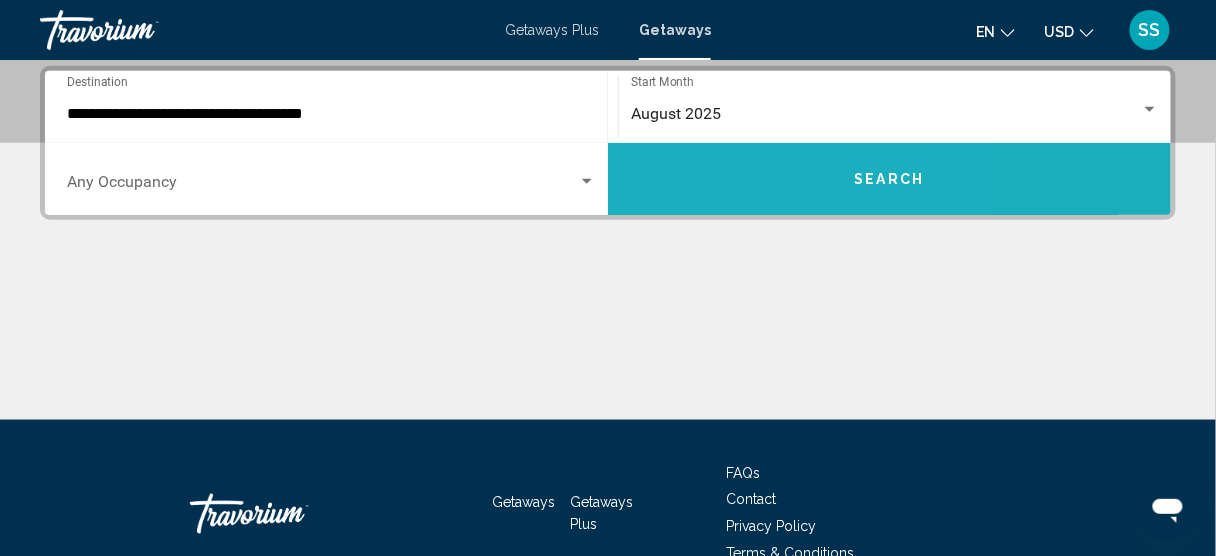 click on "Search" at bounding box center [889, 179] 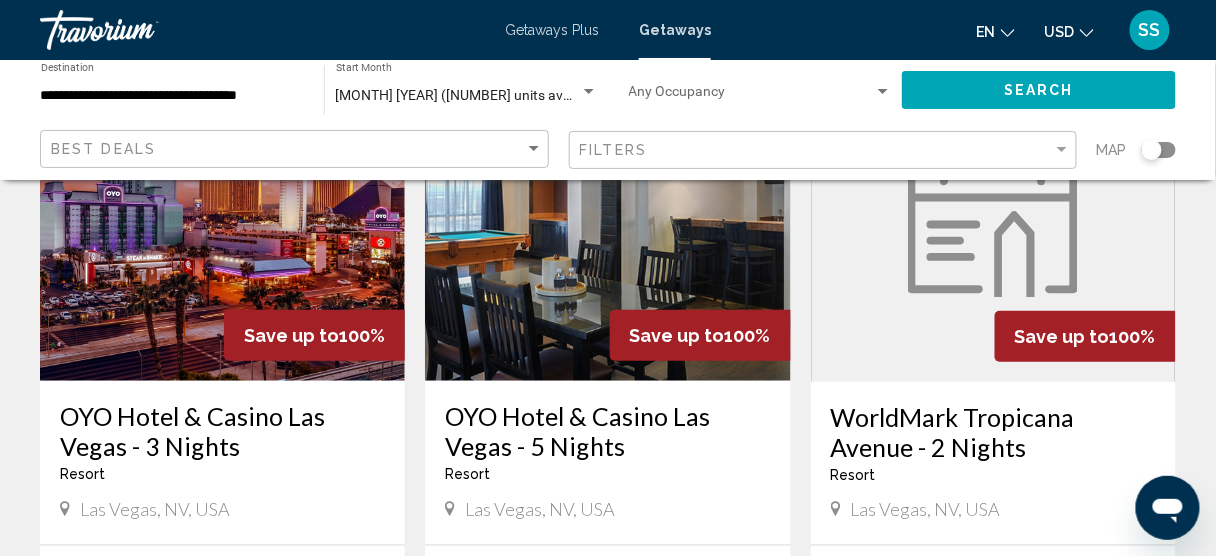 scroll, scrollTop: 0, scrollLeft: 0, axis: both 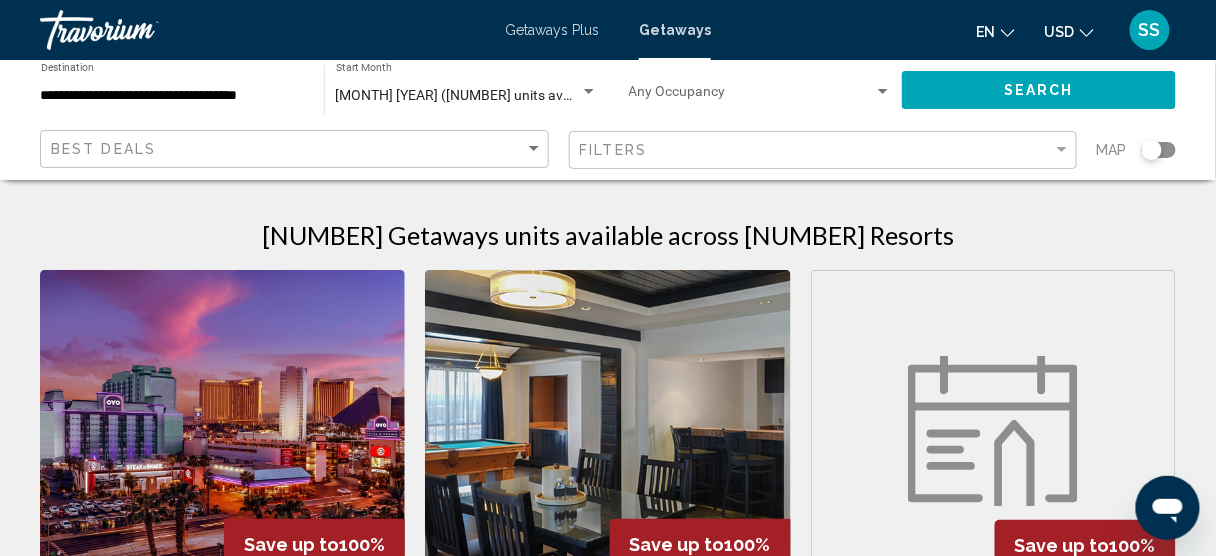 click on "Filters" 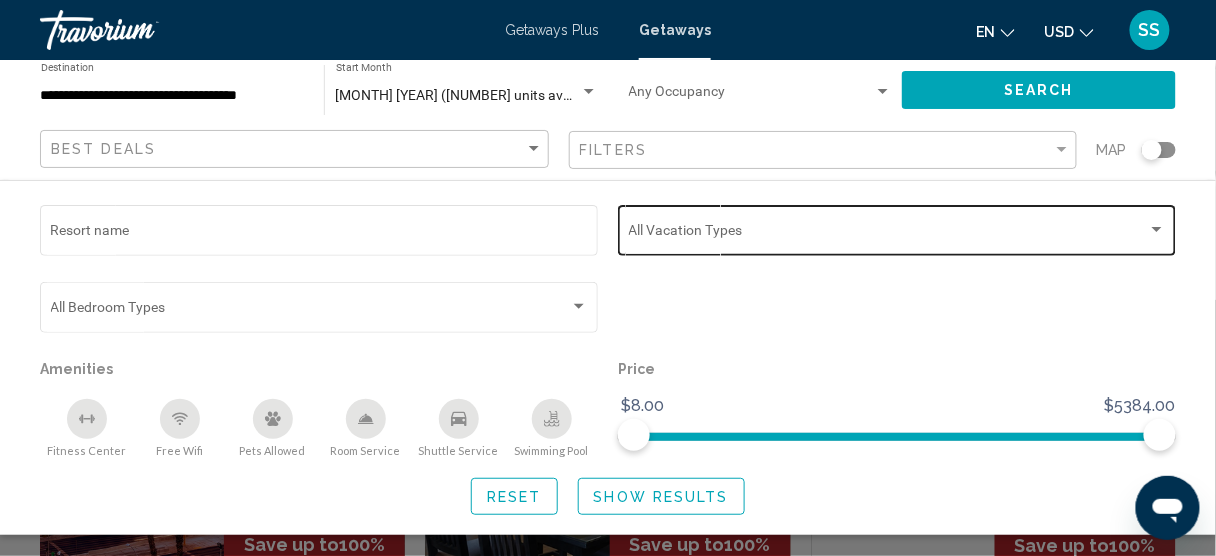 click at bounding box center (888, 234) 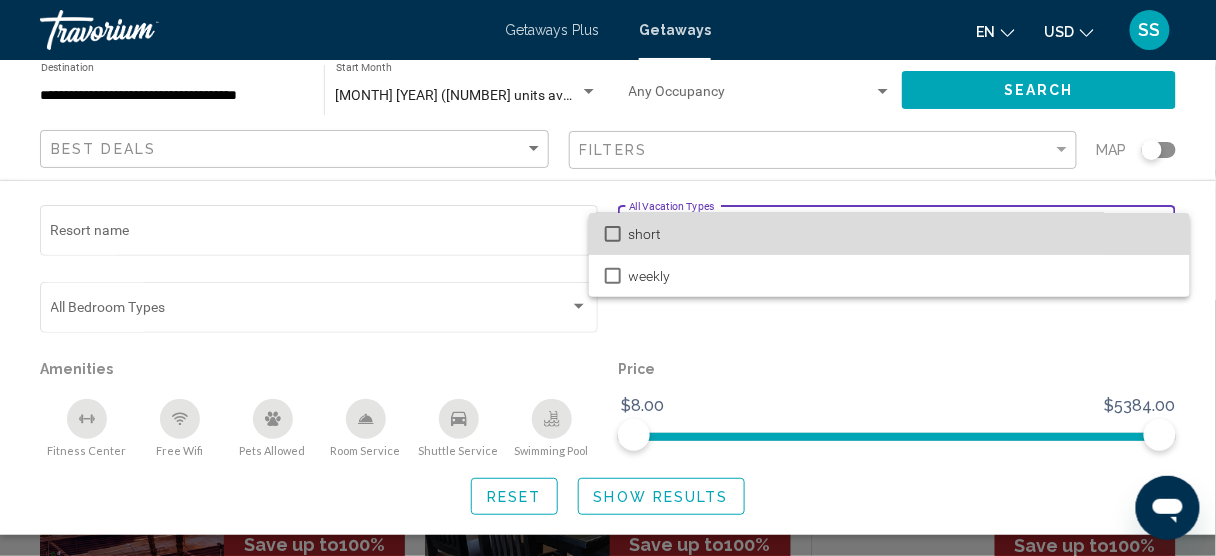 click on "short" at bounding box center (901, 234) 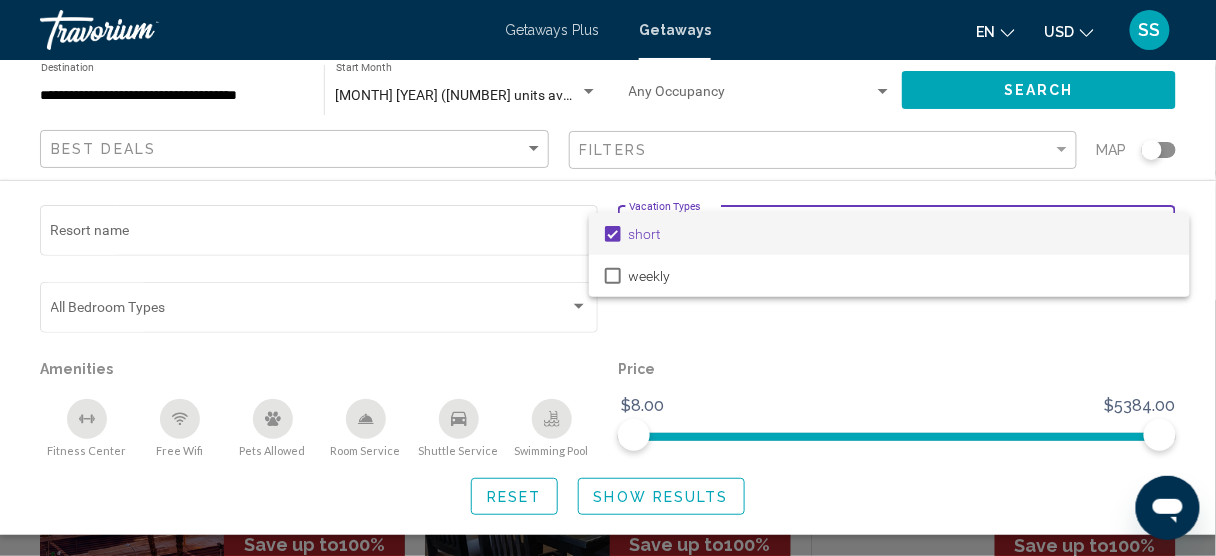 click at bounding box center (608, 278) 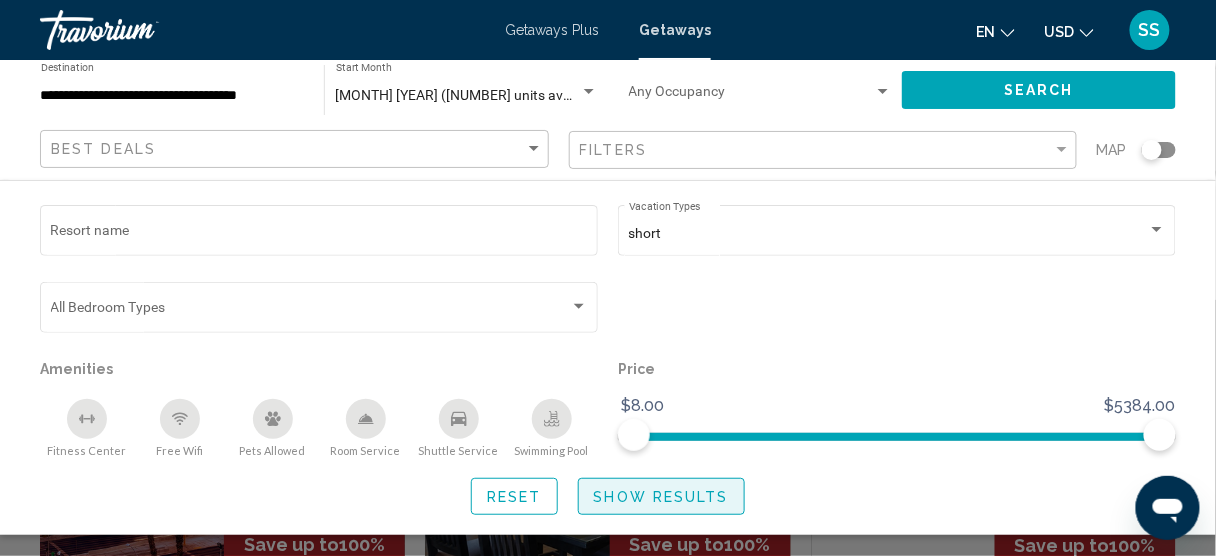 click on "Show Results" 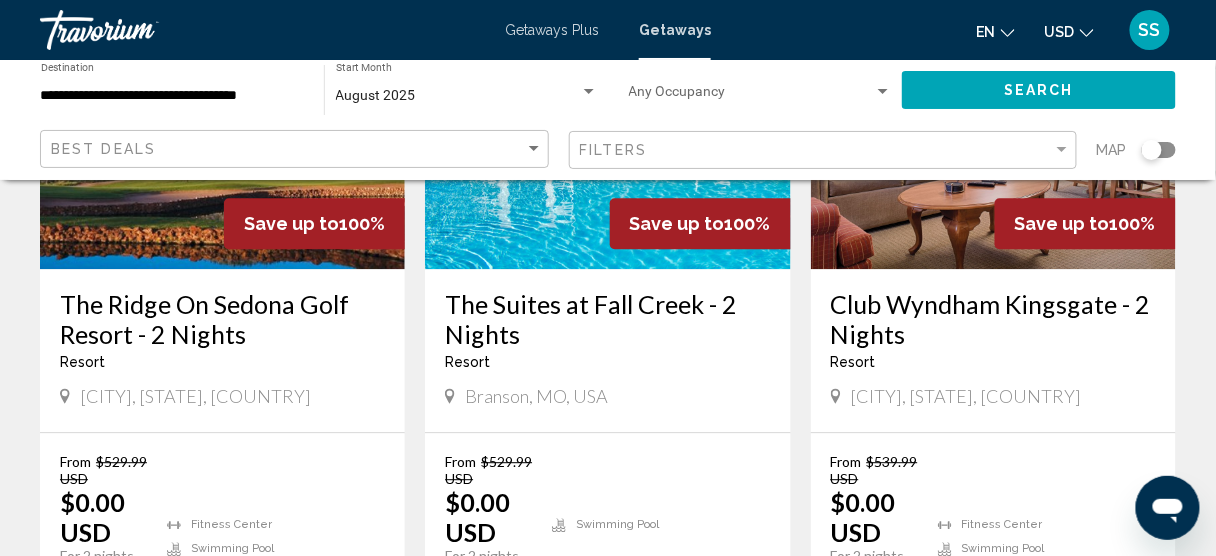 scroll, scrollTop: 1085, scrollLeft: 0, axis: vertical 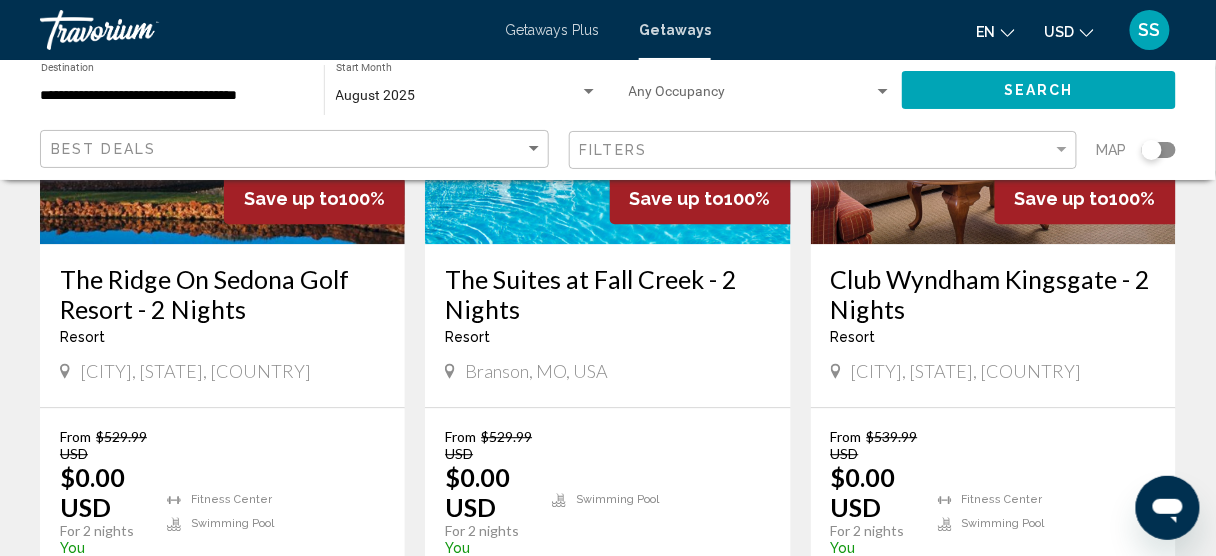 click on "View Resort" at bounding box center [1013, 584] 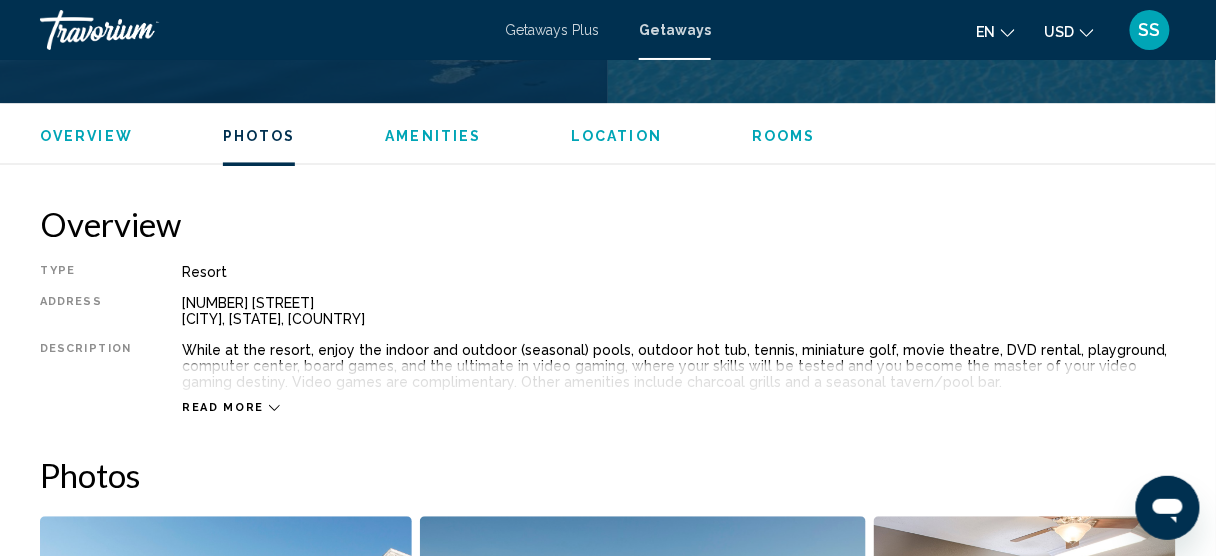 scroll, scrollTop: 897, scrollLeft: 0, axis: vertical 